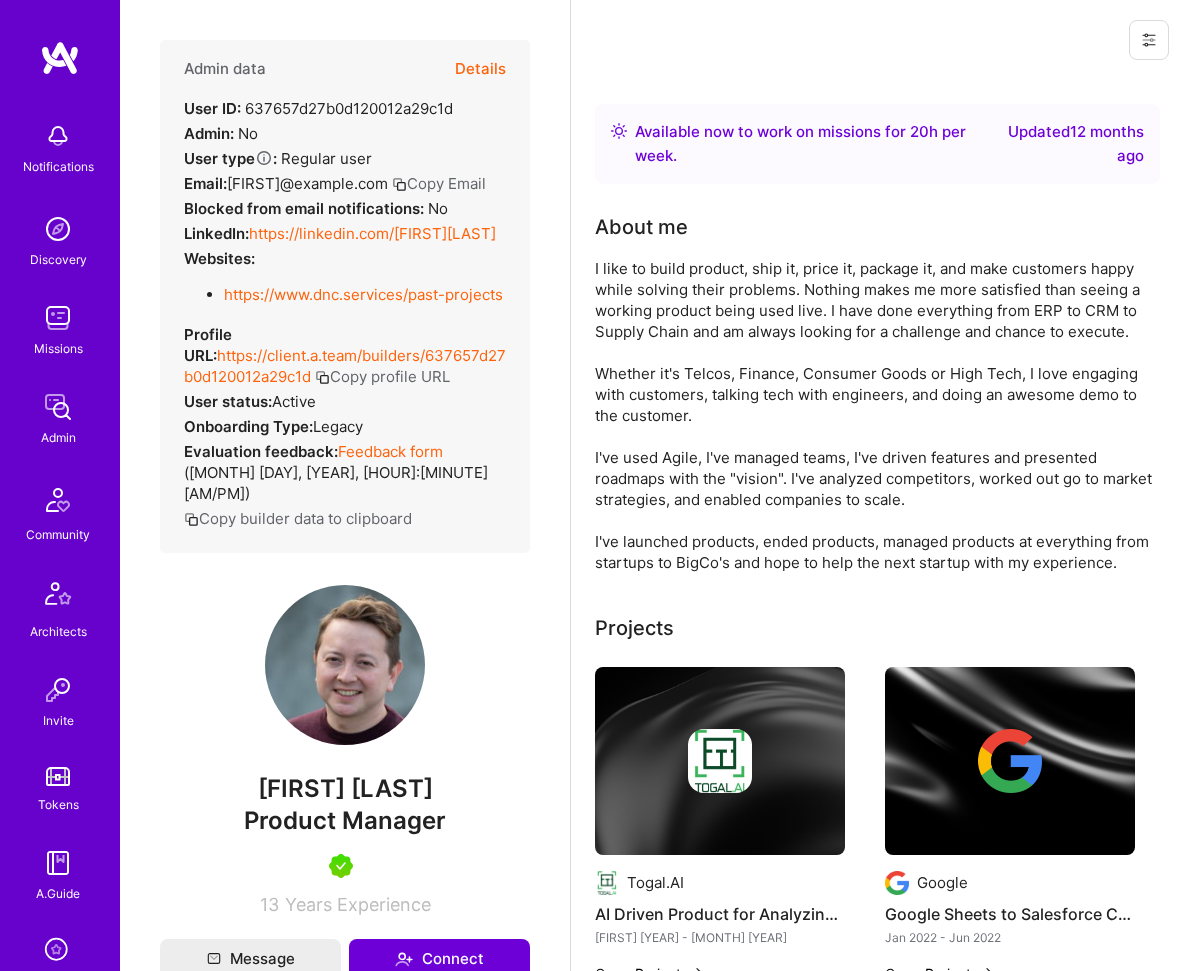 scroll, scrollTop: 0, scrollLeft: 0, axis: both 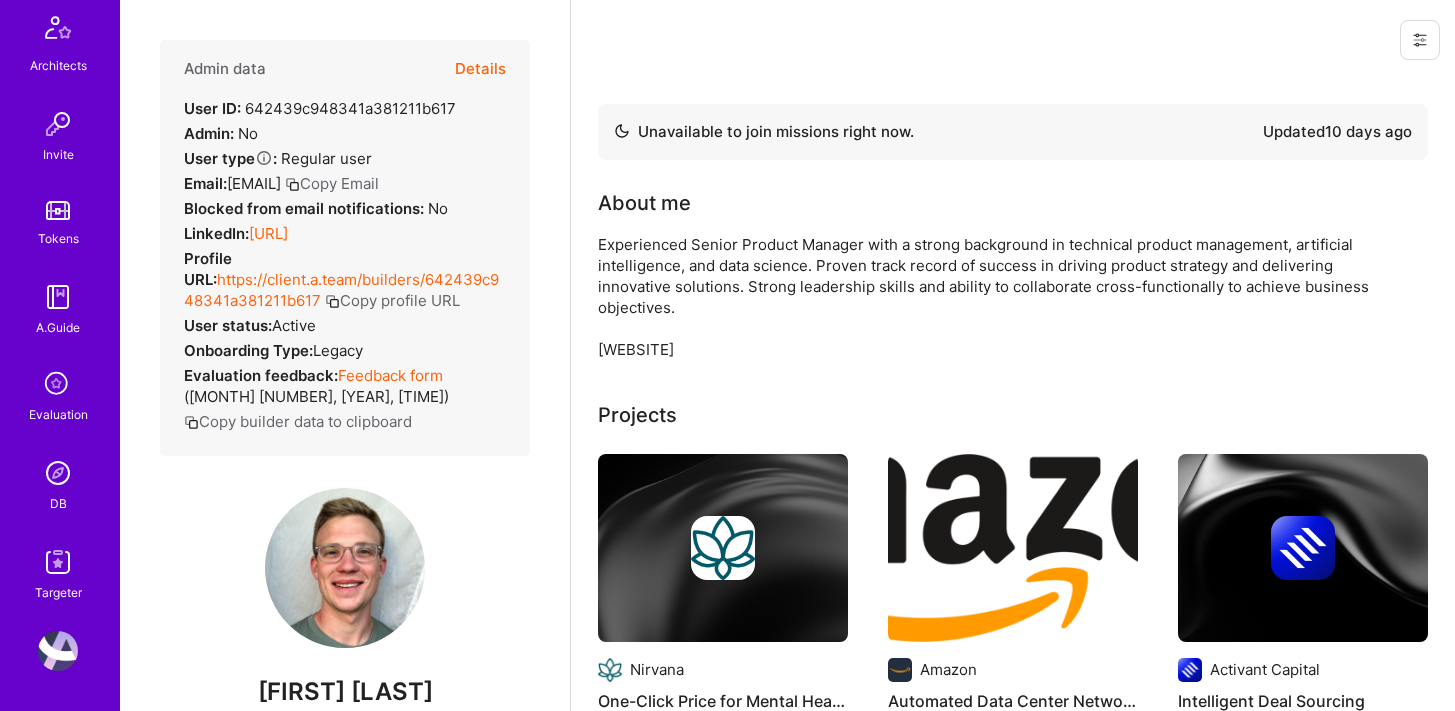 click at bounding box center (58, 562) 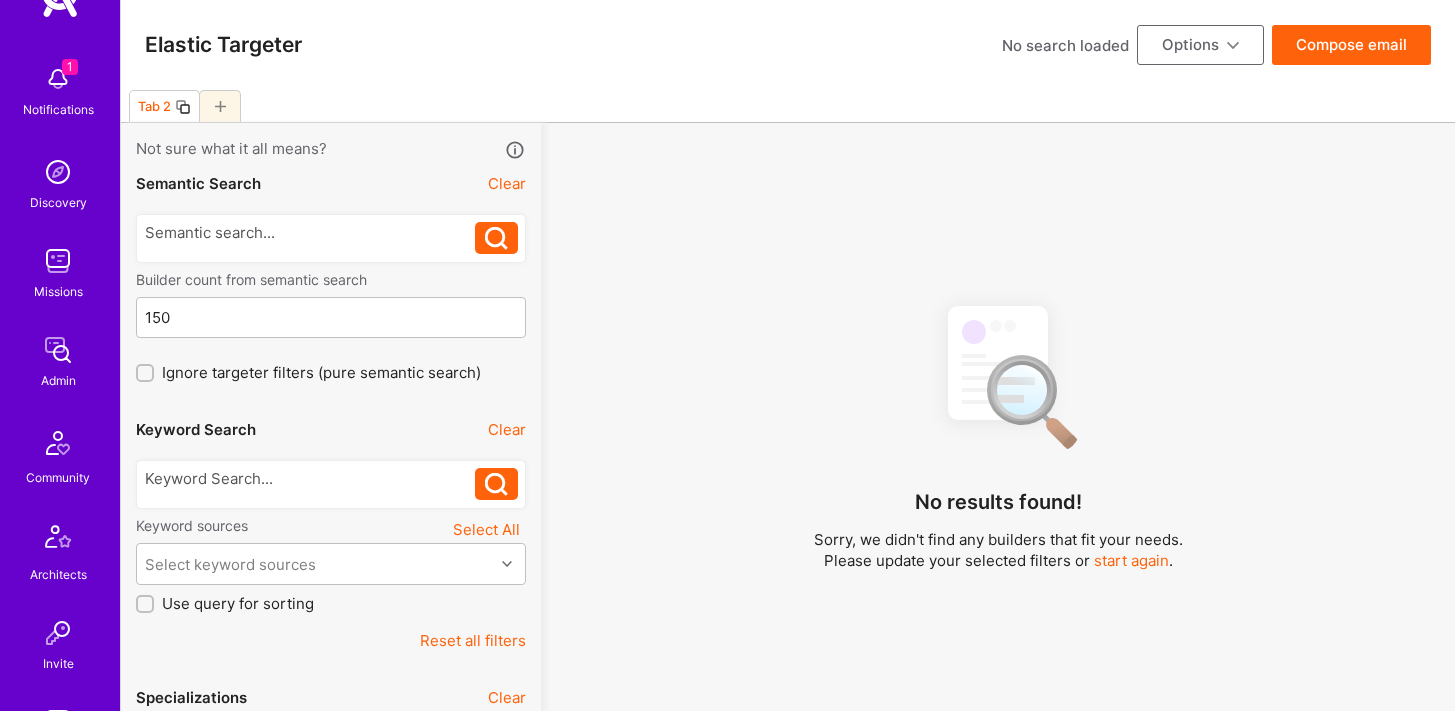 scroll, scrollTop: 122, scrollLeft: 0, axis: vertical 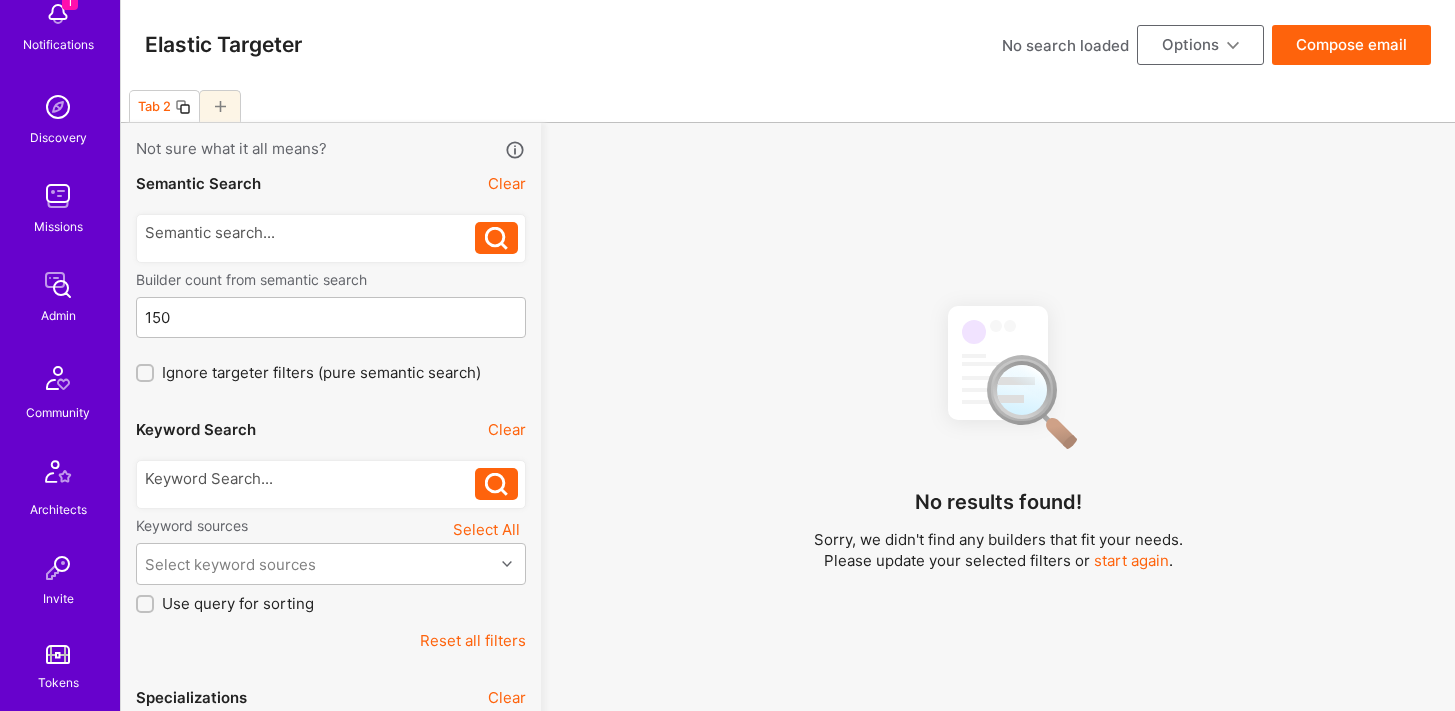 click at bounding box center [58, 378] 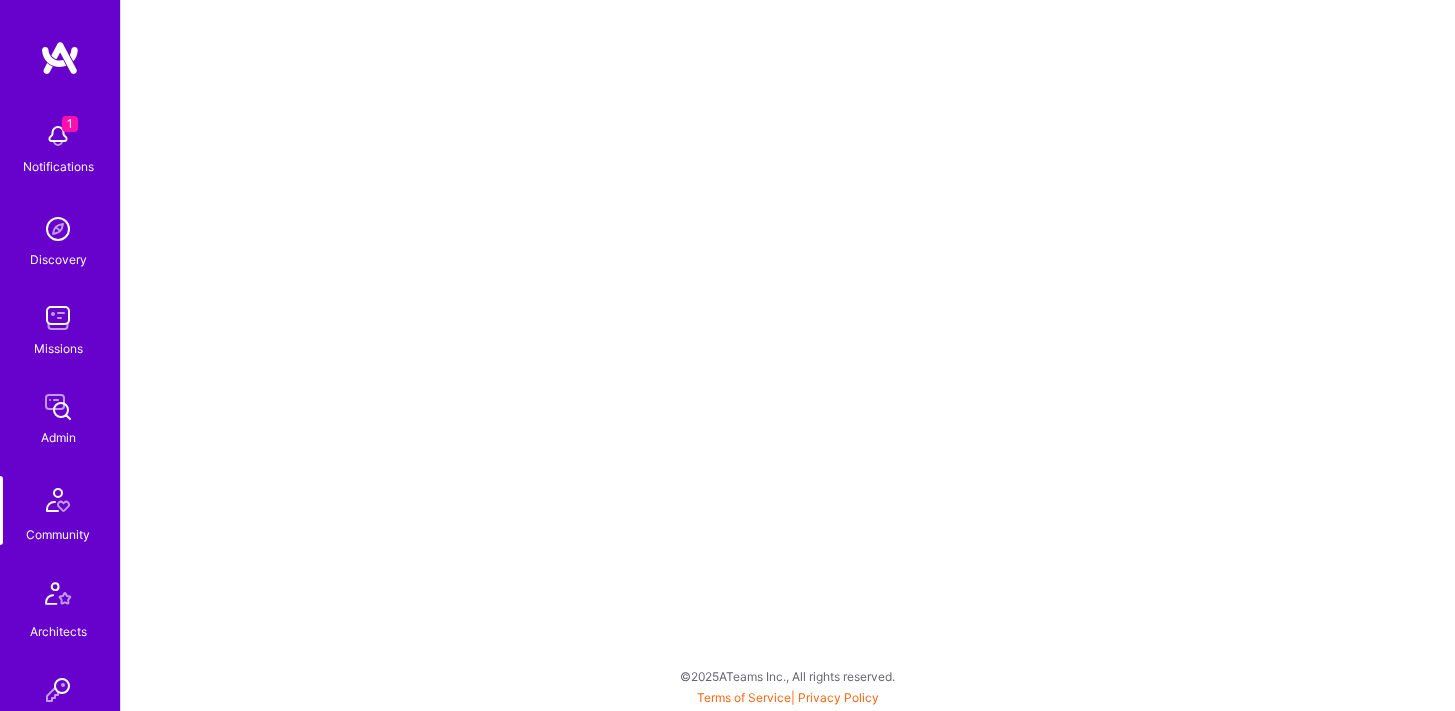 scroll, scrollTop: 0, scrollLeft: 0, axis: both 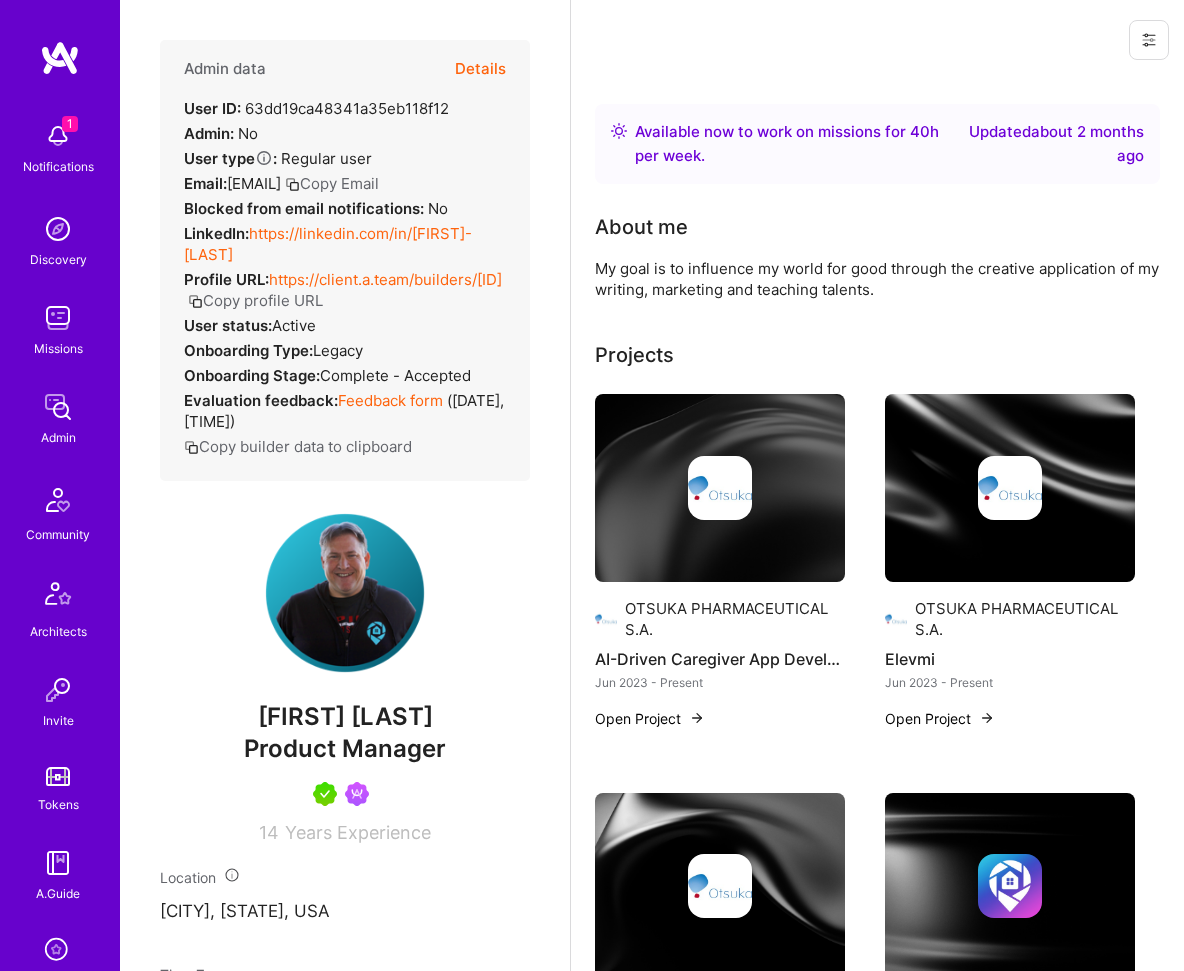 click on "Details" at bounding box center [480, 69] 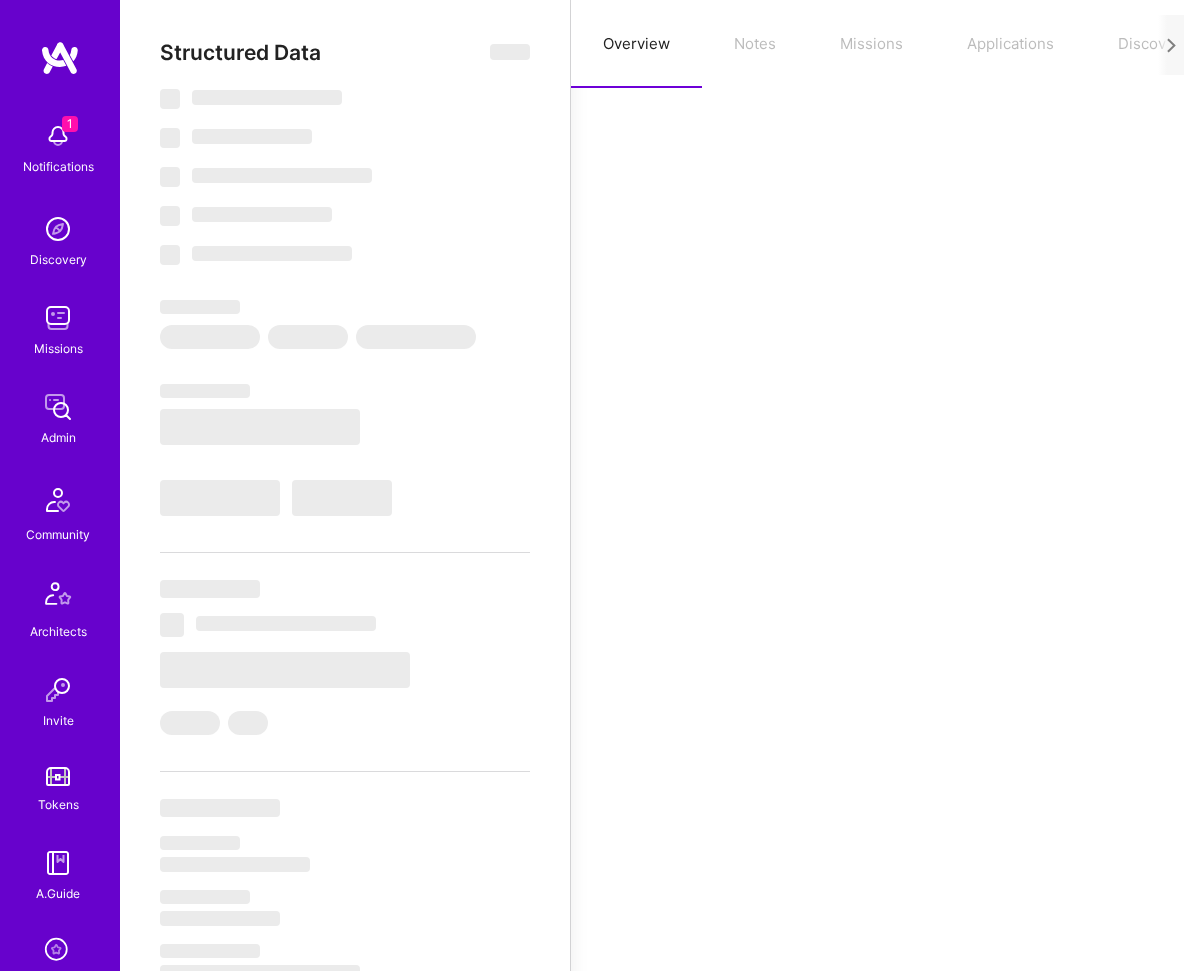 select on "Right Now" 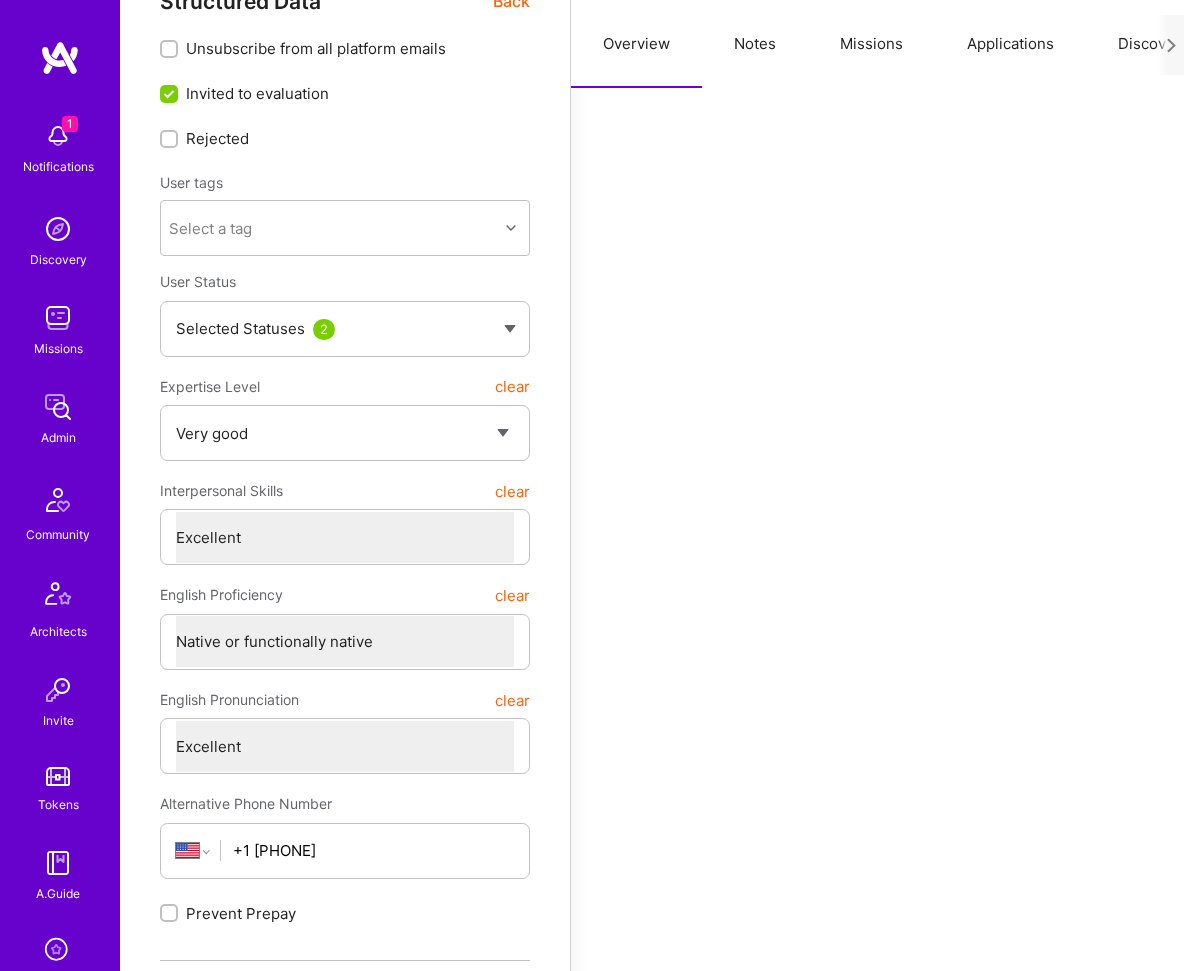 scroll, scrollTop: 0, scrollLeft: 0, axis: both 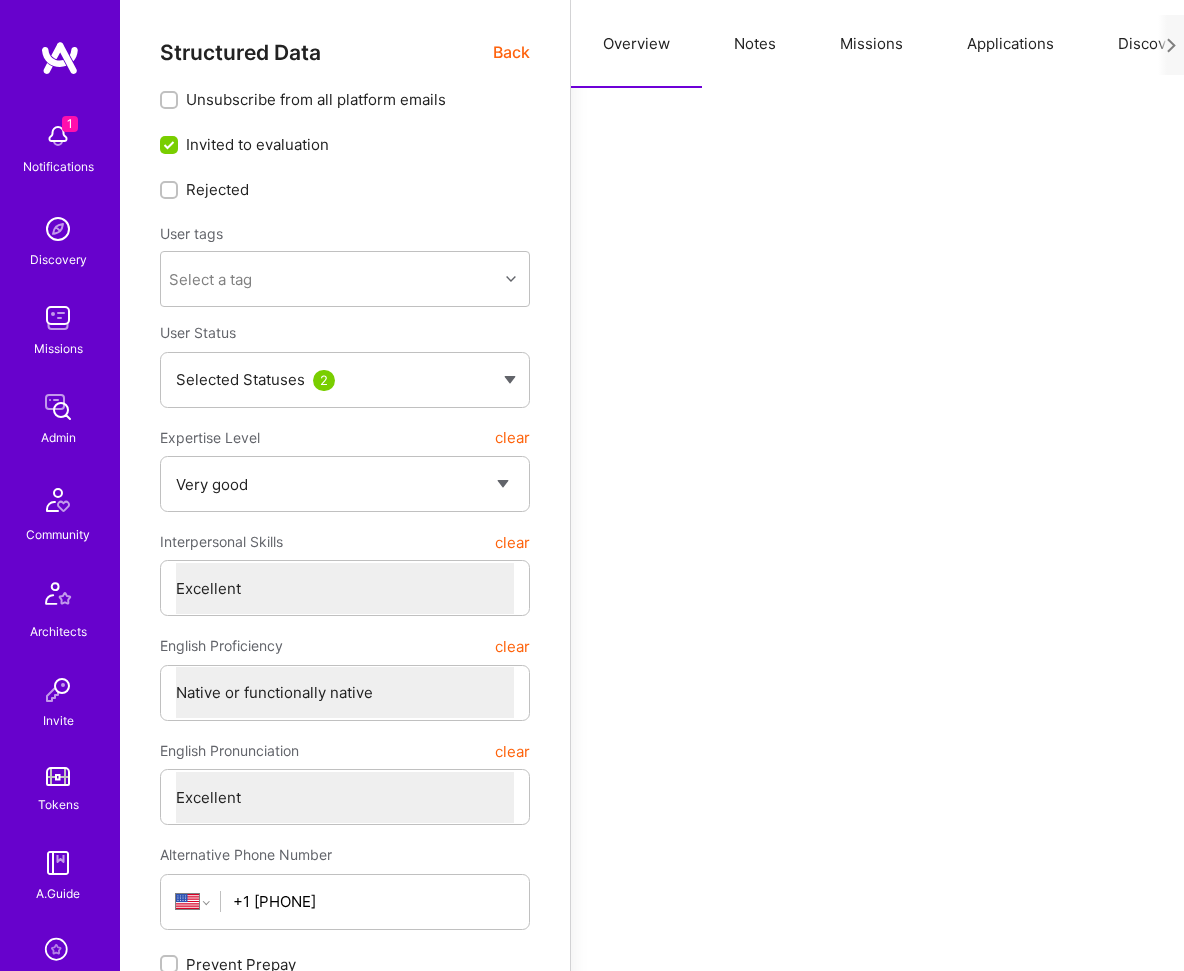 click on "Notes" at bounding box center (755, 44) 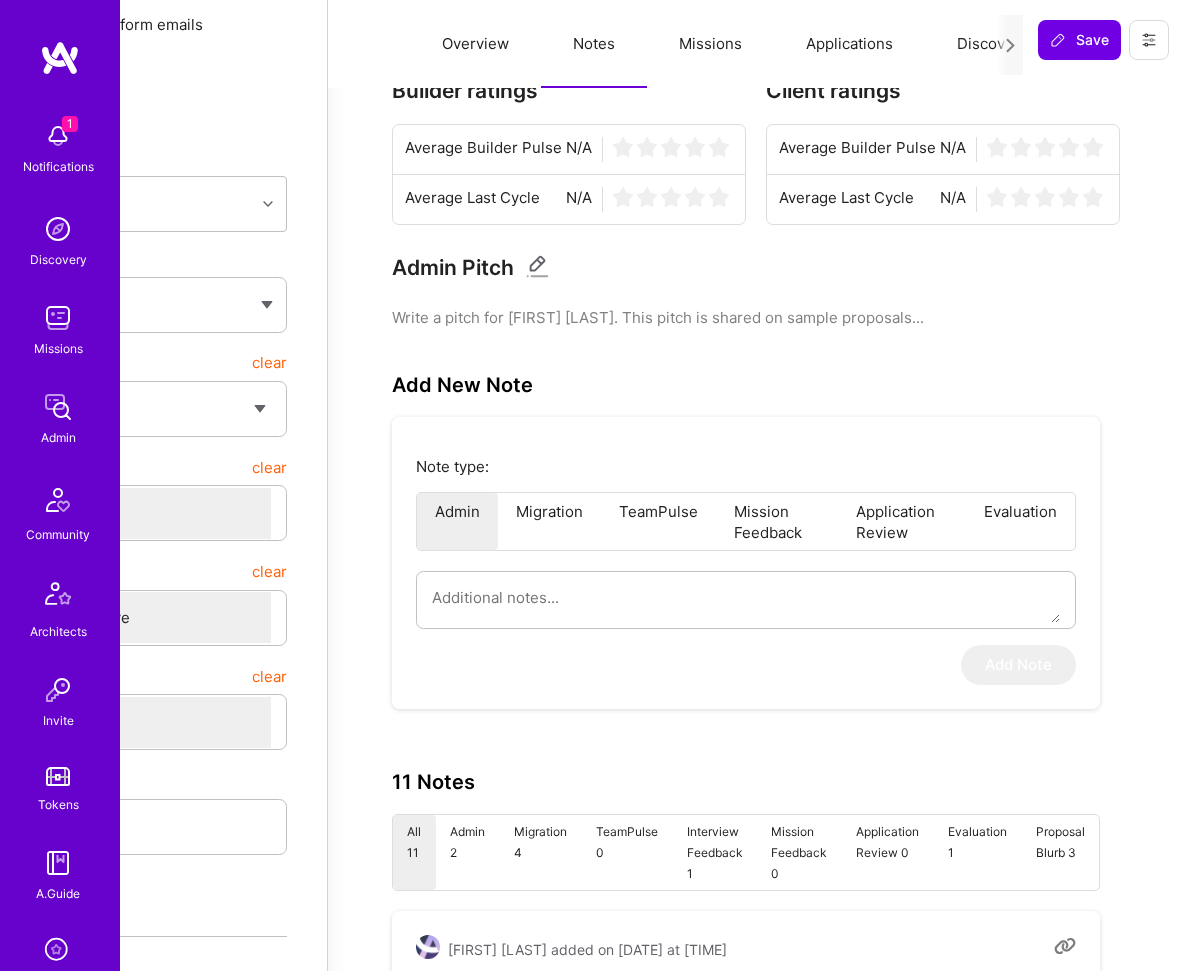 scroll, scrollTop: 0, scrollLeft: 243, axis: horizontal 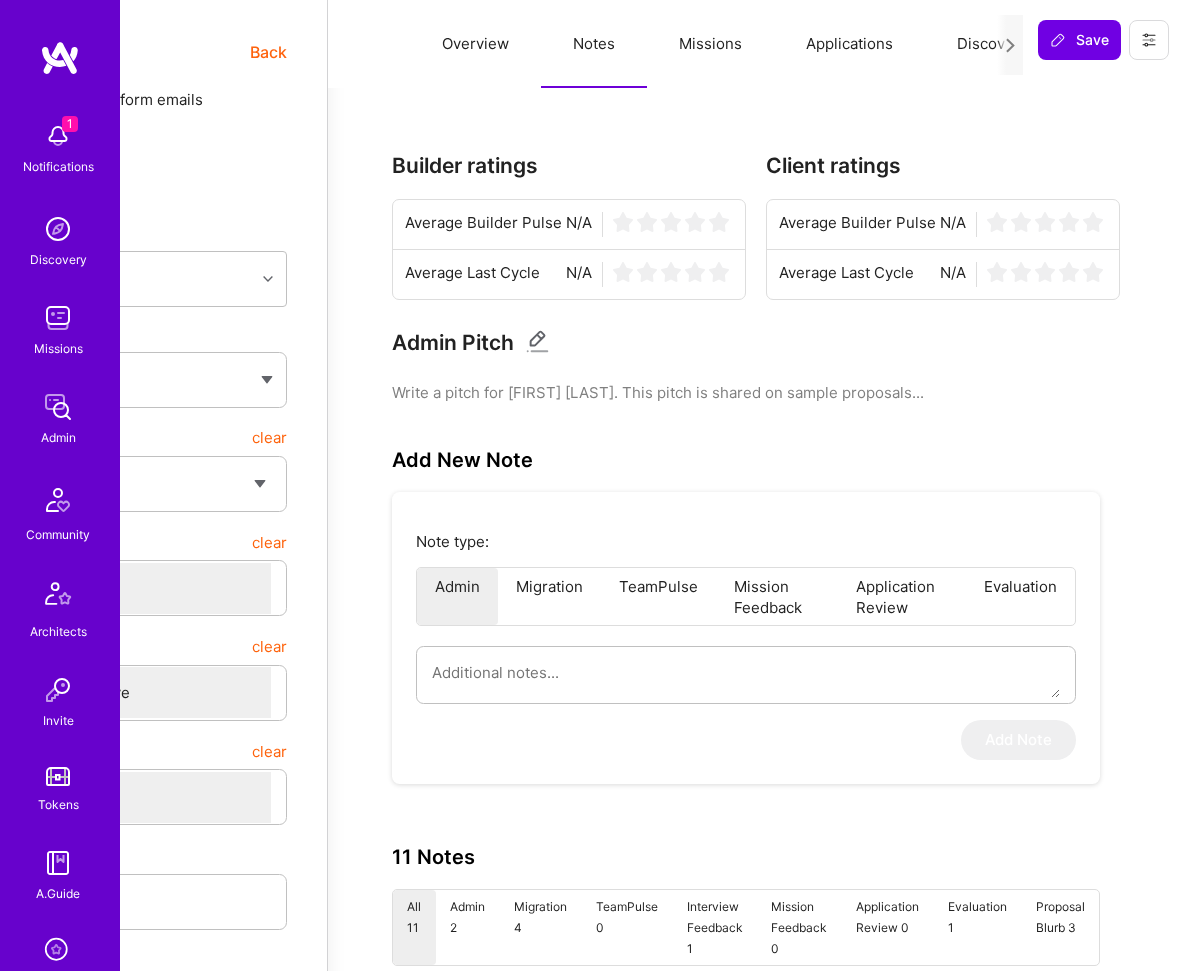 click on "Missions" at bounding box center (710, 44) 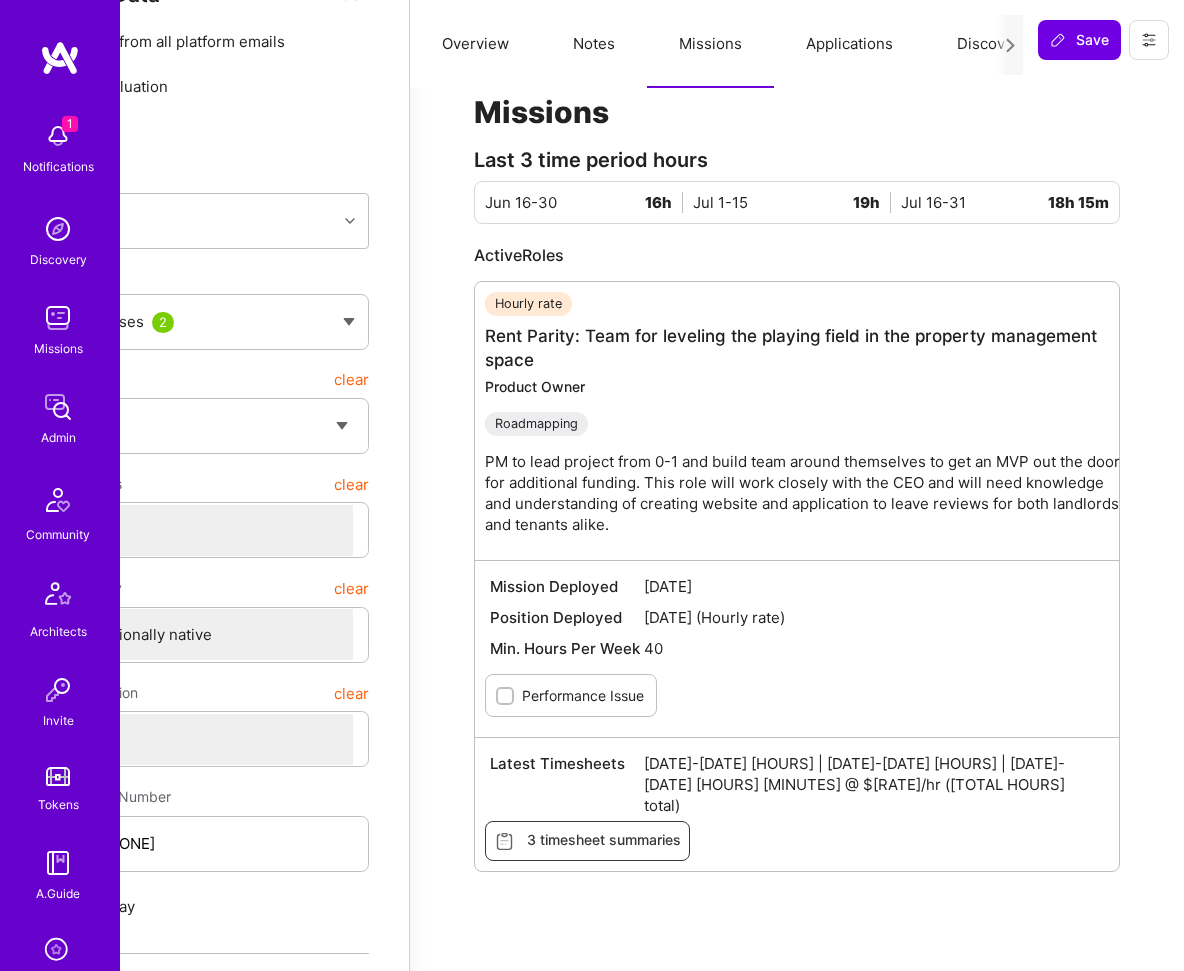 scroll, scrollTop: 72, scrollLeft: 161, axis: both 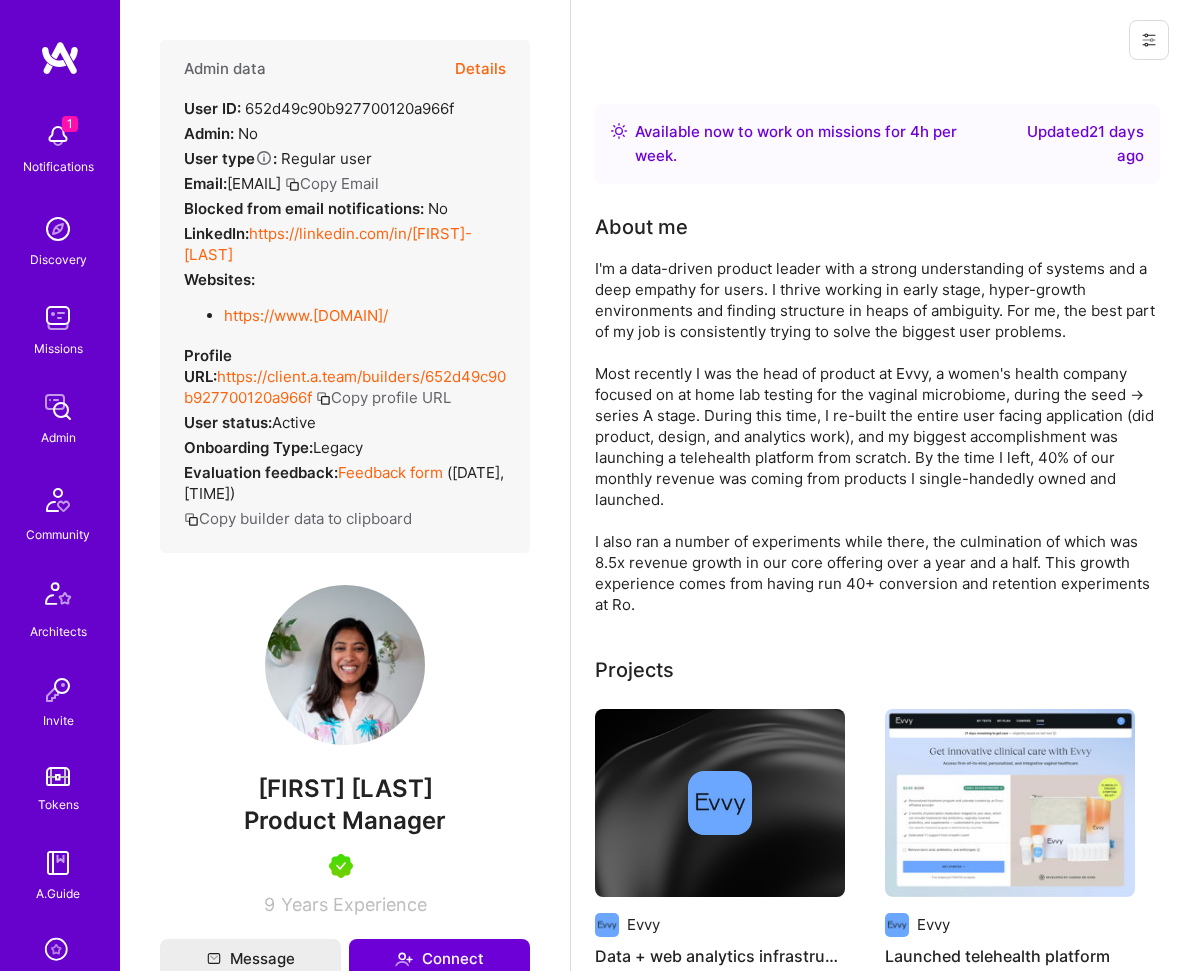 click on "Details" at bounding box center (480, 69) 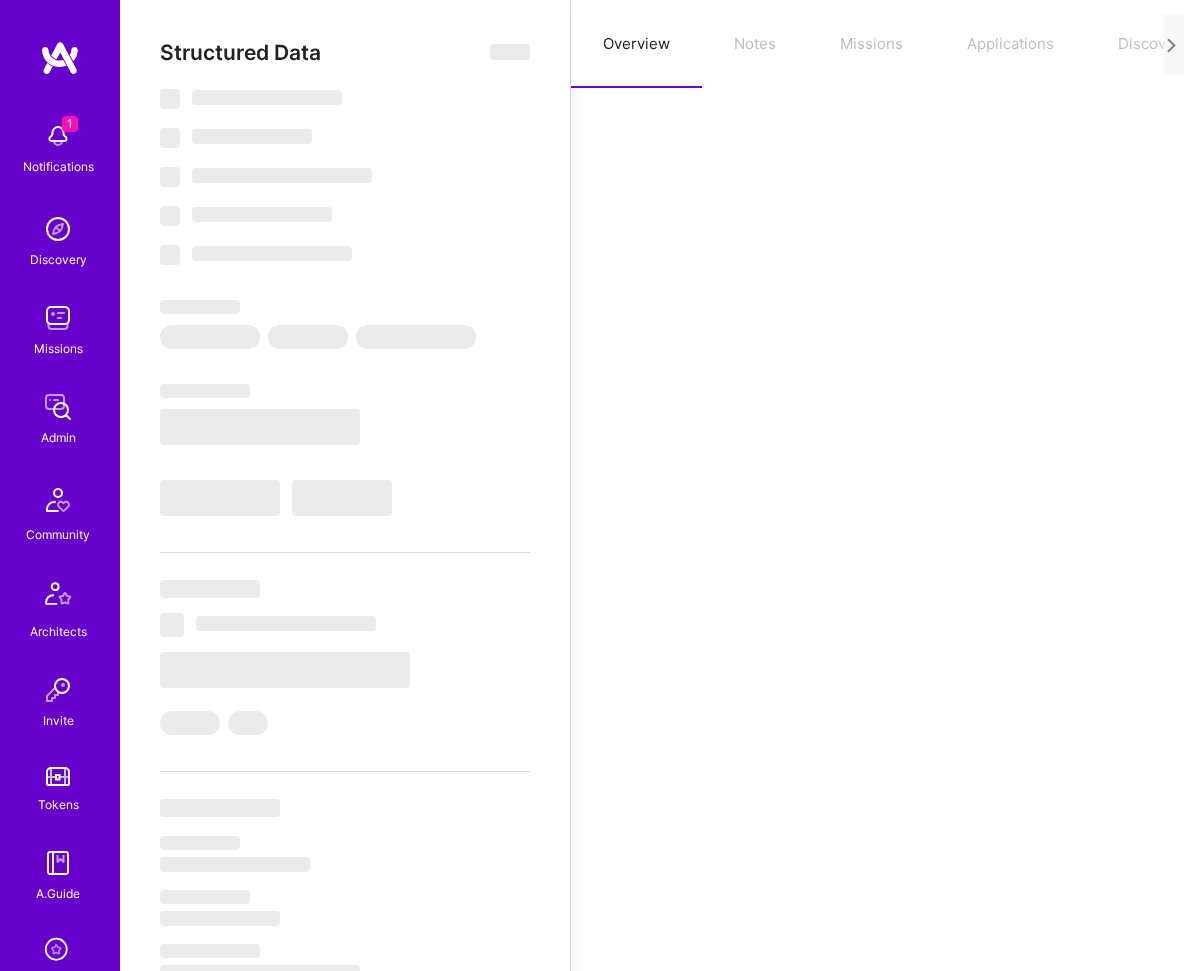 select on "Right Now" 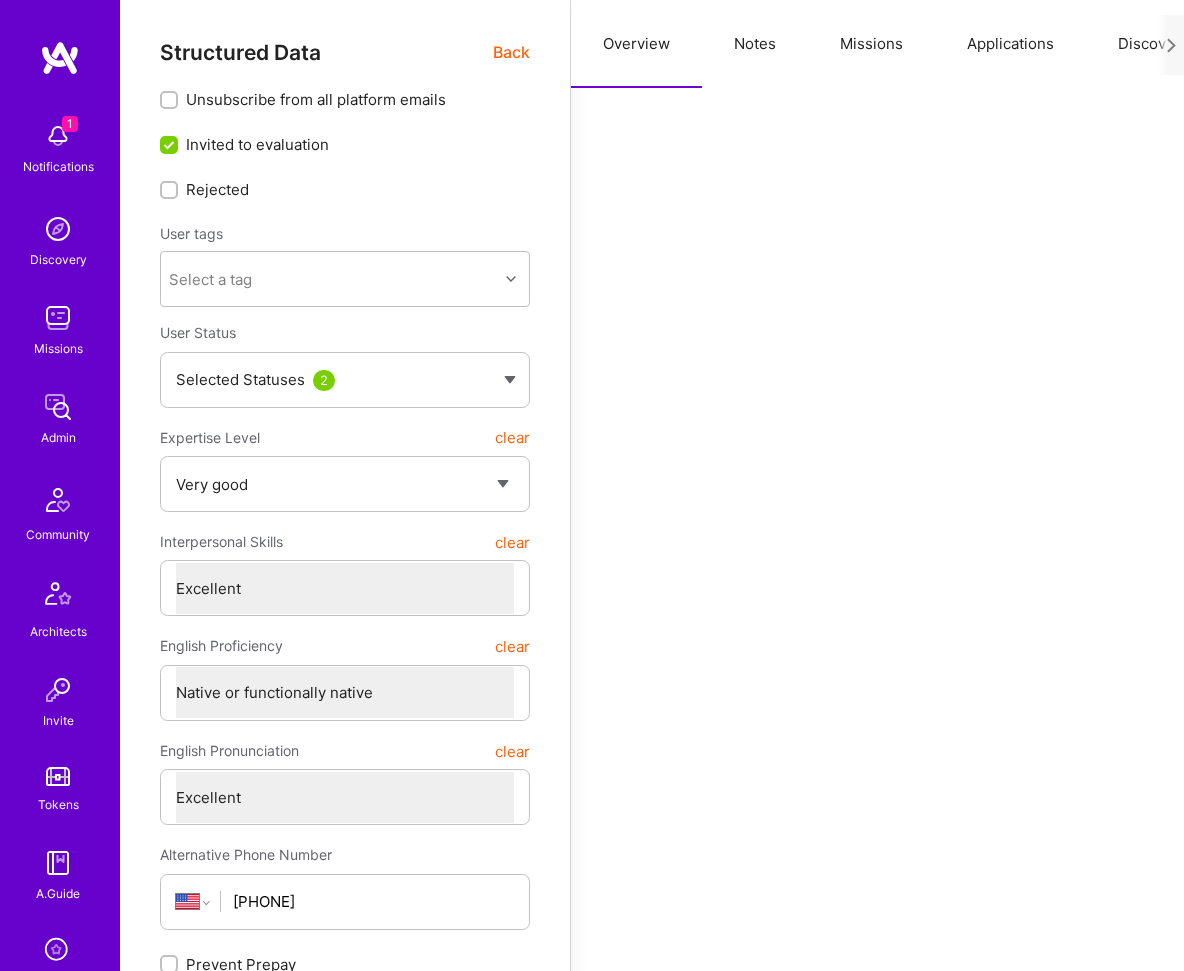 click on "Notes" at bounding box center [755, 44] 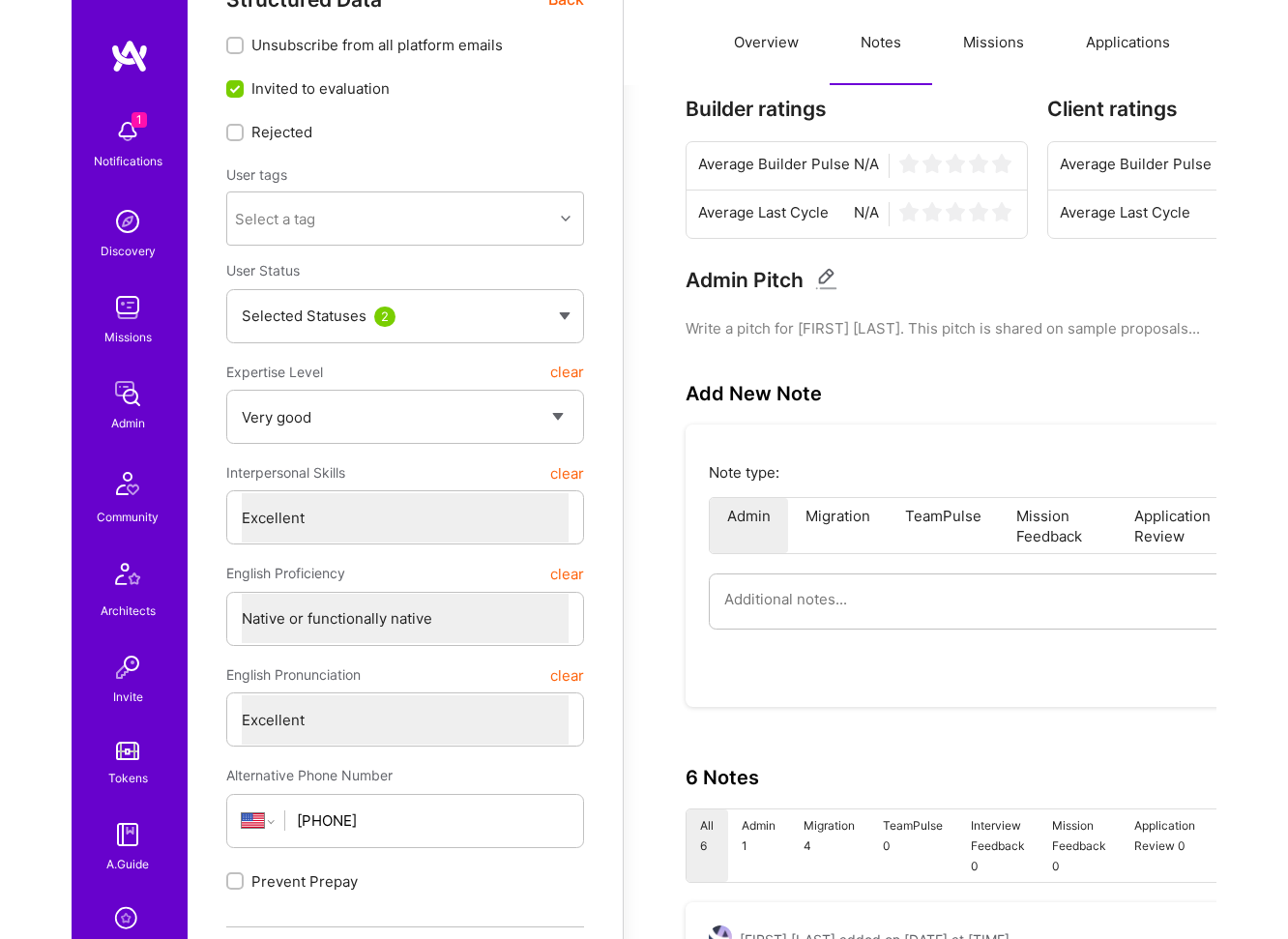 scroll, scrollTop: 0, scrollLeft: 0, axis: both 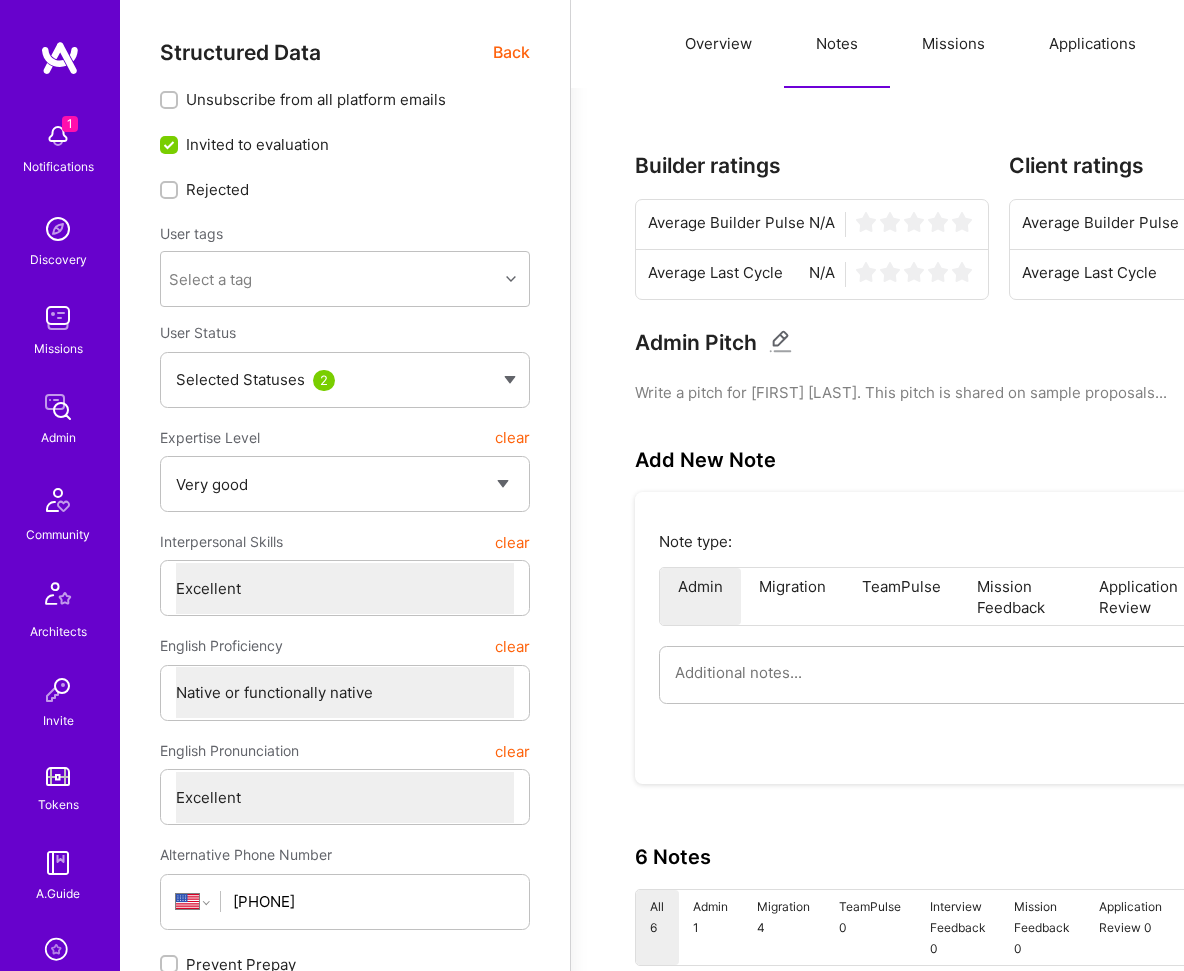 click on "Back" at bounding box center [511, 52] 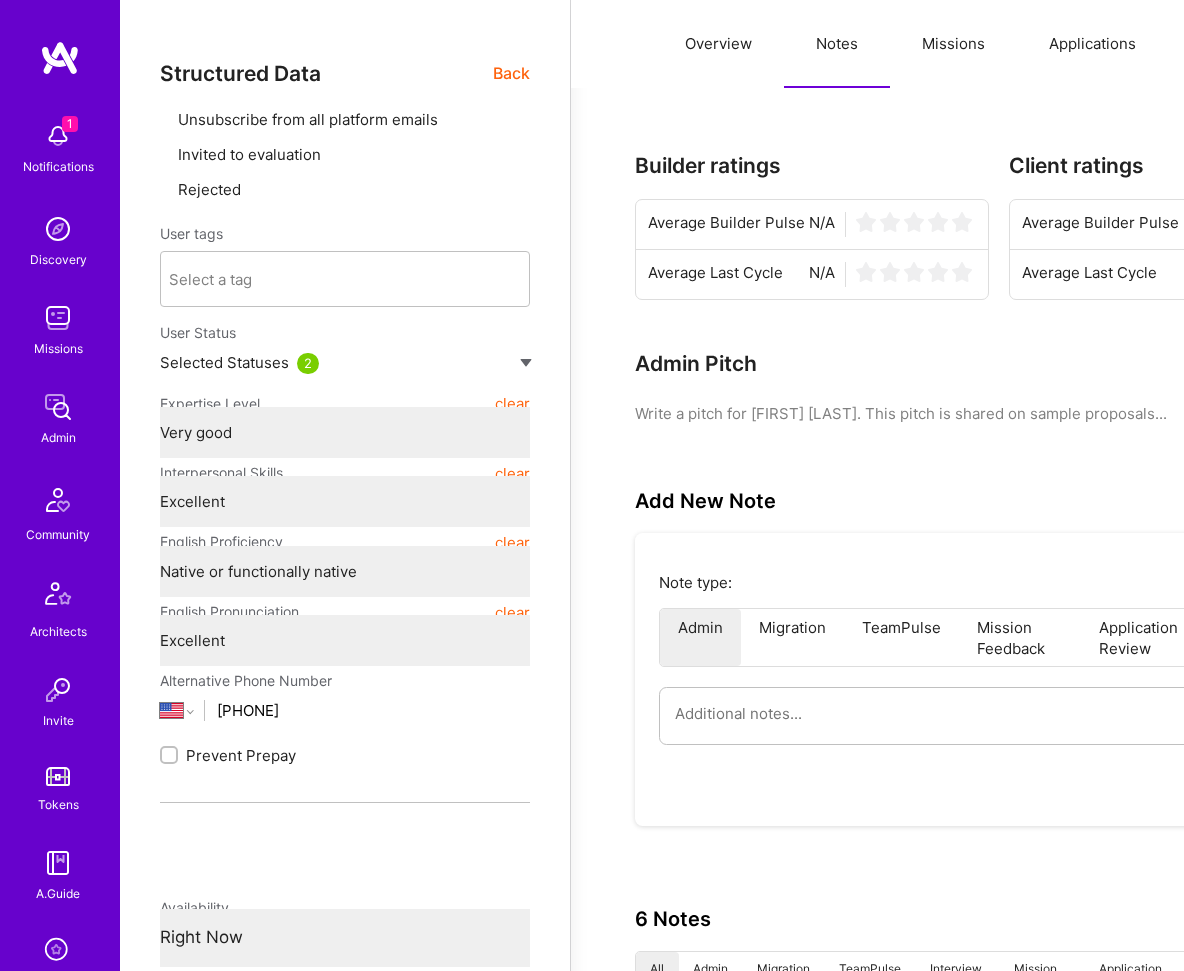 type on "x" 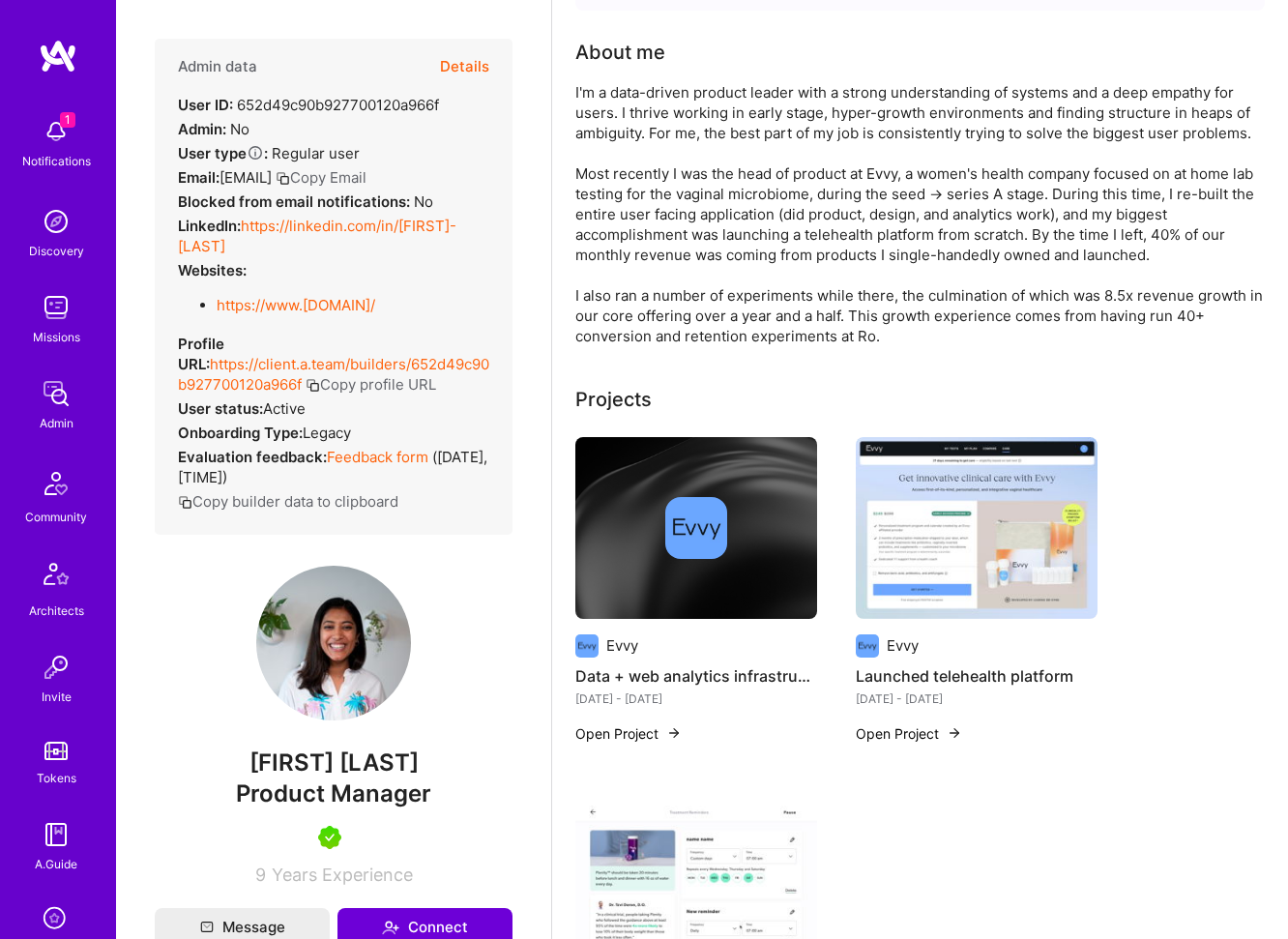 scroll, scrollTop: 151, scrollLeft: 0, axis: vertical 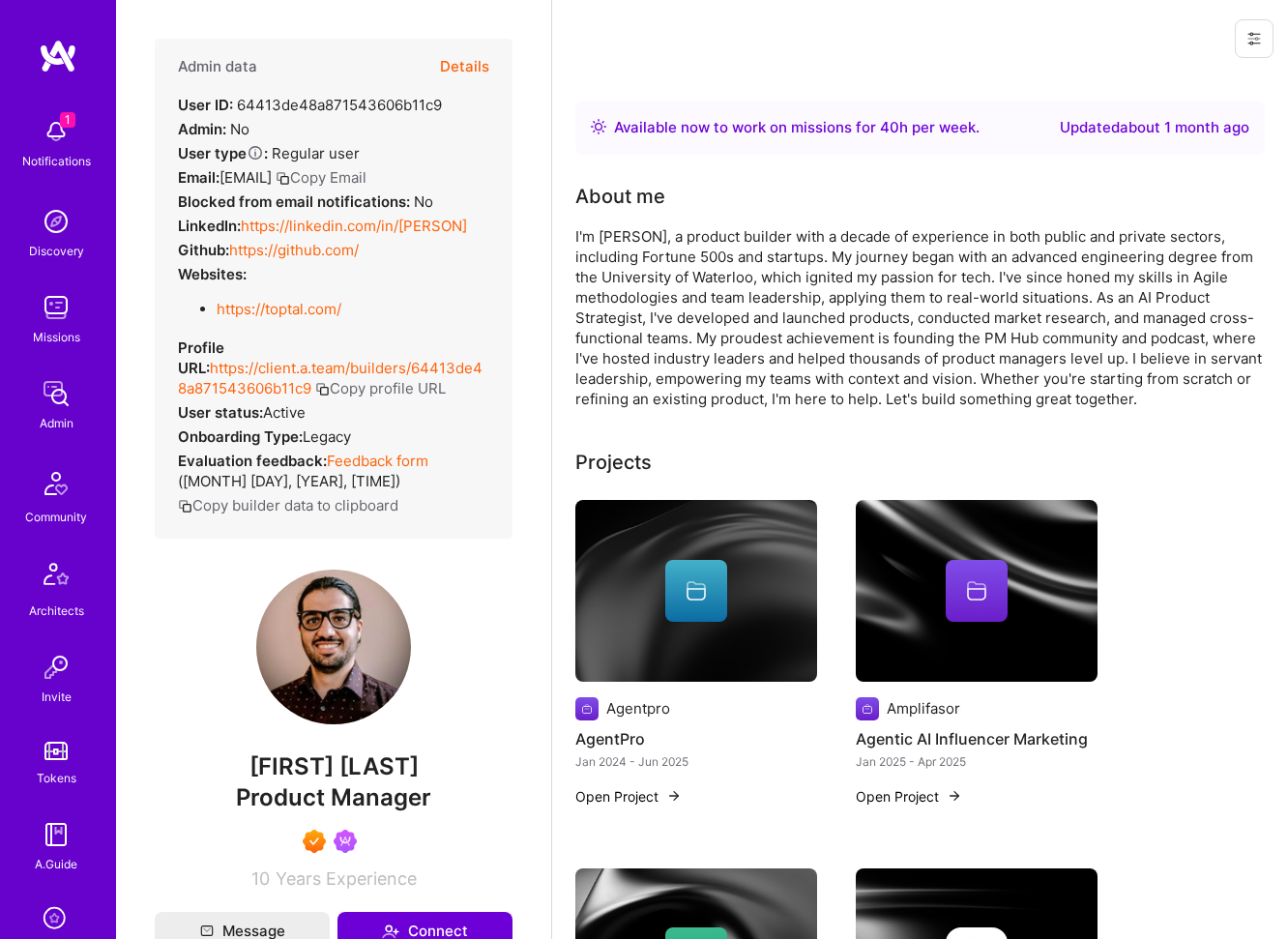 click on "Details" at bounding box center (464, 67) 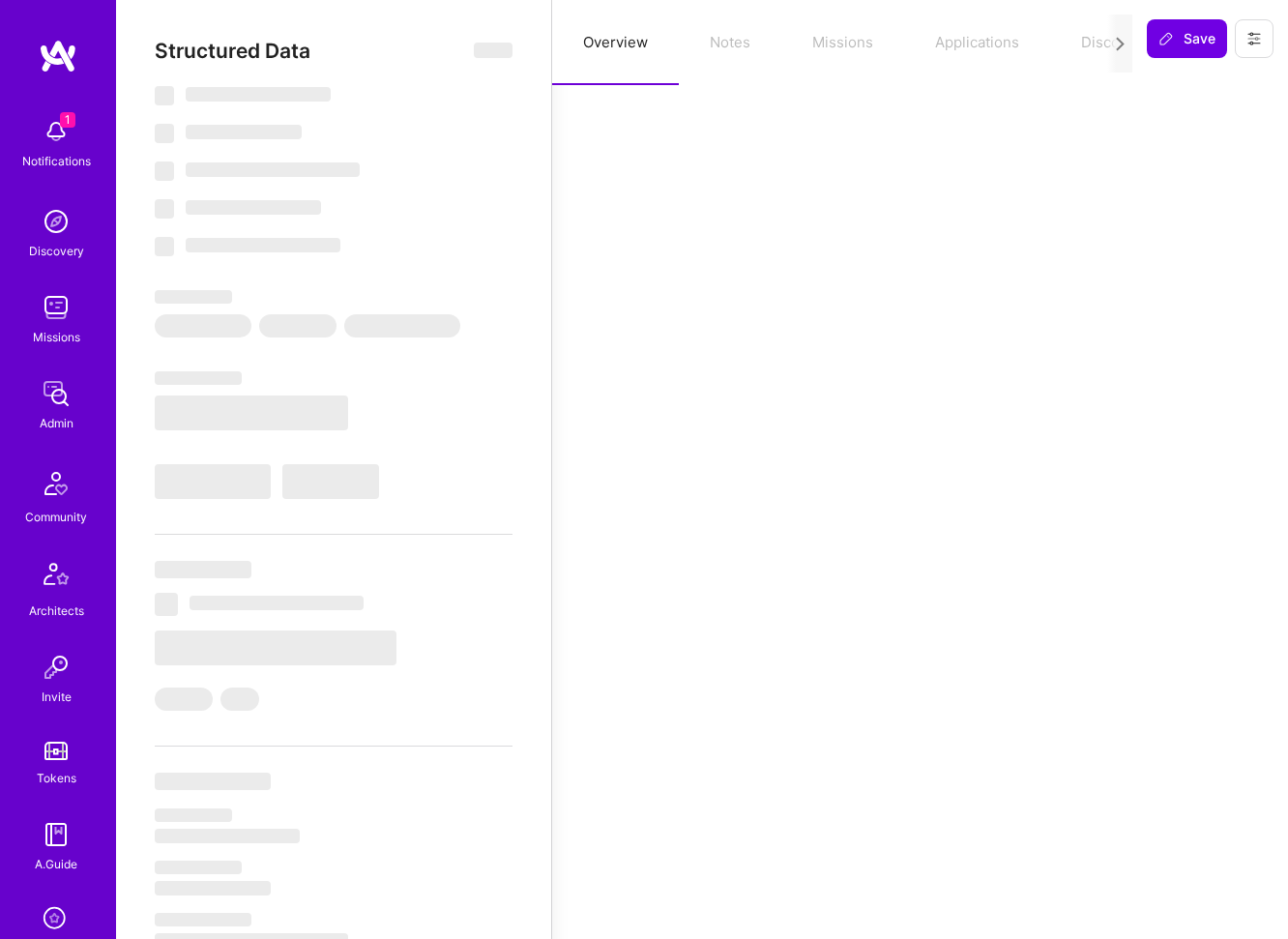 select on "Right Now" 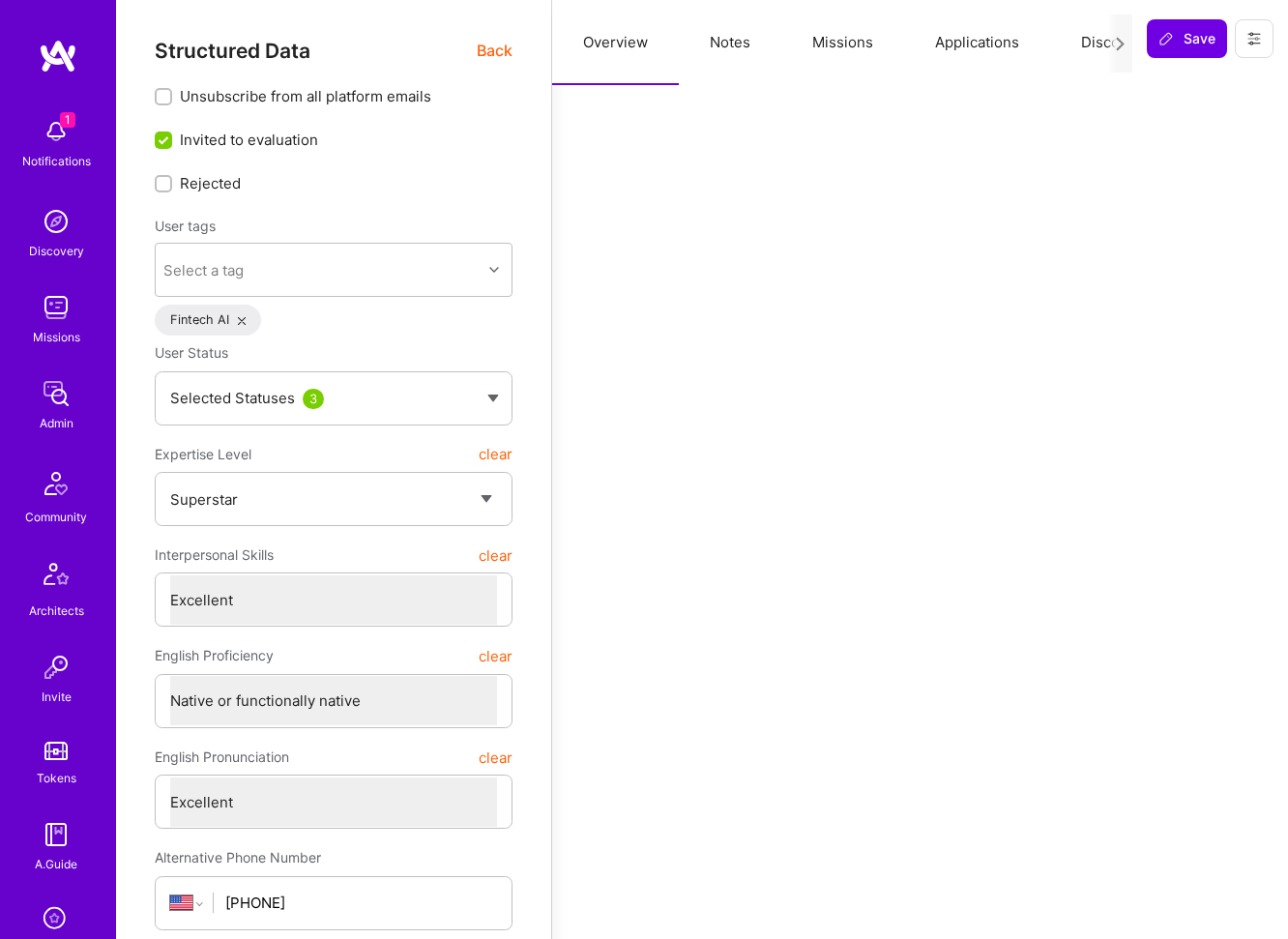 click on "Missions" at bounding box center [842, 43] 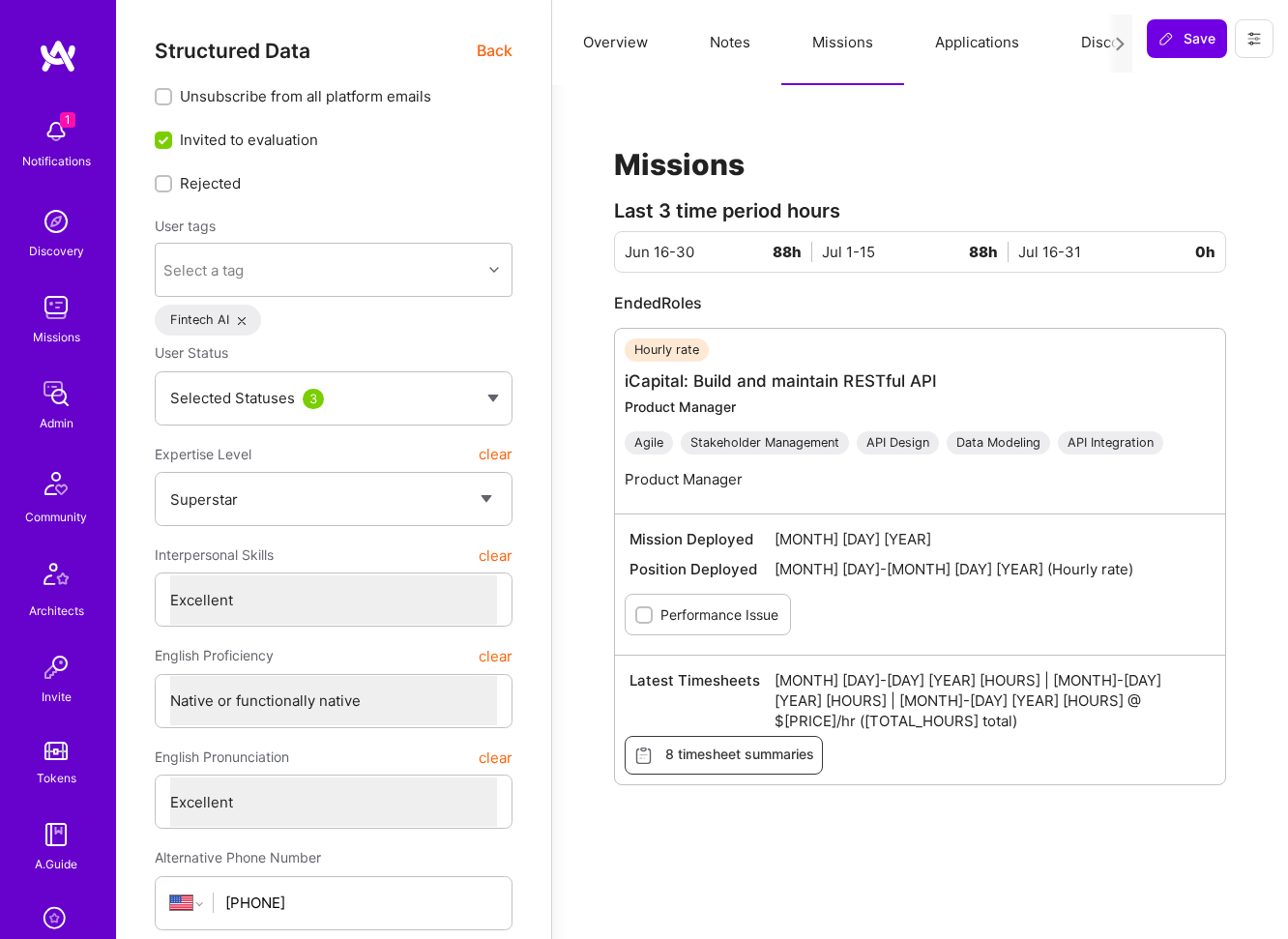 click on "Notes" at bounding box center [730, 43] 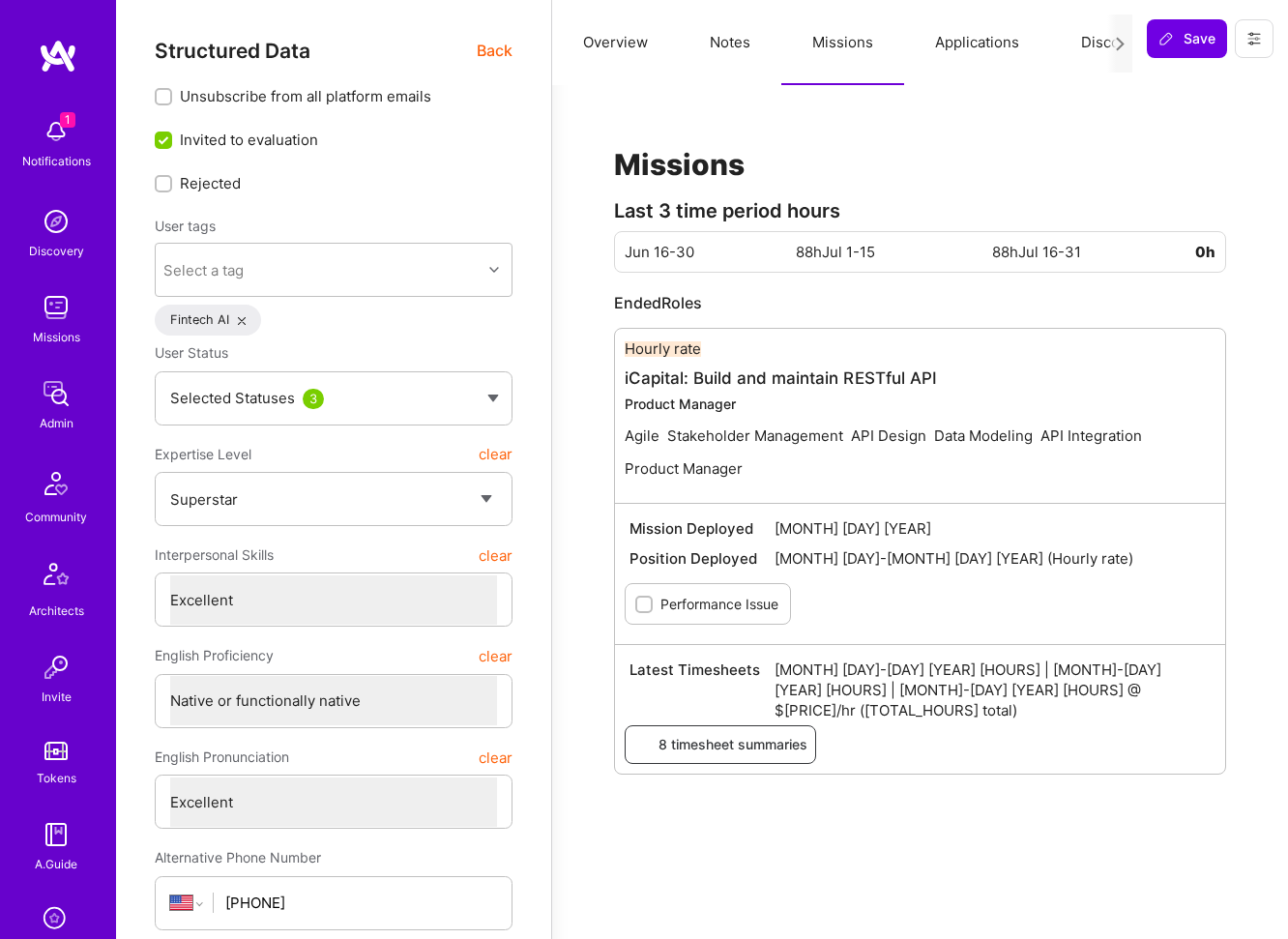 type on "x" 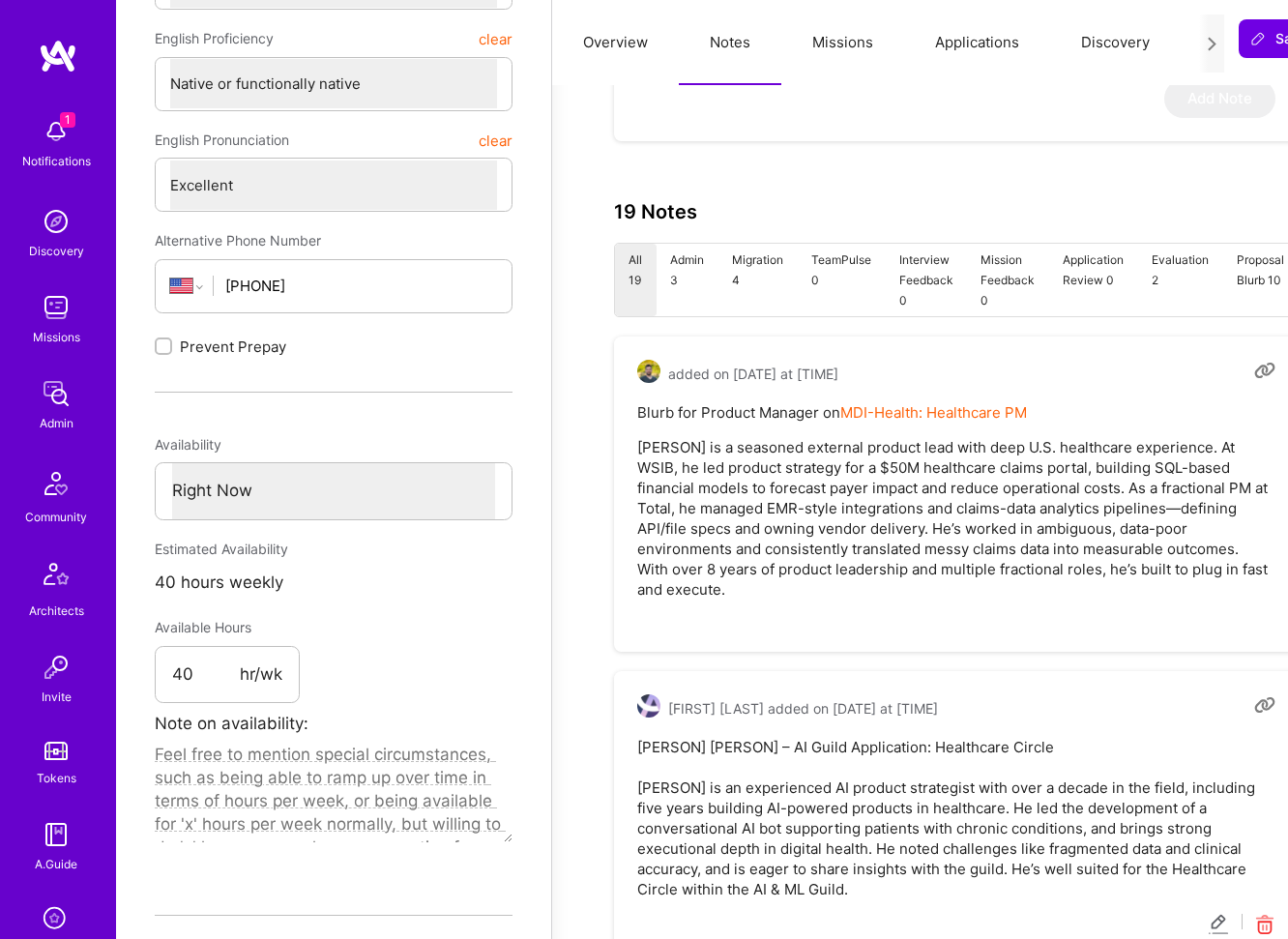 scroll, scrollTop: 630, scrollLeft: 0, axis: vertical 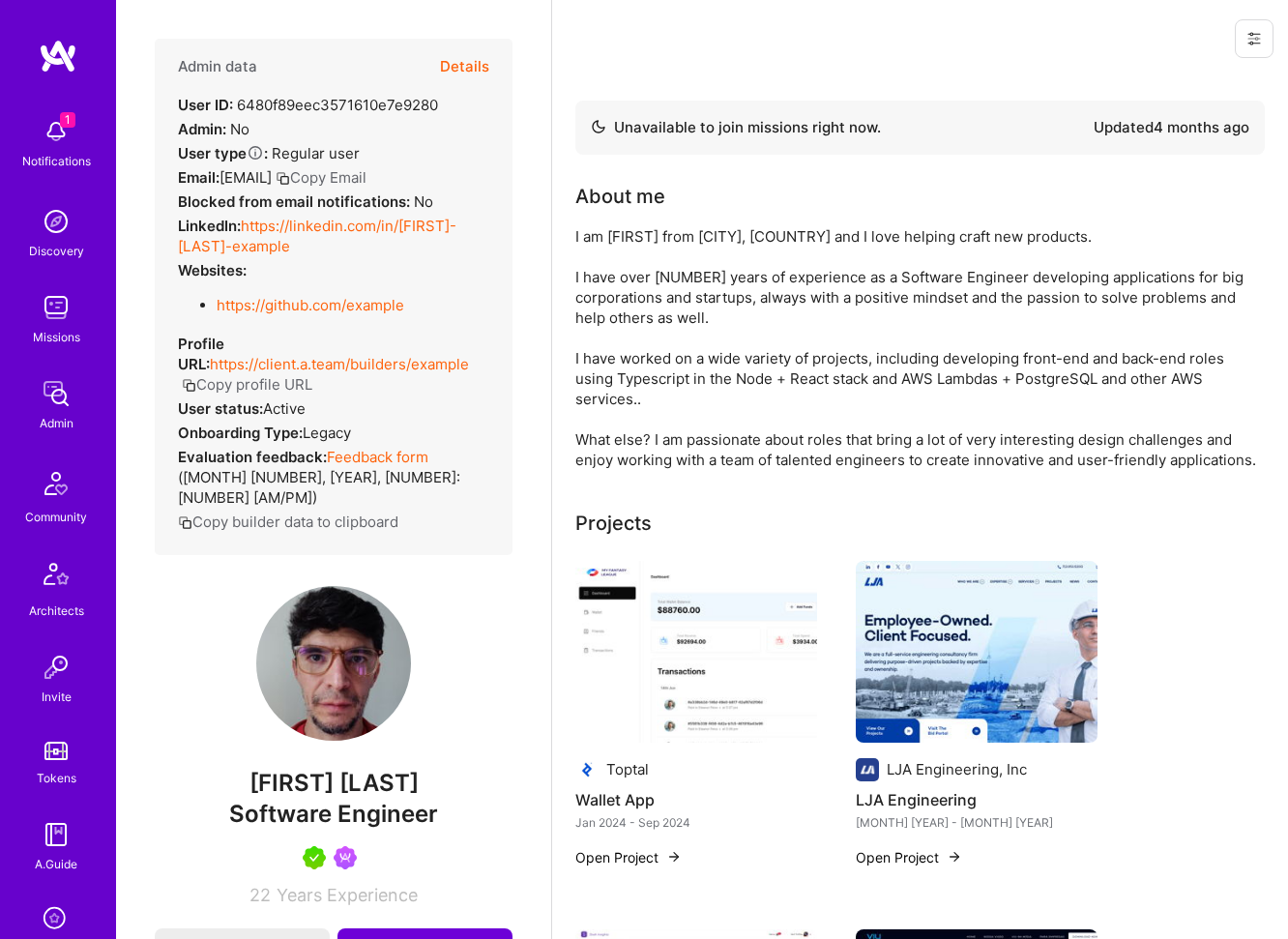 click on "Details" at bounding box center (464, 67) 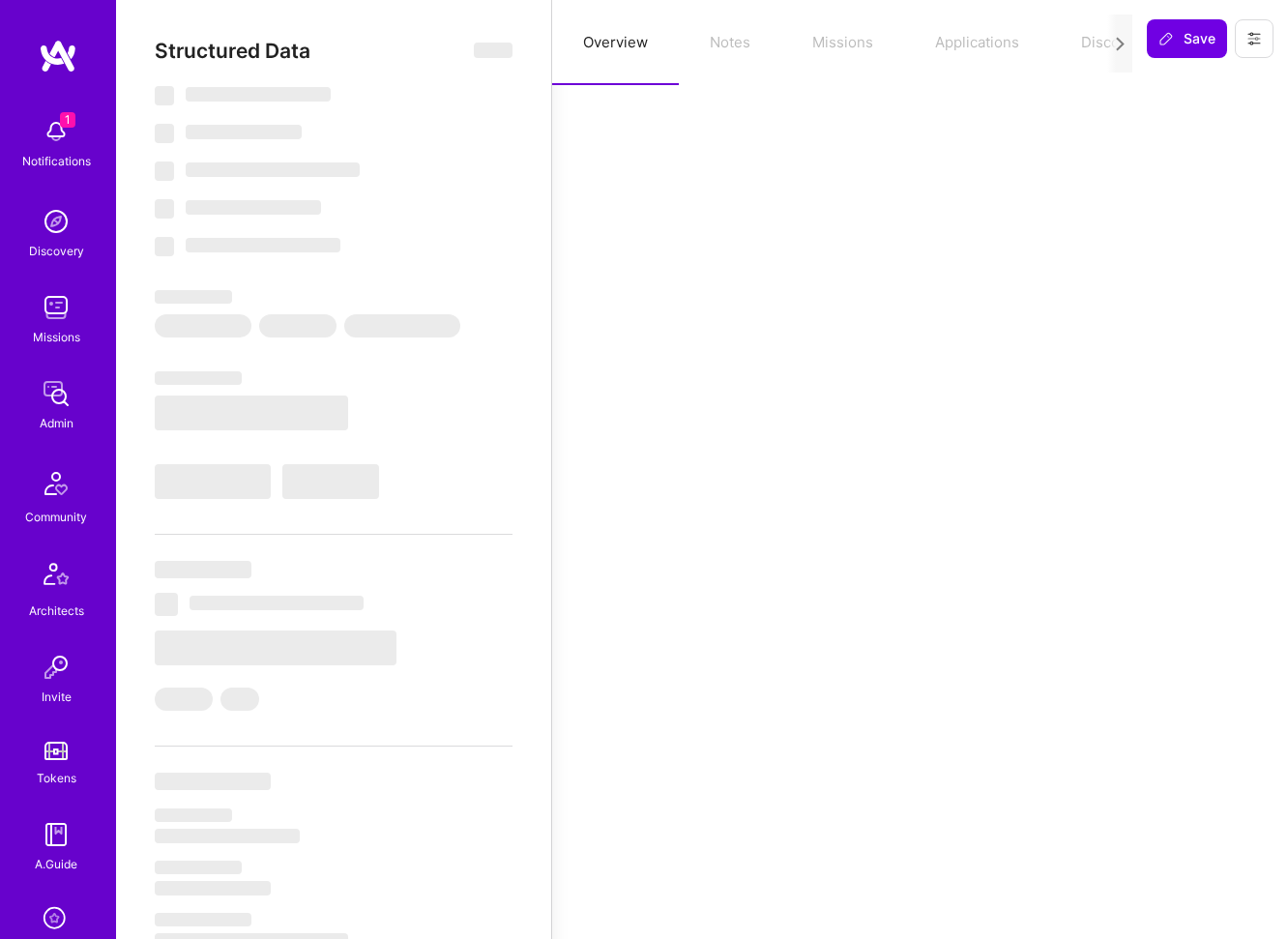 select on "Not Available" 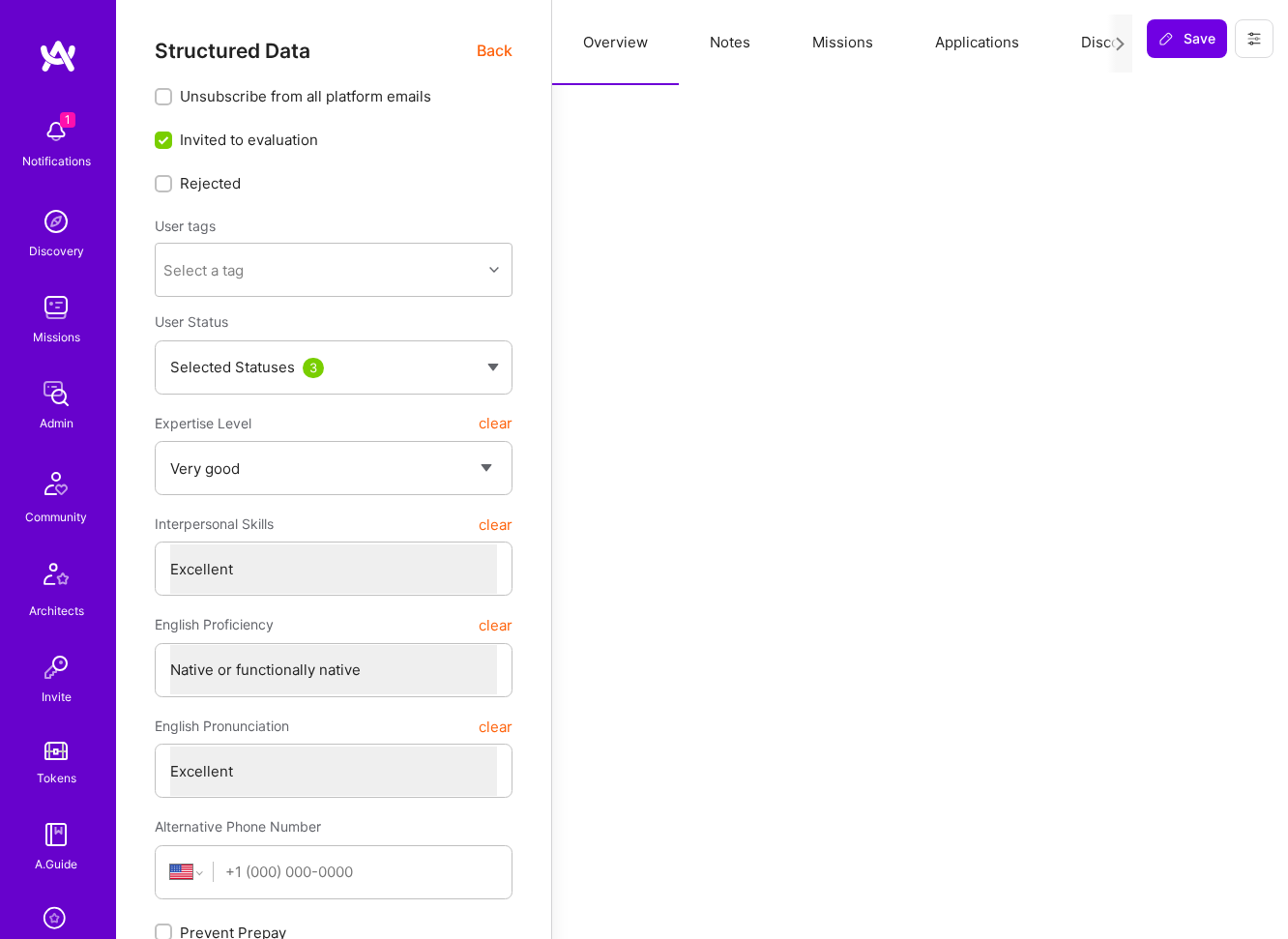 click on "Notes" at bounding box center (730, 43) 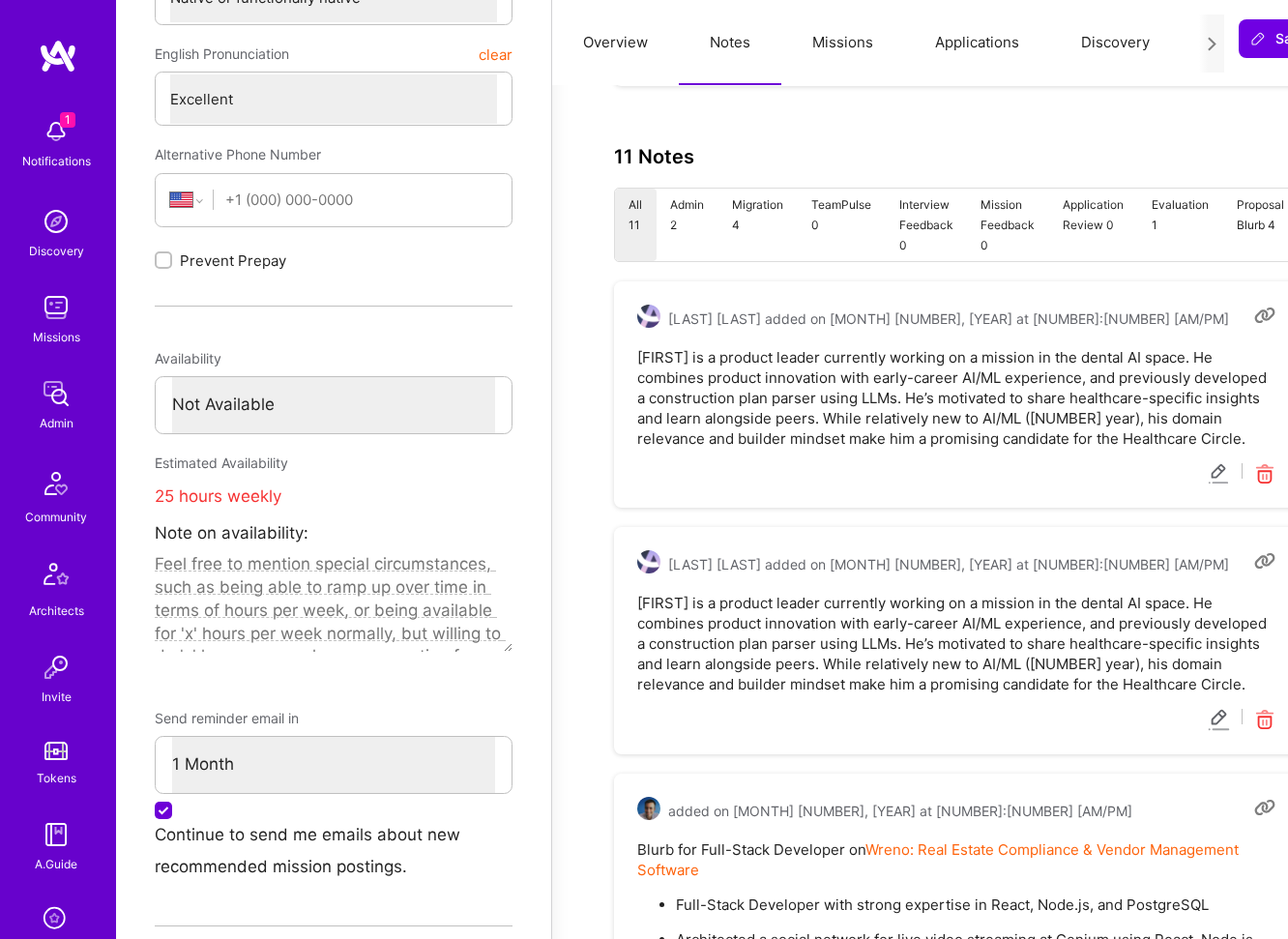 scroll, scrollTop: 671, scrollLeft: 0, axis: vertical 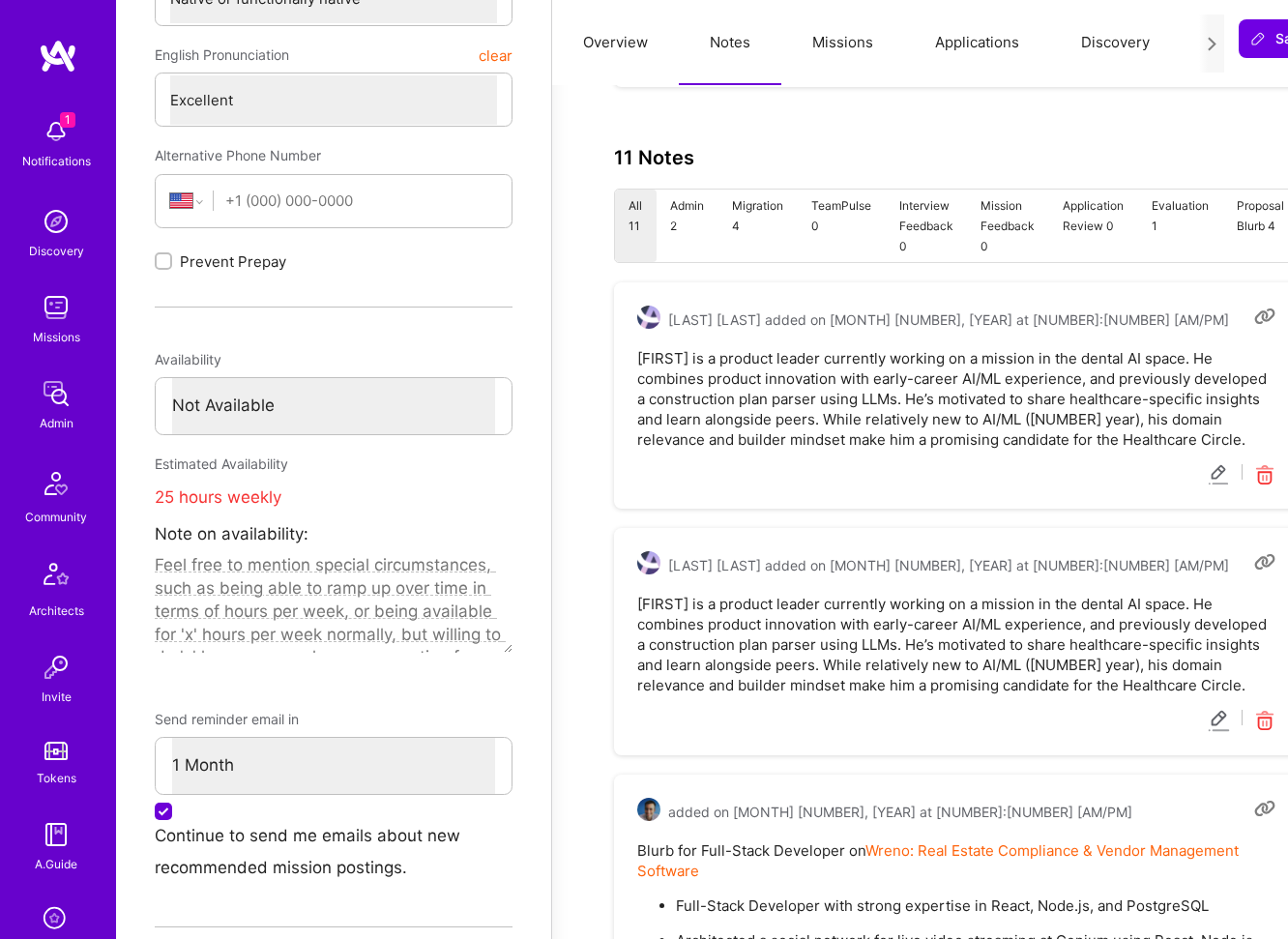 click at bounding box center (1265, 720) 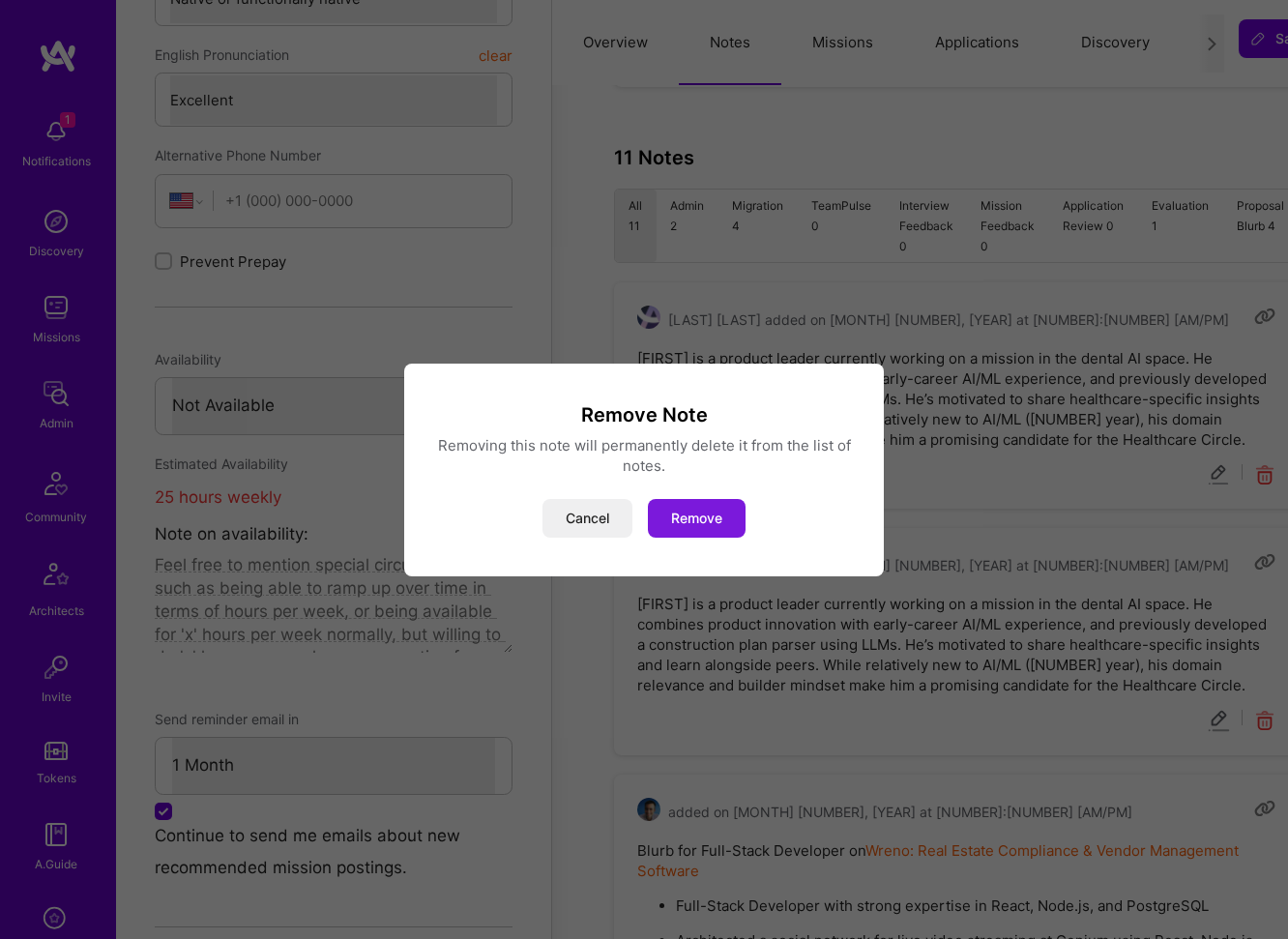 click on "Remove" at bounding box center (696, 518) 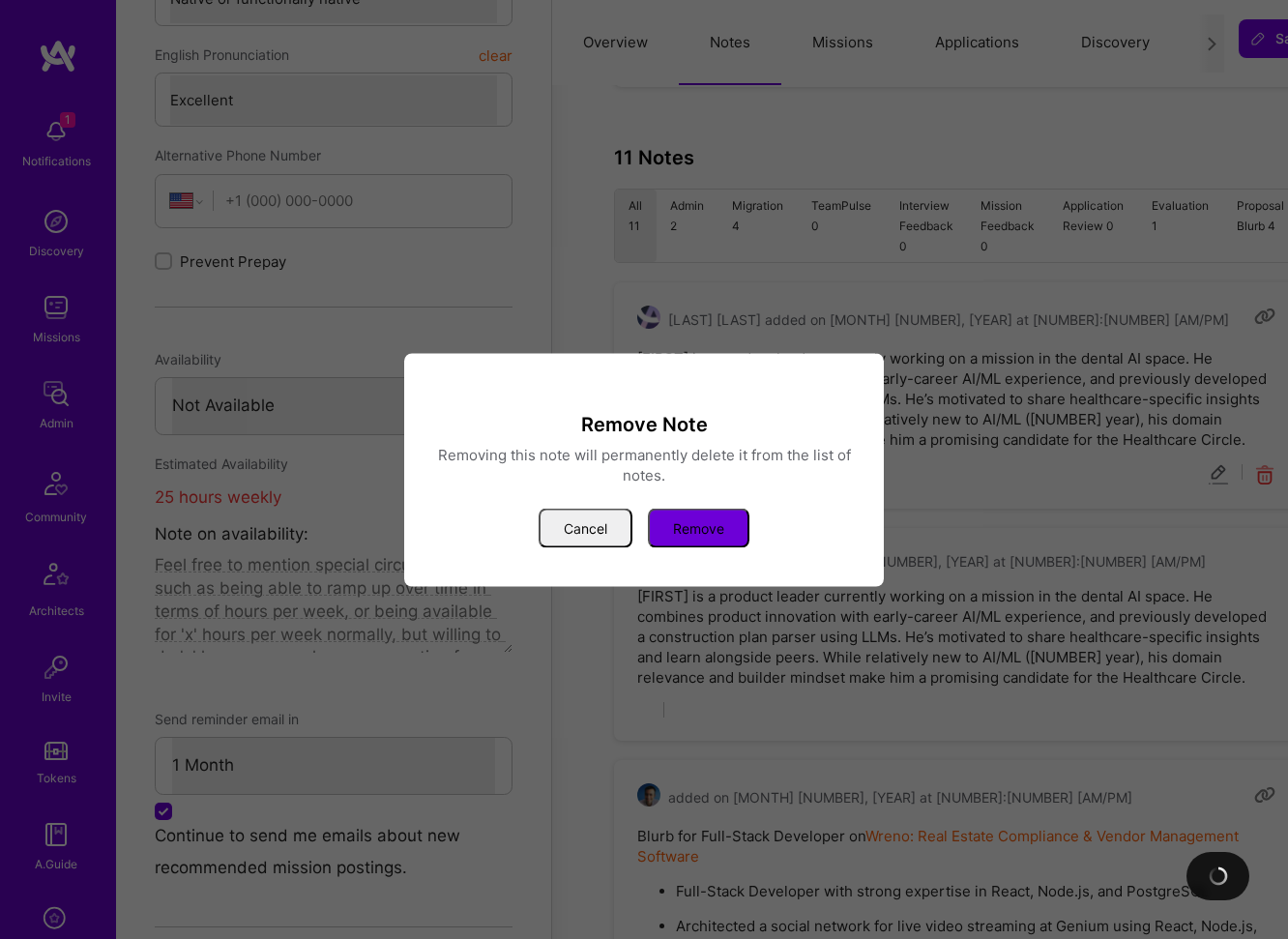 type on "x" 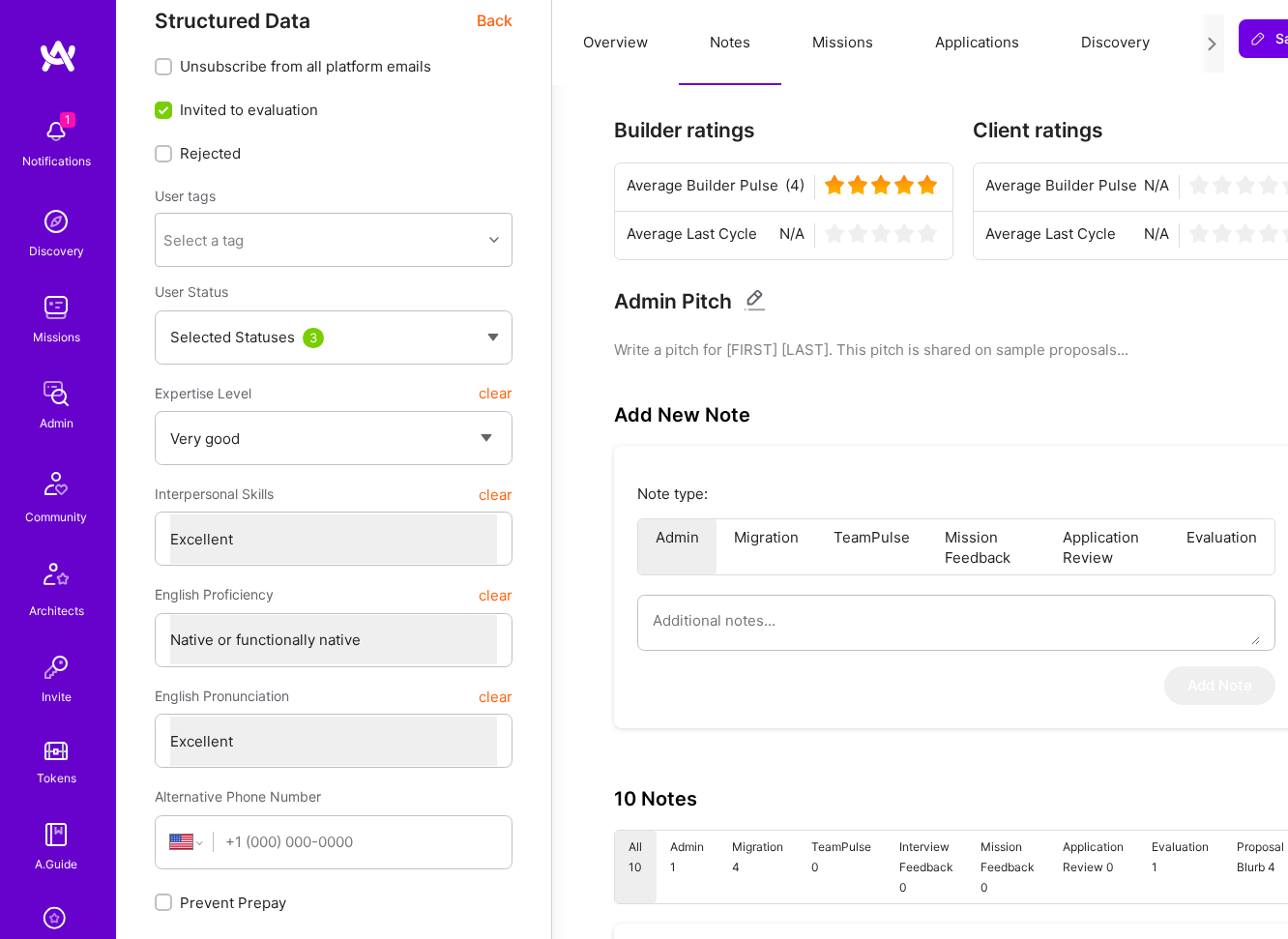 scroll, scrollTop: 0, scrollLeft: 0, axis: both 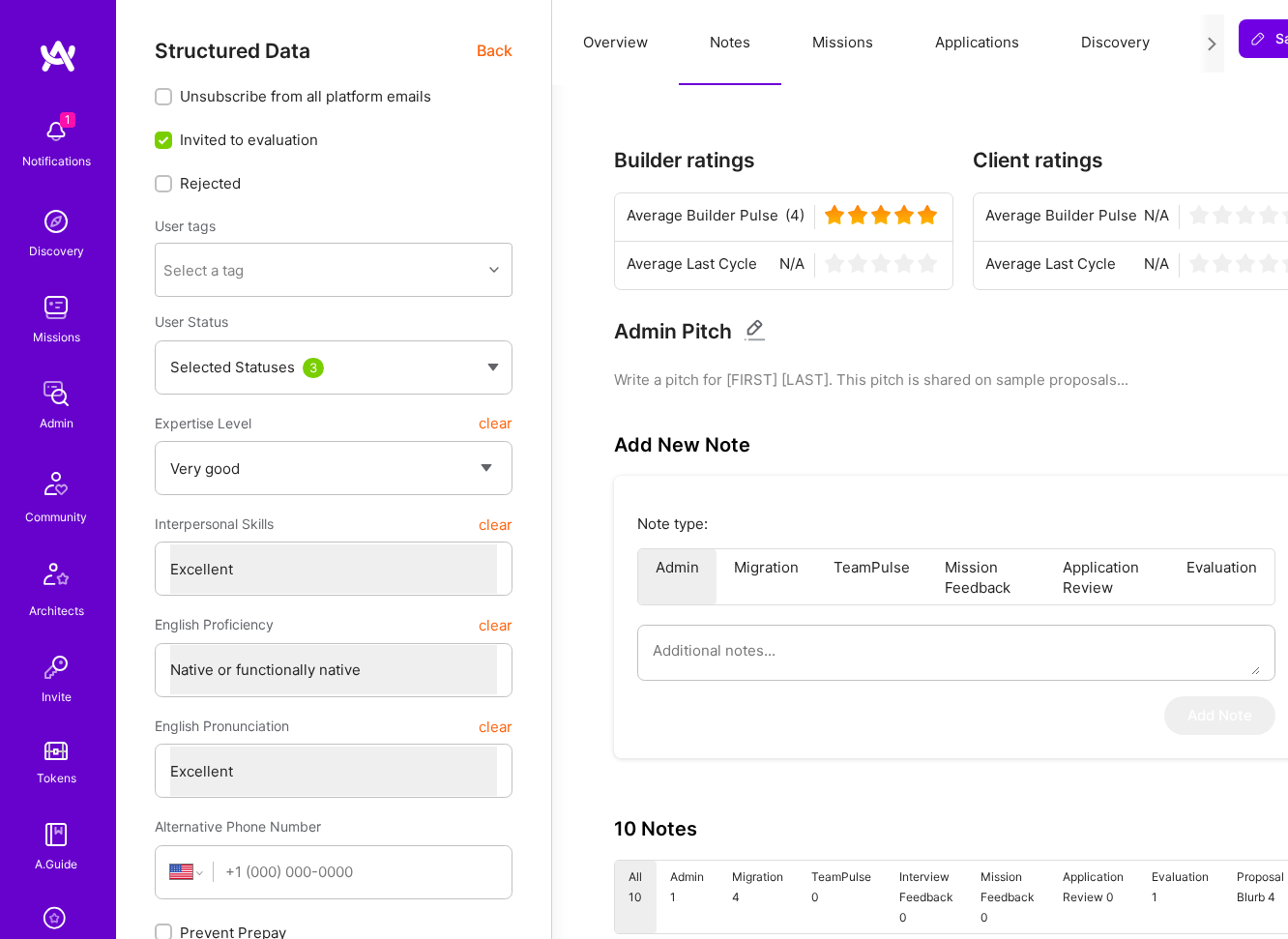 click on "Missions" at bounding box center [842, 43] 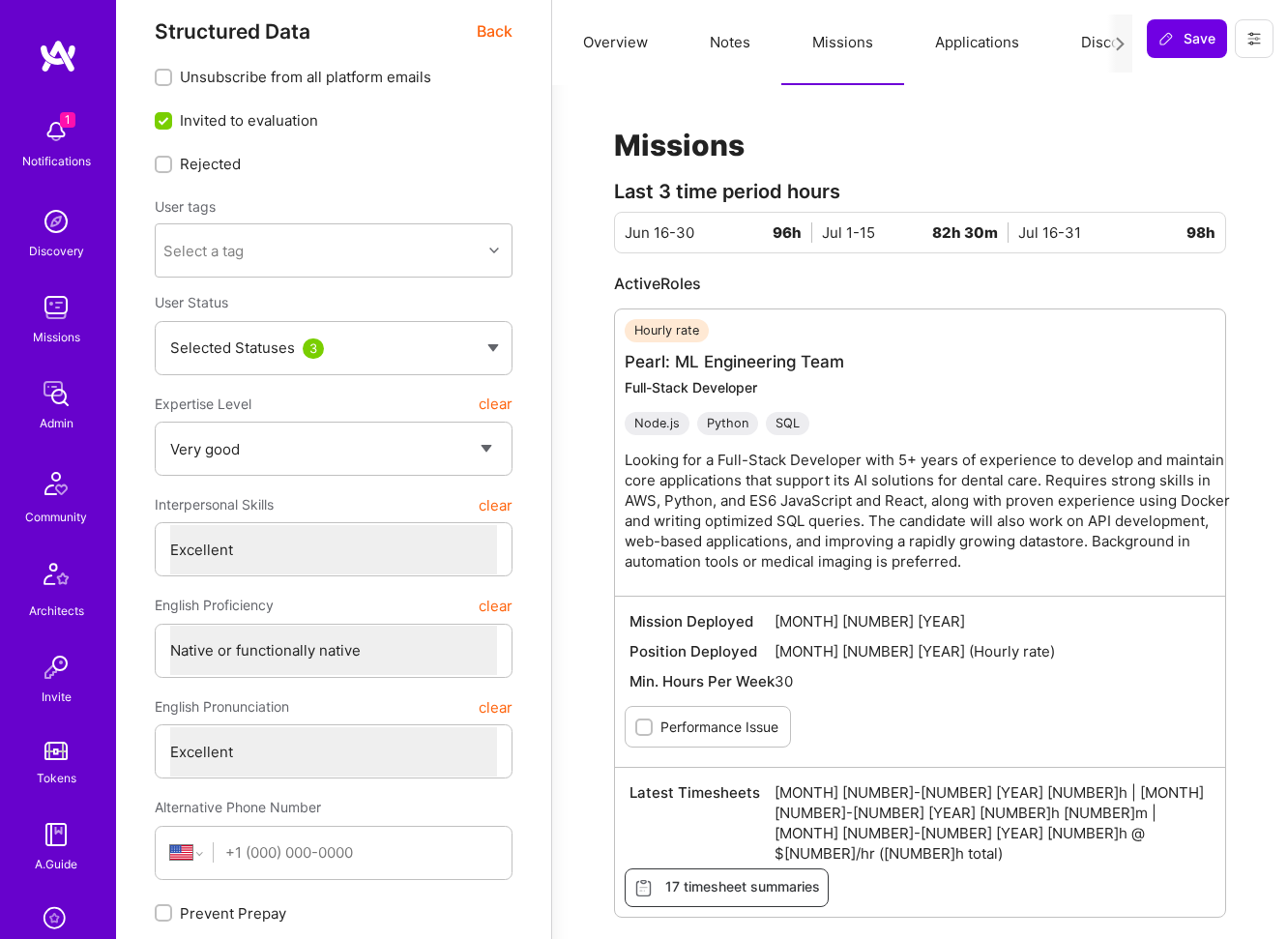 scroll, scrollTop: 0, scrollLeft: 0, axis: both 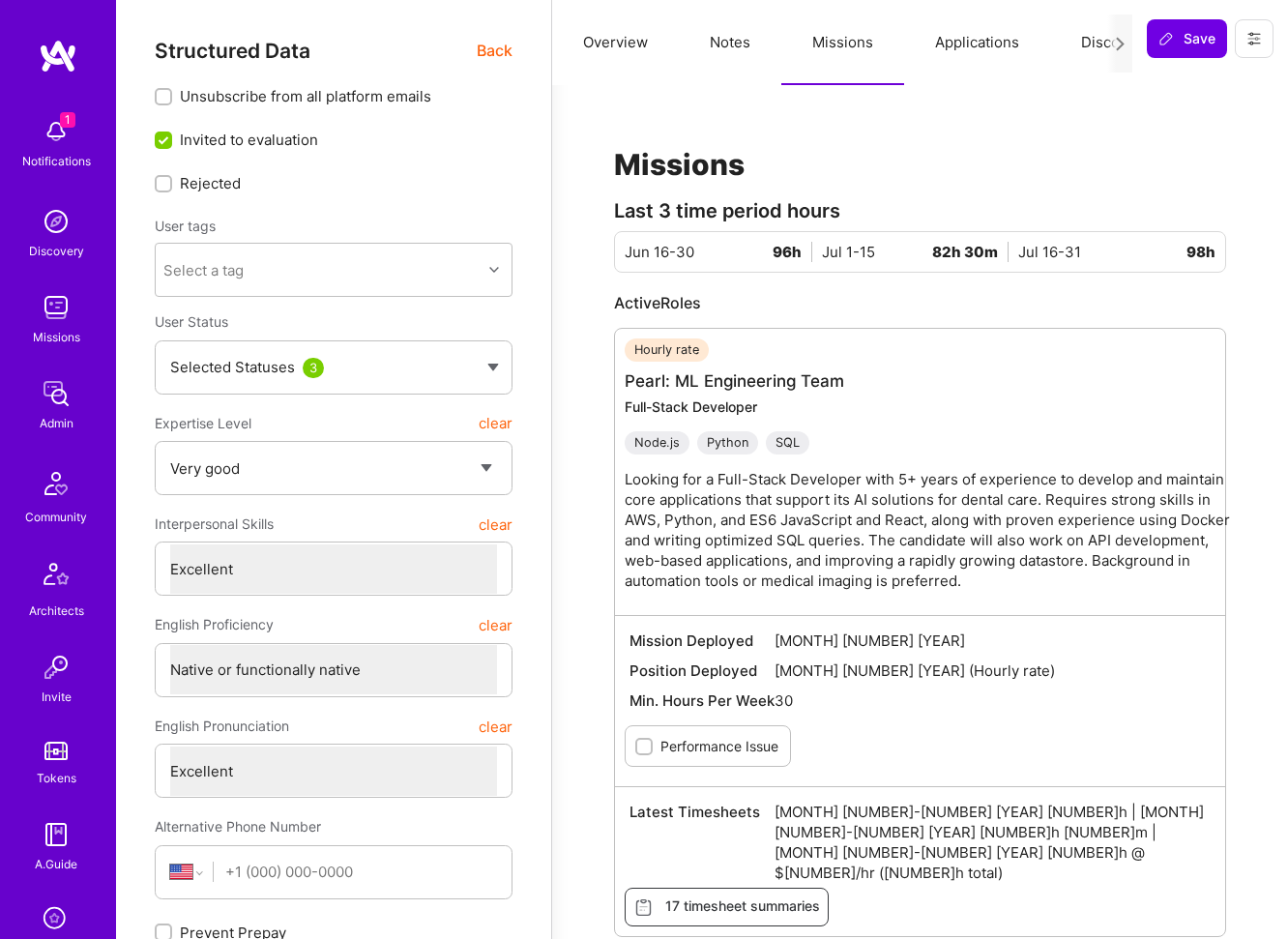click on "Overview" at bounding box center [615, 43] 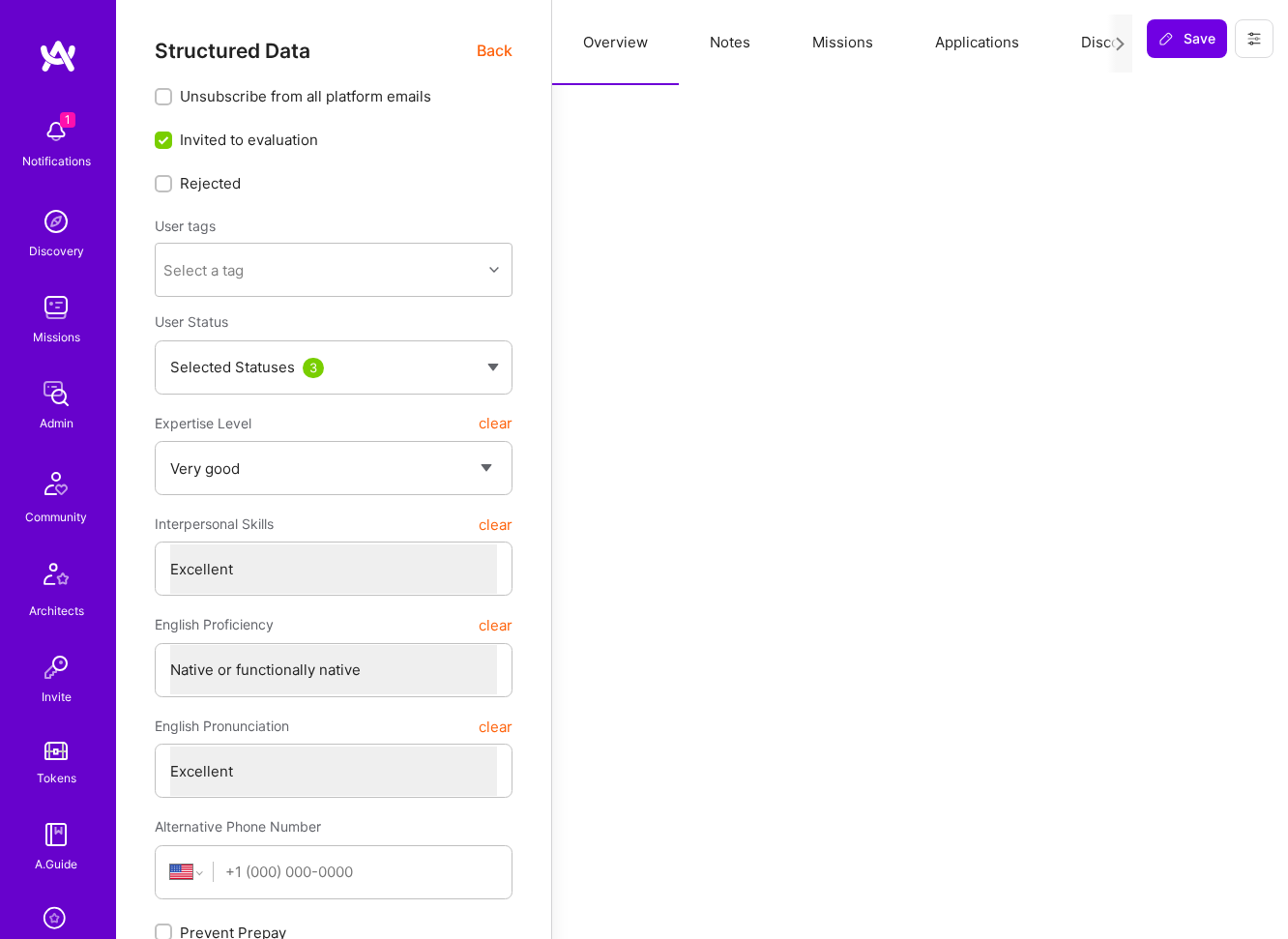 click on "Back" at bounding box center [494, 50] 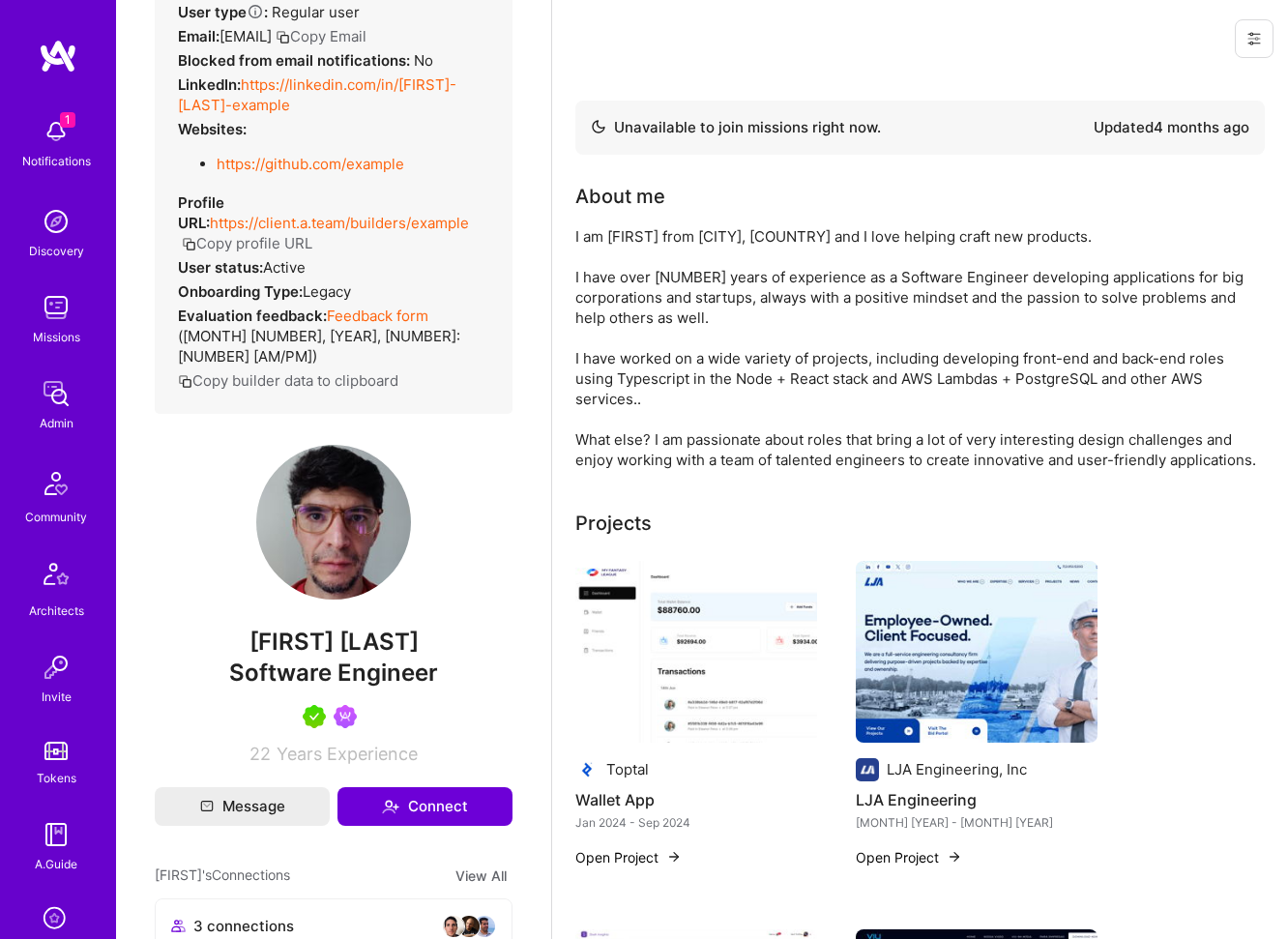scroll, scrollTop: 159, scrollLeft: 0, axis: vertical 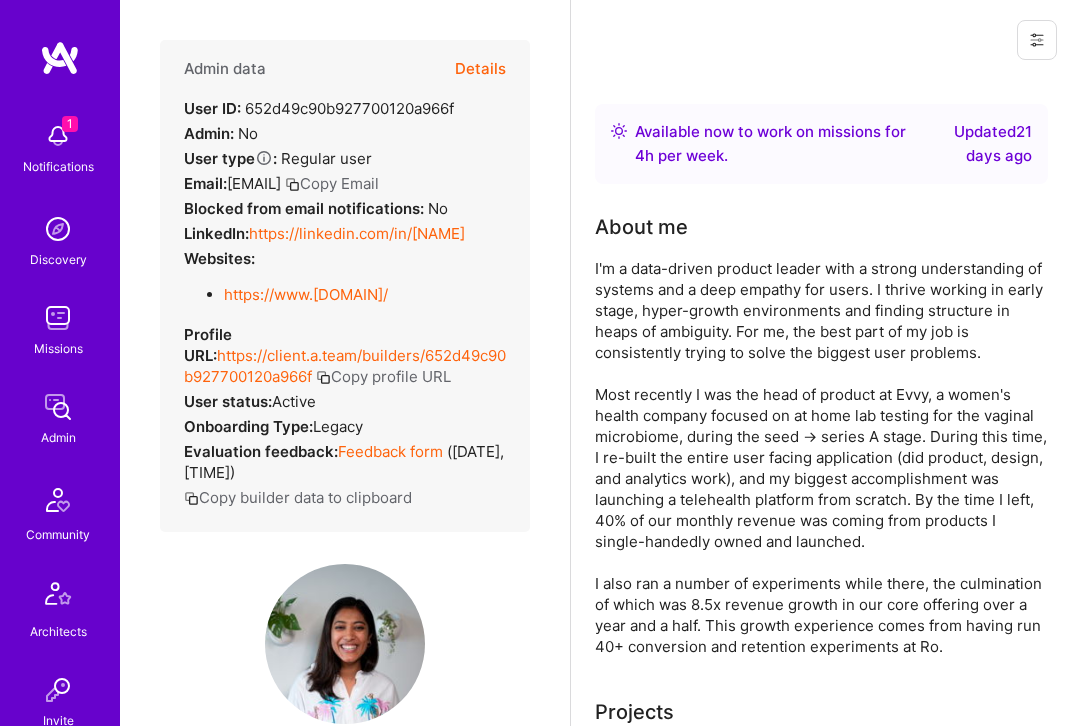 click on "Details" at bounding box center [480, 69] 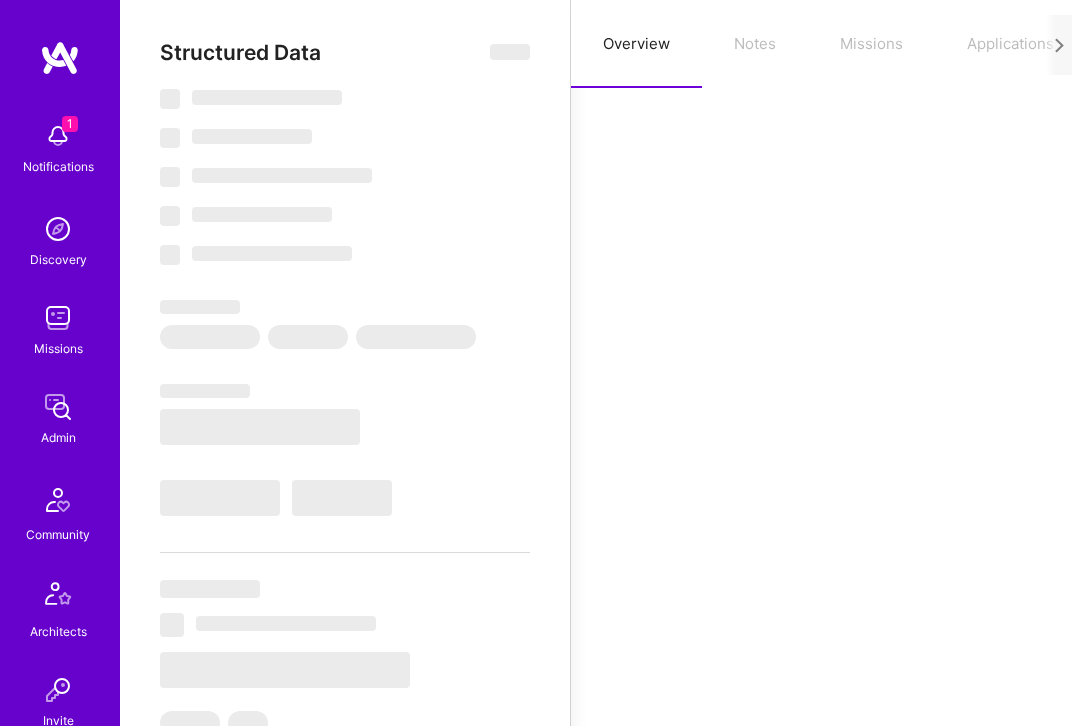 select on "Right Now" 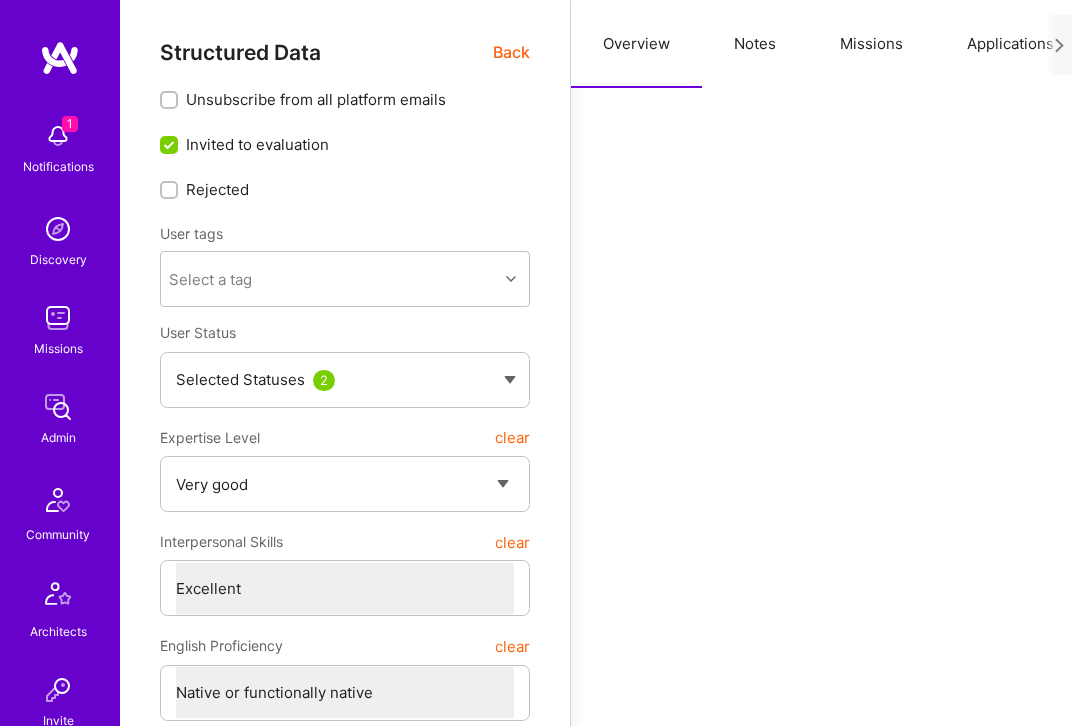 click on "Overview Notes Missions Applications Discovery Evaluation" at bounding box center (821, 44) 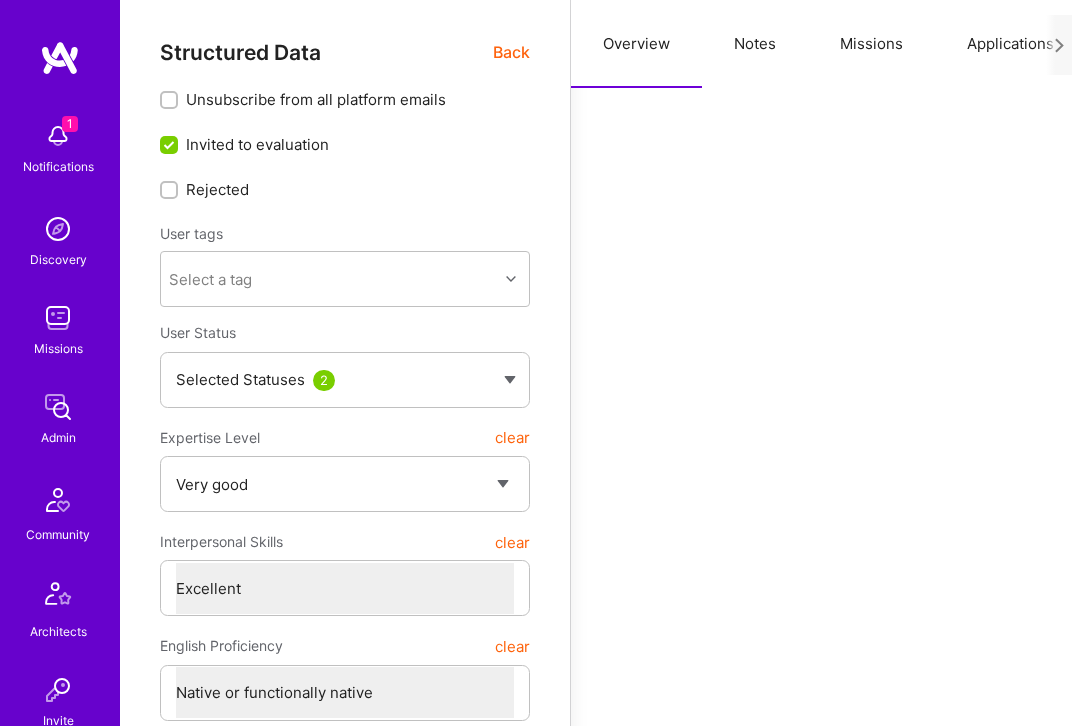 click on "Notes" at bounding box center [755, 44] 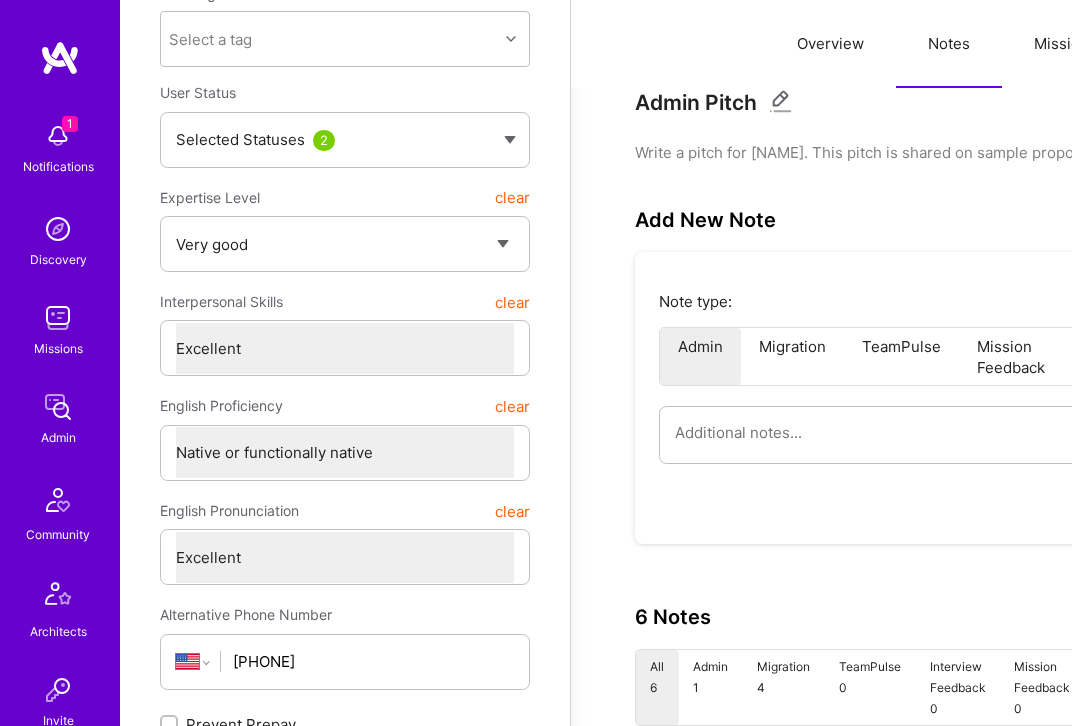 scroll, scrollTop: 280, scrollLeft: 0, axis: vertical 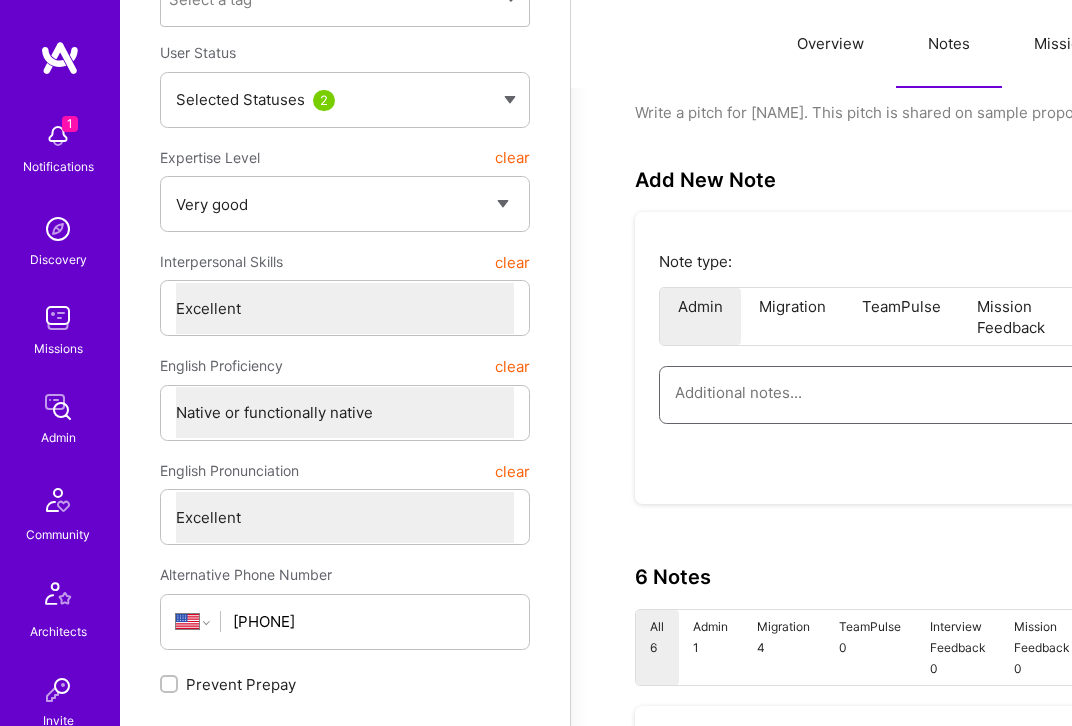 click at bounding box center (989, 392) 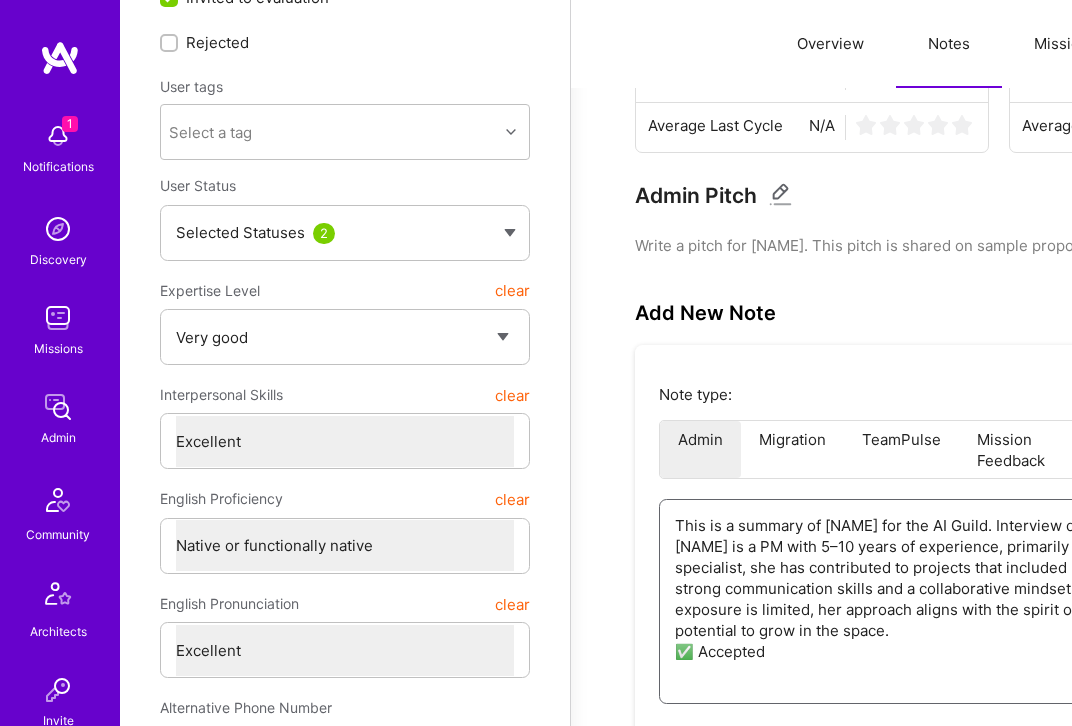 scroll, scrollTop: 0, scrollLeft: 0, axis: both 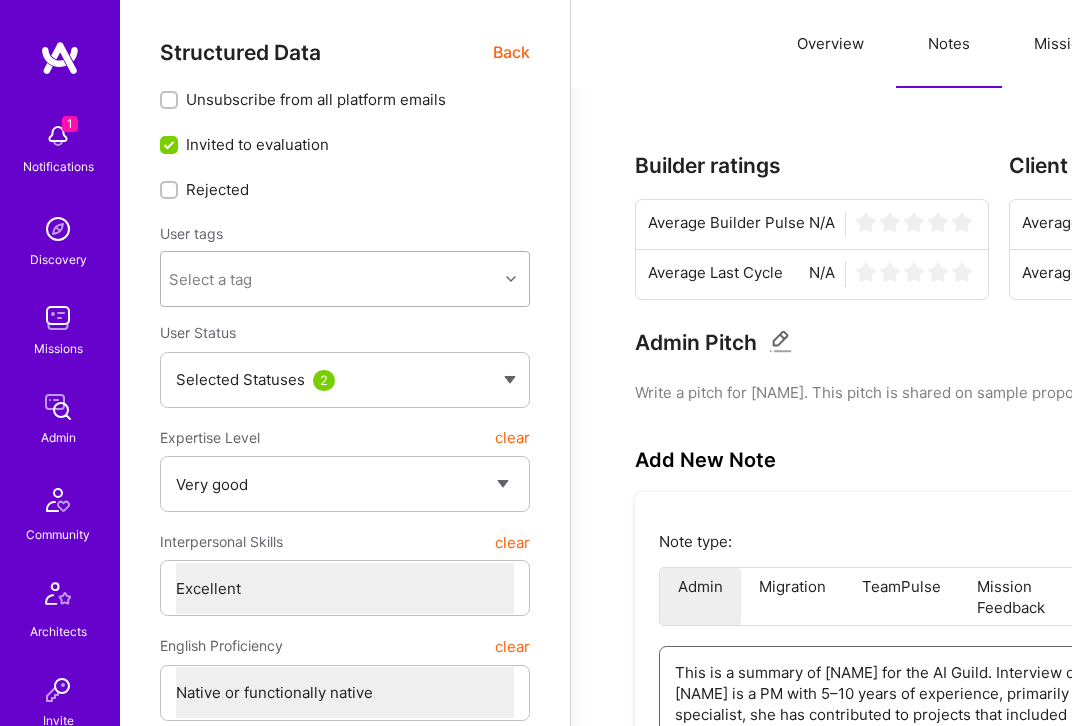 type on "This is a summary of Tanya Jain for the AI Guild. Interview conducted by Tomislav Peharda.
Tanya is a PM with 5–10 years of experience, primarily in B2C startups. While not an AI specialist, she has contributed to projects that included ML components. She brings strong communication skills and a collaborative mindset. Although her direct AI exposure is limited, her approach aligns with the spirit of the guild, and she shows potential to grow in the space.
✅ Accepted" 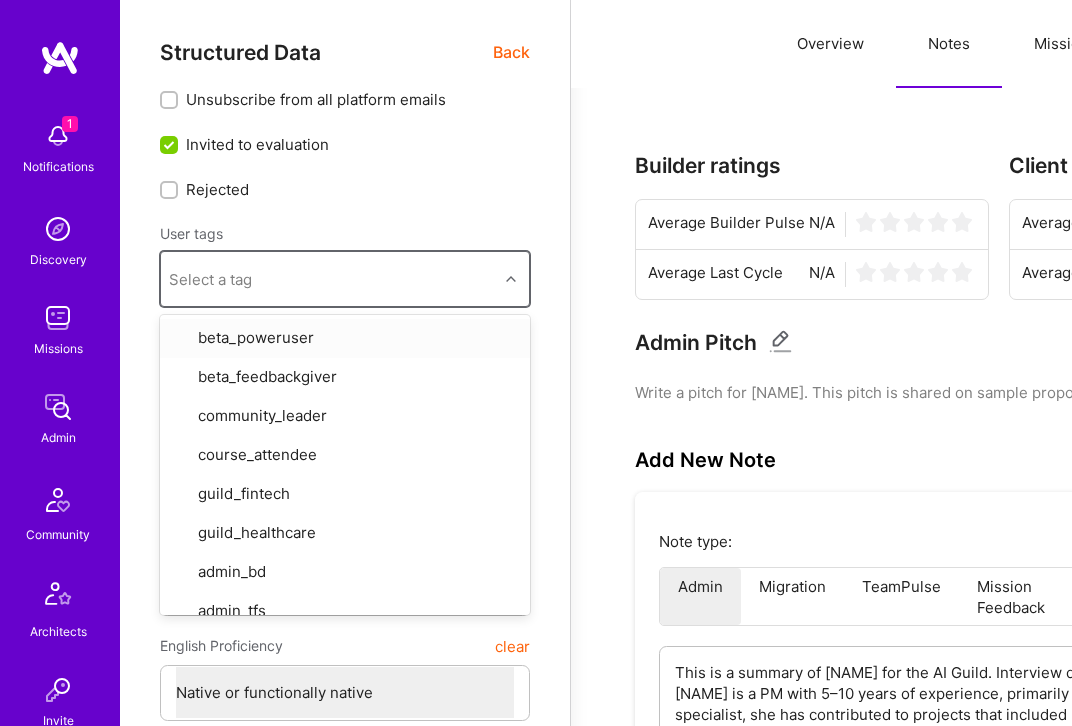 click on "Select a tag" at bounding box center (329, 279) 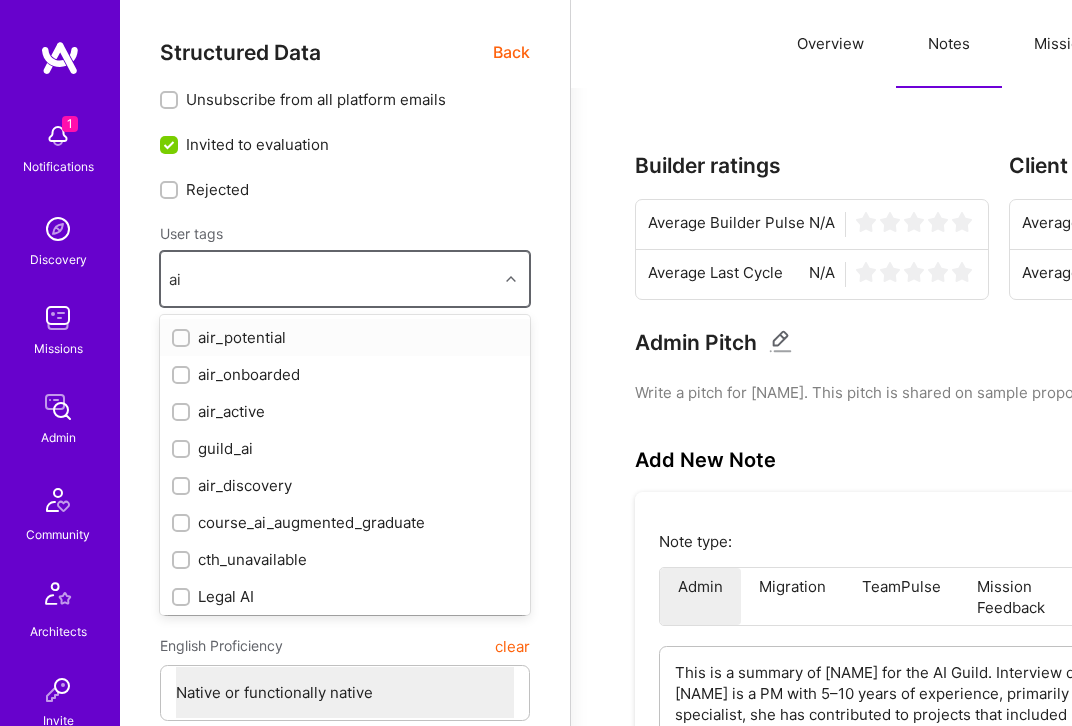 type on "a" 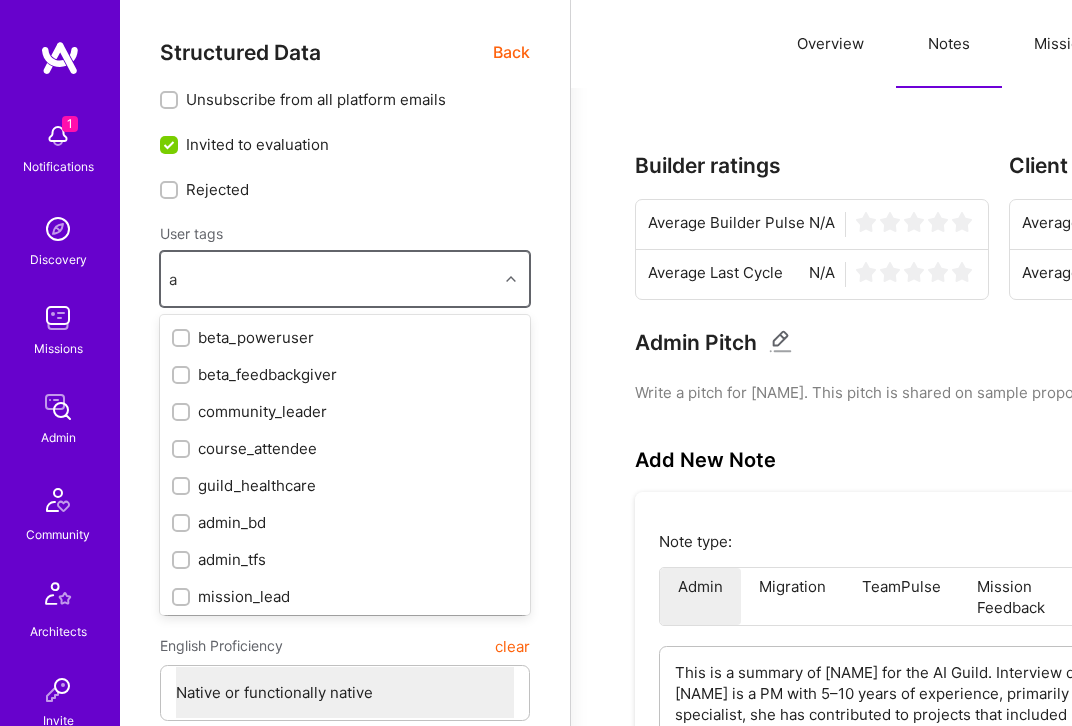 type 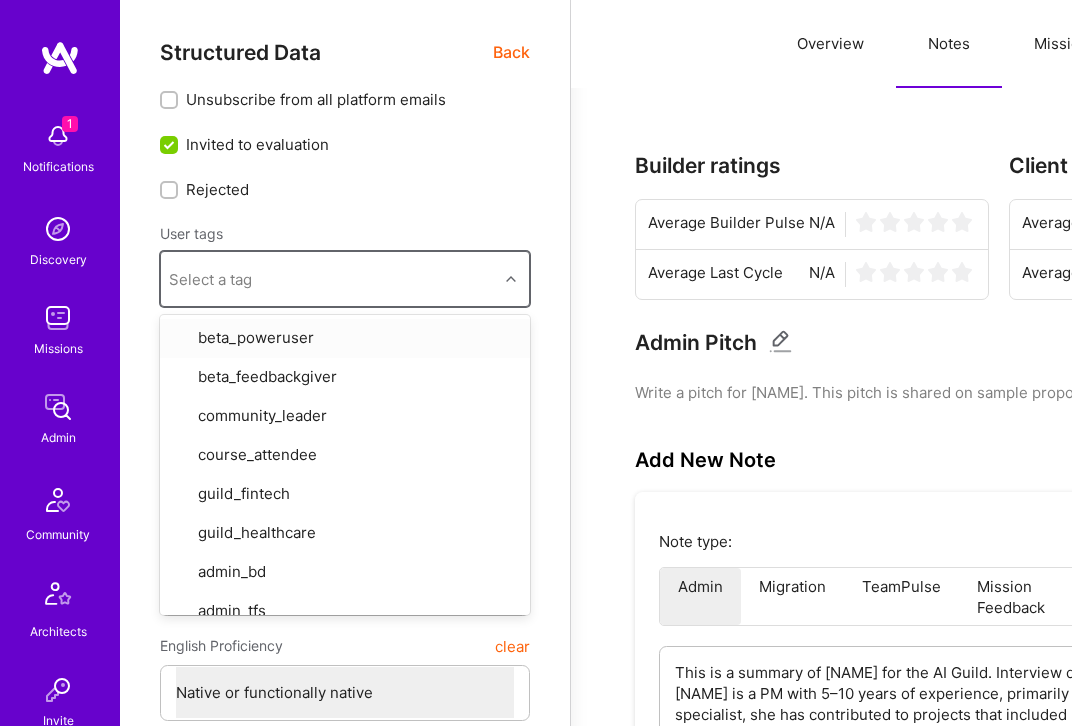 click on "Unsubscribe from all platform emails" at bounding box center (345, 99) 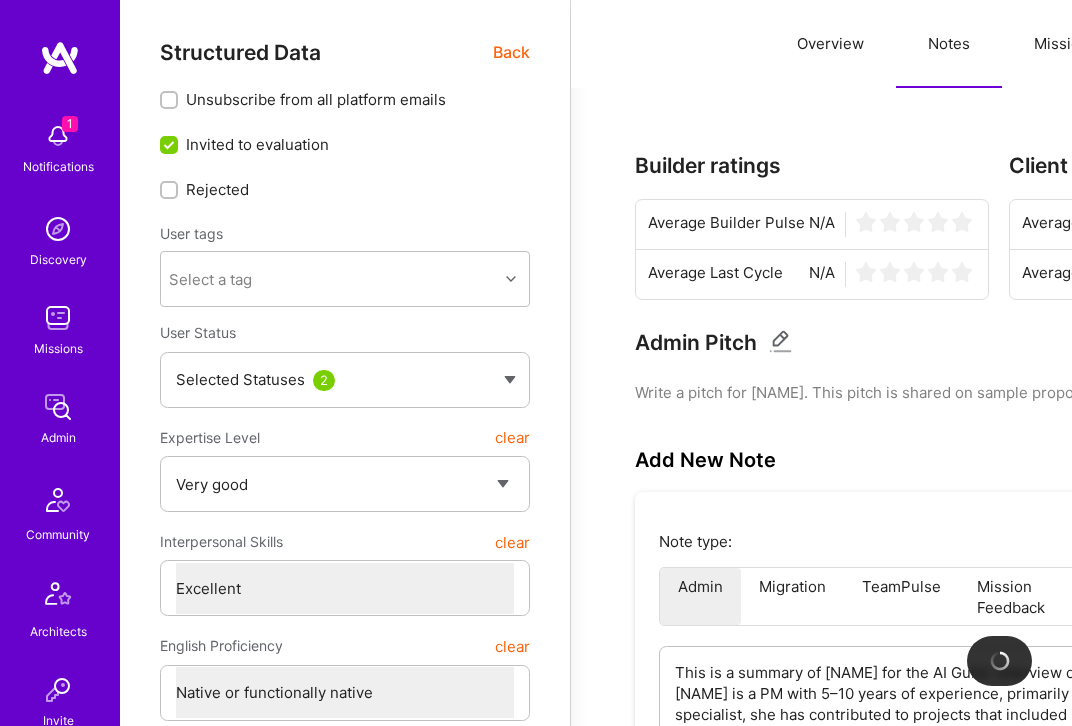 scroll, scrollTop: 1, scrollLeft: 0, axis: vertical 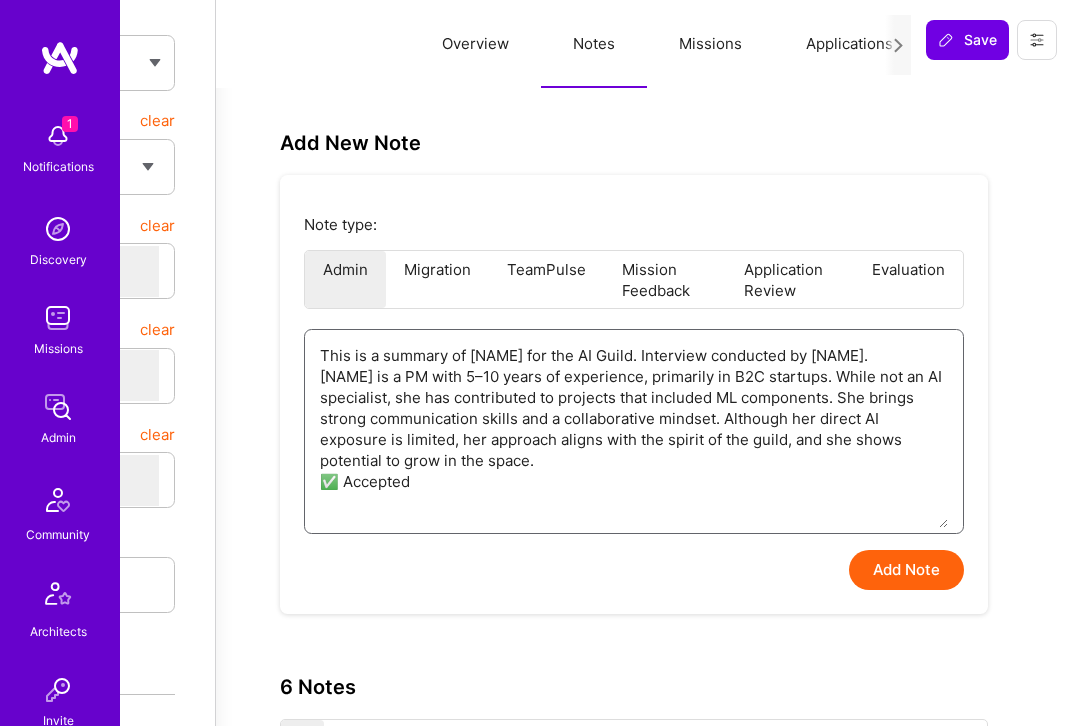 click on "This is a summary of Tanya Jain for the AI Guild. Interview conducted by Tomislav Peharda.
Tanya is a PM with 5–10 years of experience, primarily in B2C startups. While not an AI specialist, she has contributed to projects that included ML components. She brings strong communication skills and a collaborative mindset. Although her direct AI exposure is limited, her approach aligns with the spirit of the guild, and she shows potential to grow in the space.
✅ Accepted" at bounding box center [634, 429] 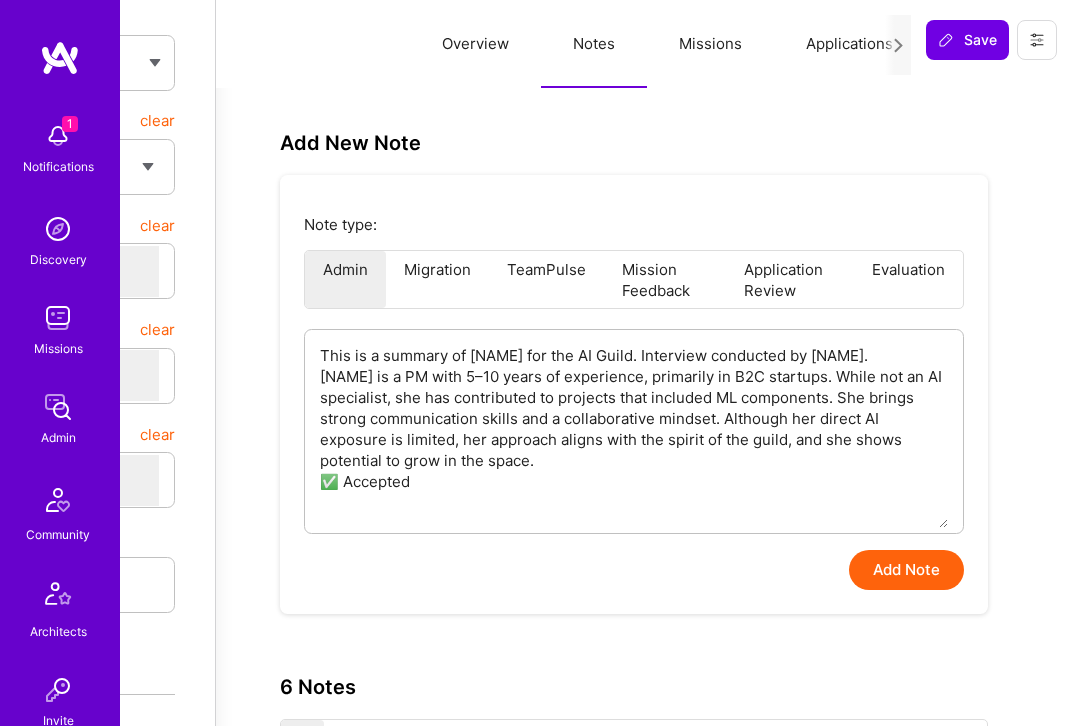 click on "Add Note" at bounding box center [906, 570] 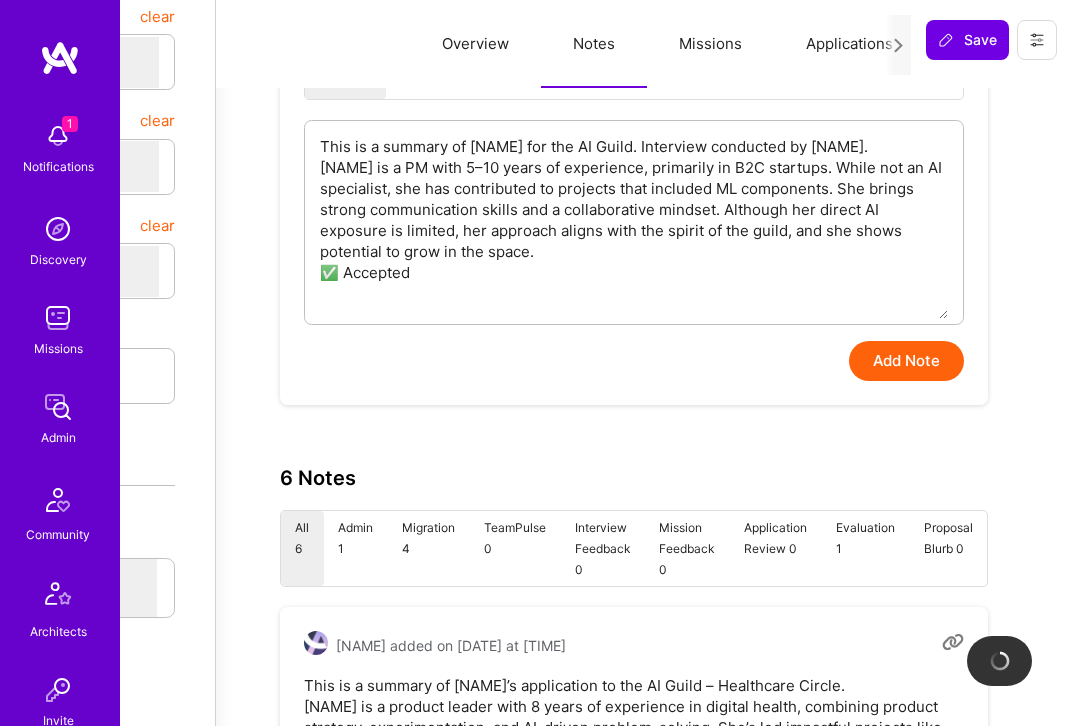 scroll, scrollTop: 567, scrollLeft: 355, axis: both 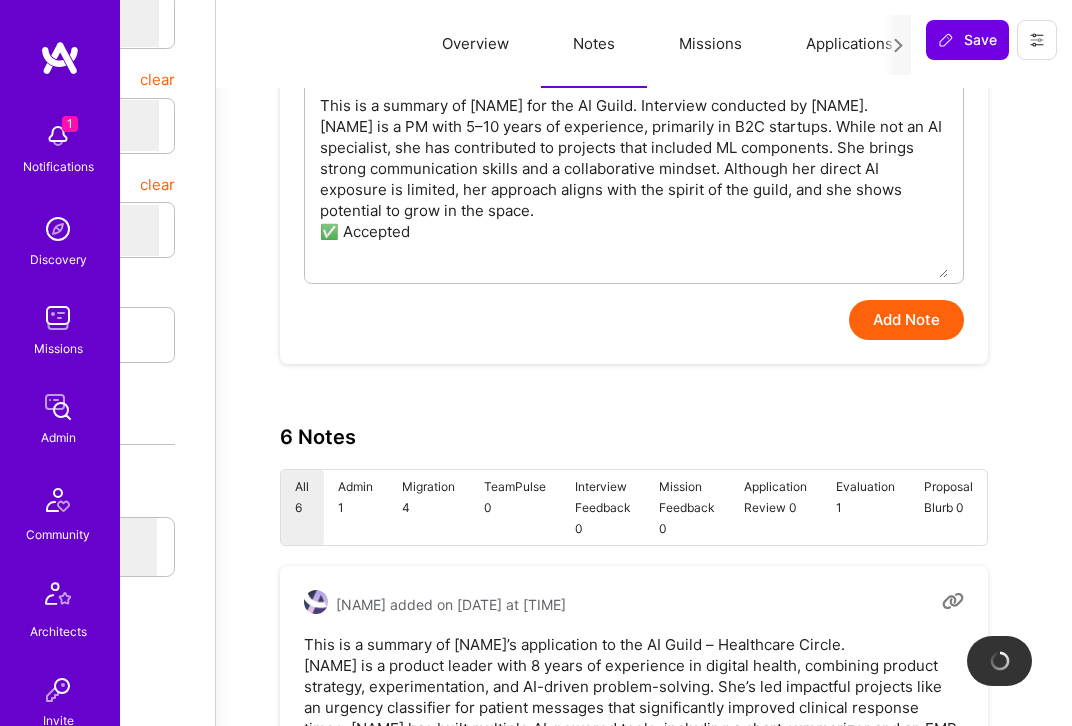 type on "x" 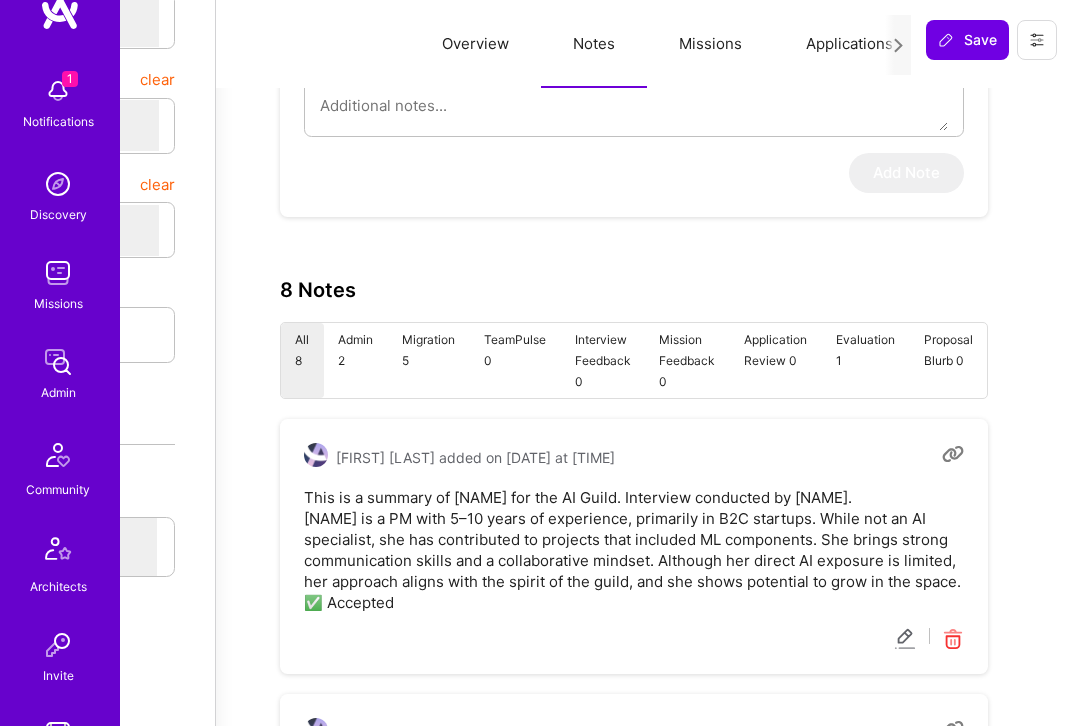 scroll, scrollTop: 47, scrollLeft: 0, axis: vertical 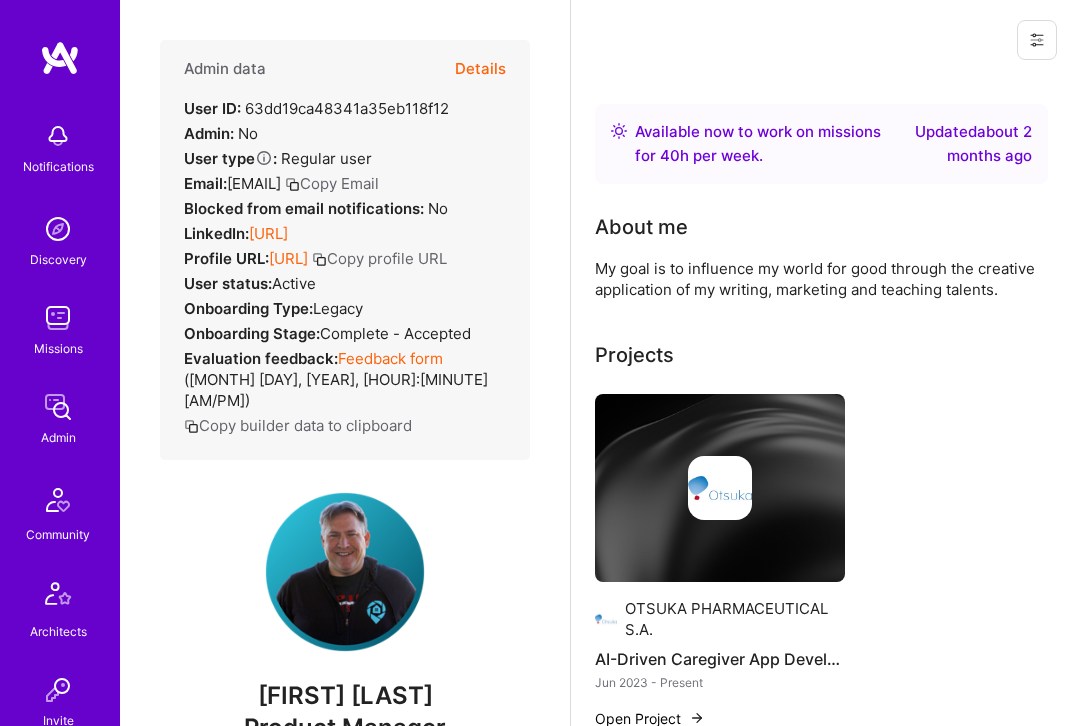 click on "Details" at bounding box center (480, 69) 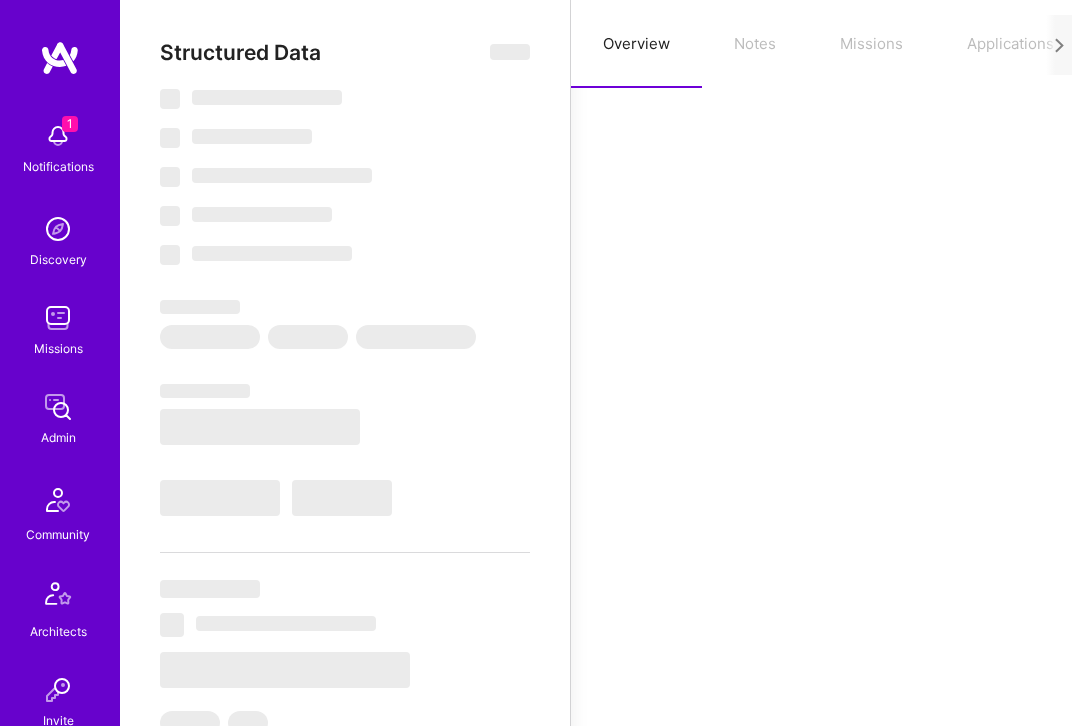 click on "‌ ‌" at bounding box center [345, 253] 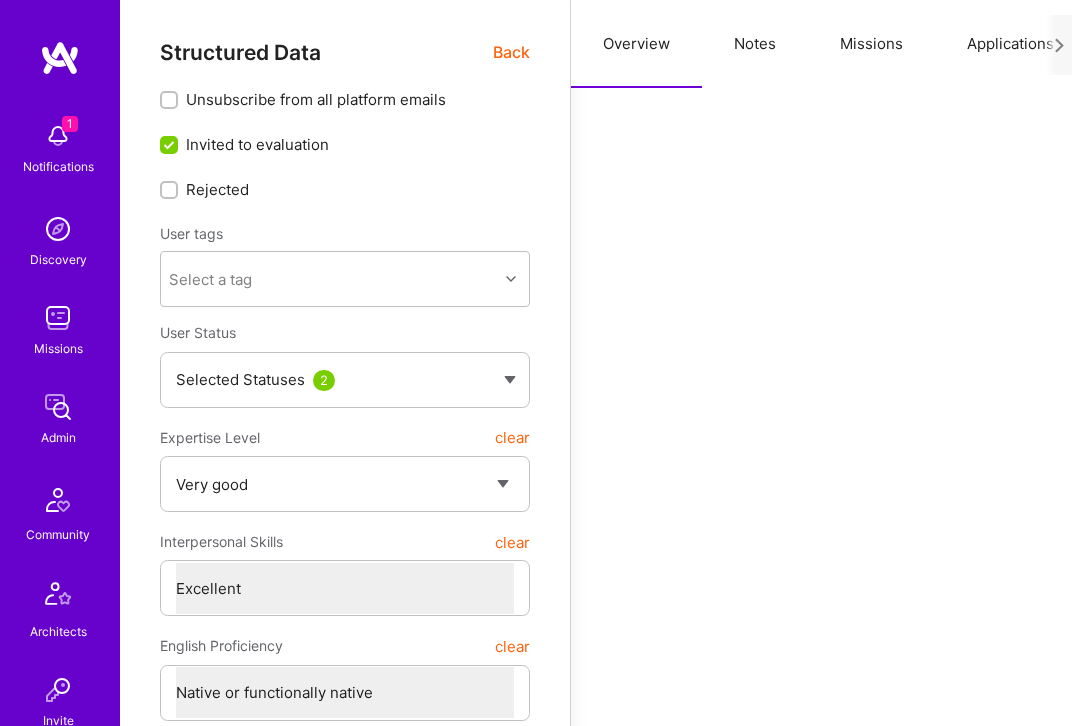 click on "Notes" at bounding box center [755, 44] 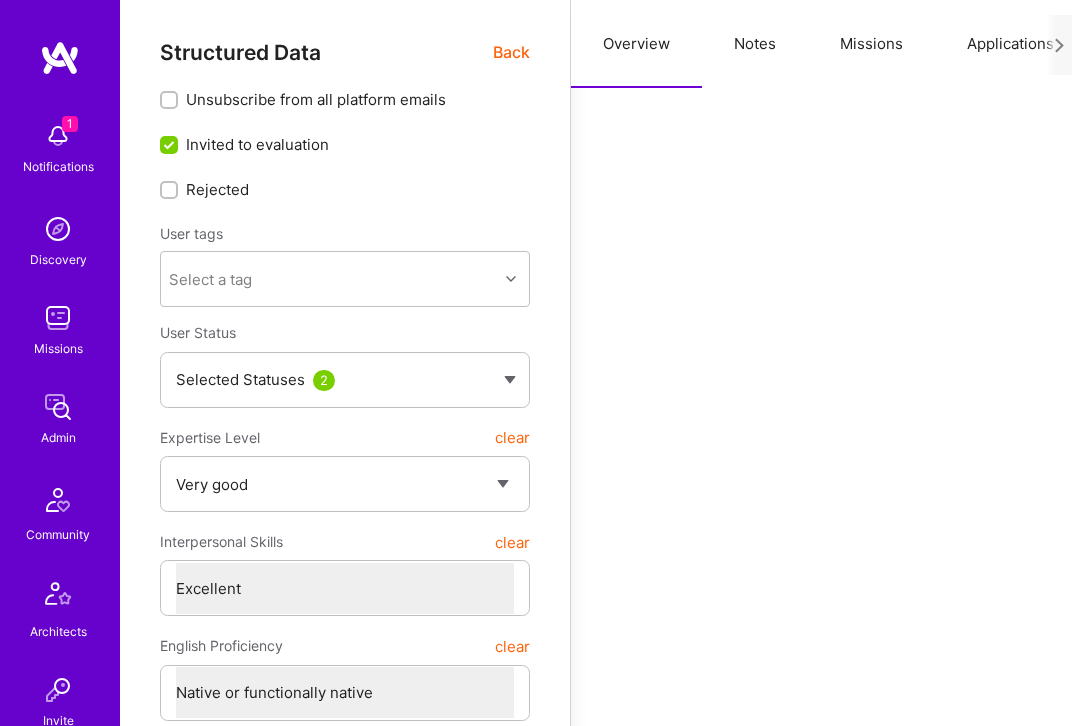 type on "x" 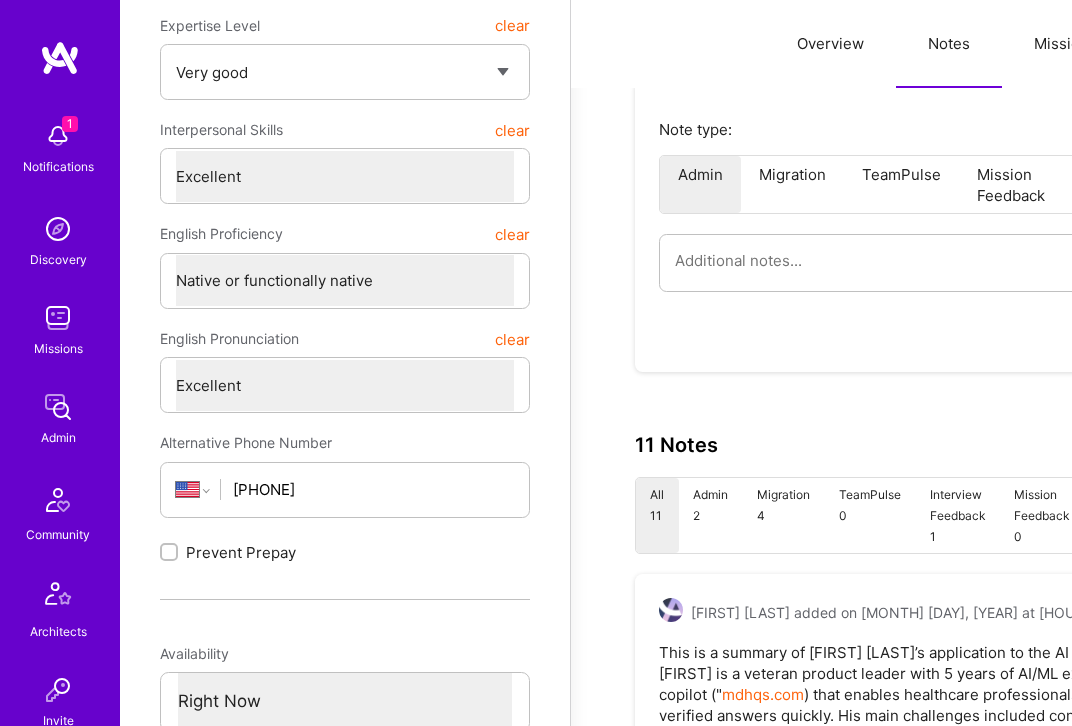 scroll, scrollTop: 413, scrollLeft: 0, axis: vertical 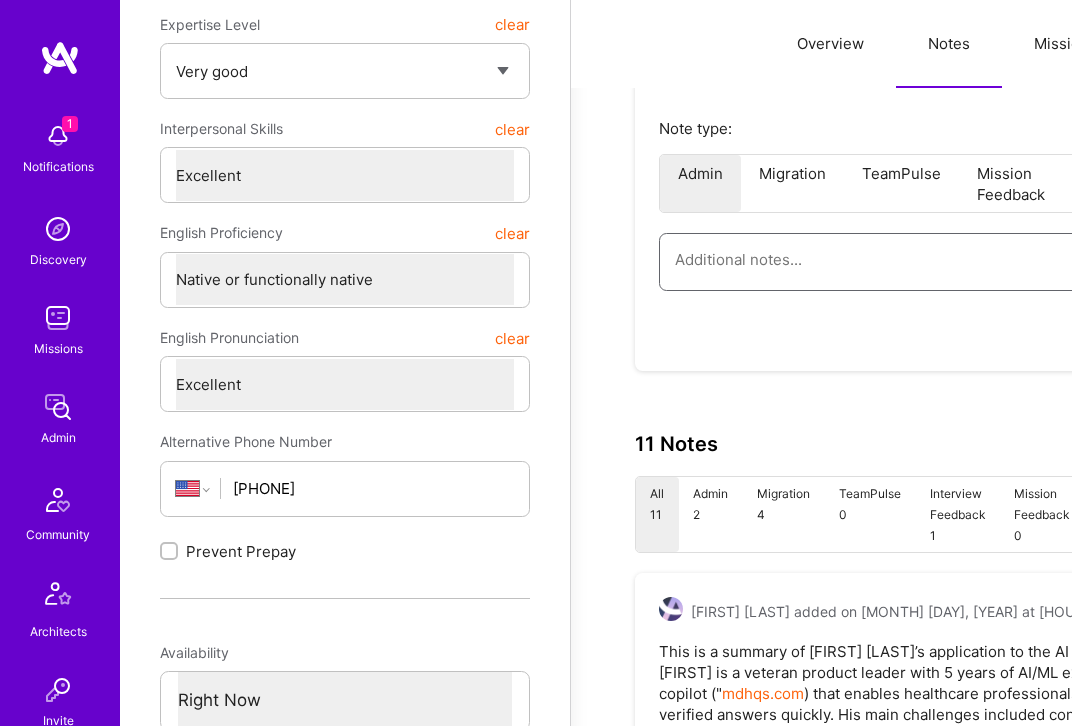 click at bounding box center (989, 259) 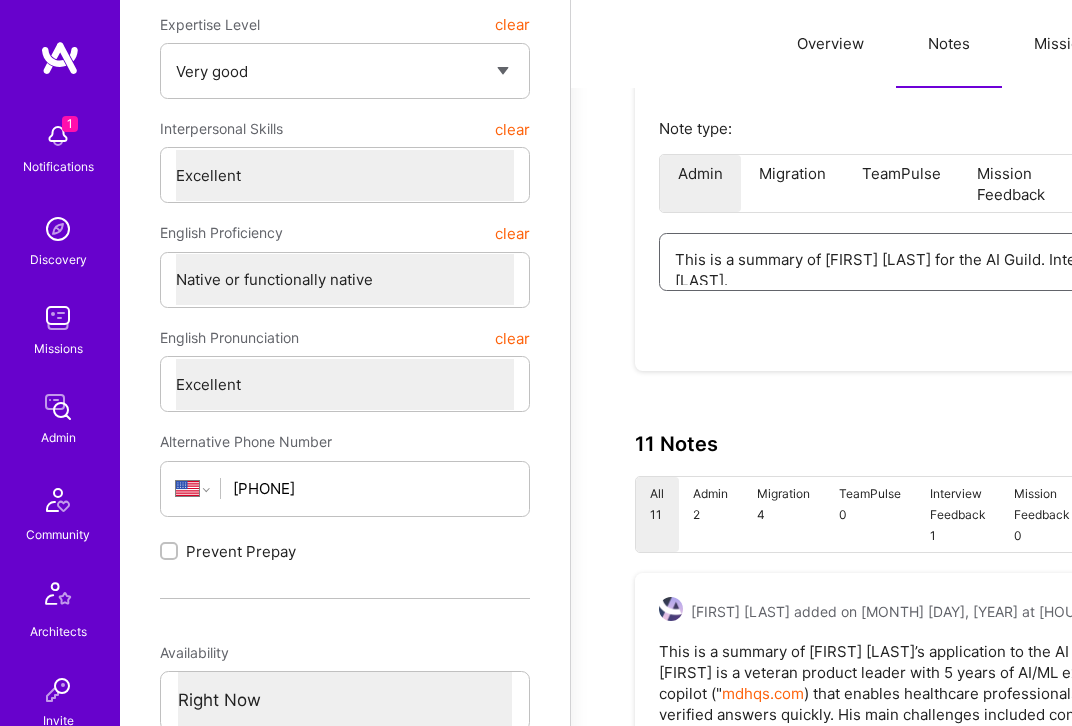 type on "x" 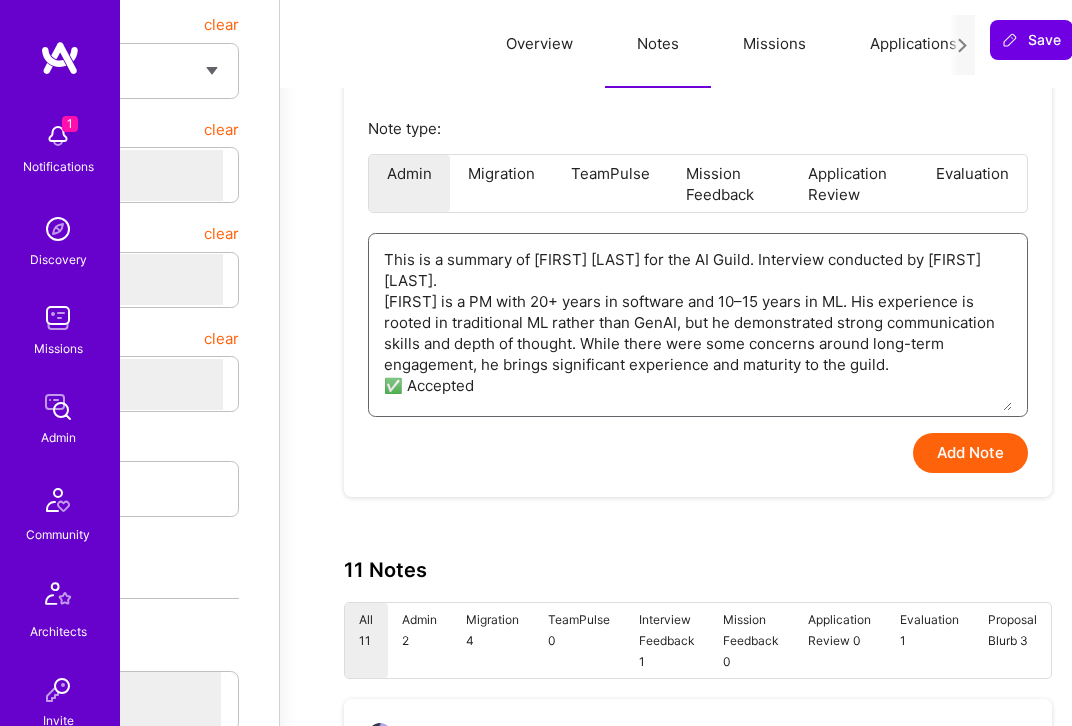 scroll, scrollTop: 413, scrollLeft: 355, axis: both 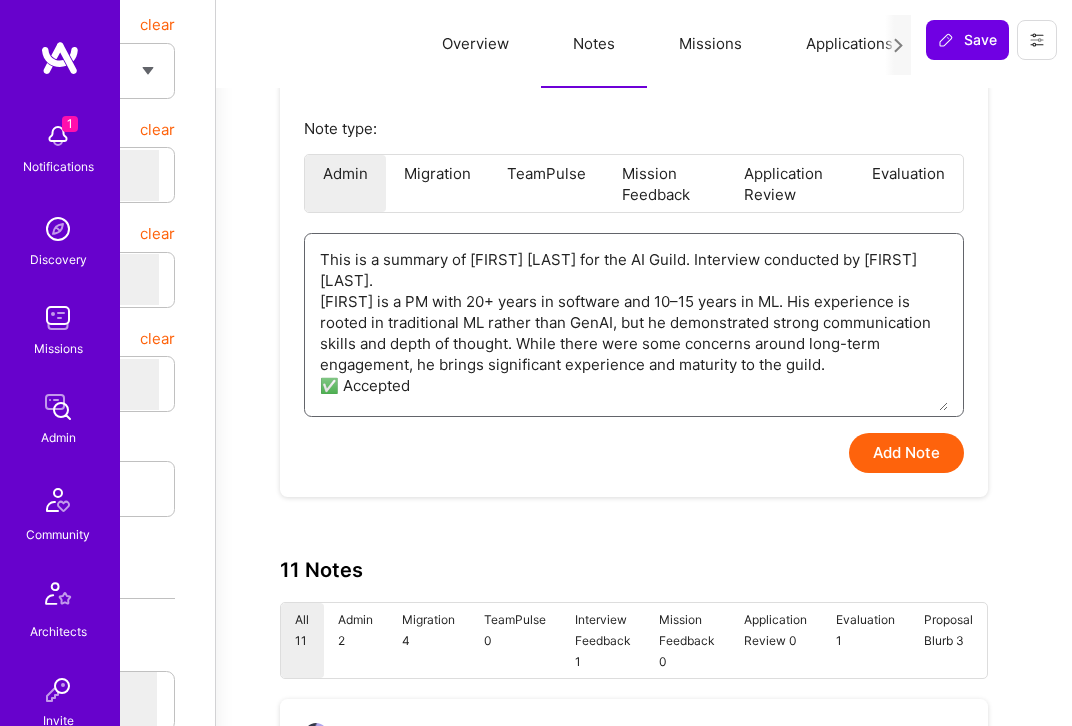 type on "This is a summary of Nathanael Dunlevy for the AI Guild. Interview conducted by Tomislav Peharda.
Nathanael is a PM with 20+ years in software and 10–15 years in ML. His experience is rooted in traditional ML rather than GenAI, but he demonstrated strong communication skills and depth of thought. While there were some concerns around long-term engagement, he brings significant experience and maturity to the guild.
✅ Accepted" 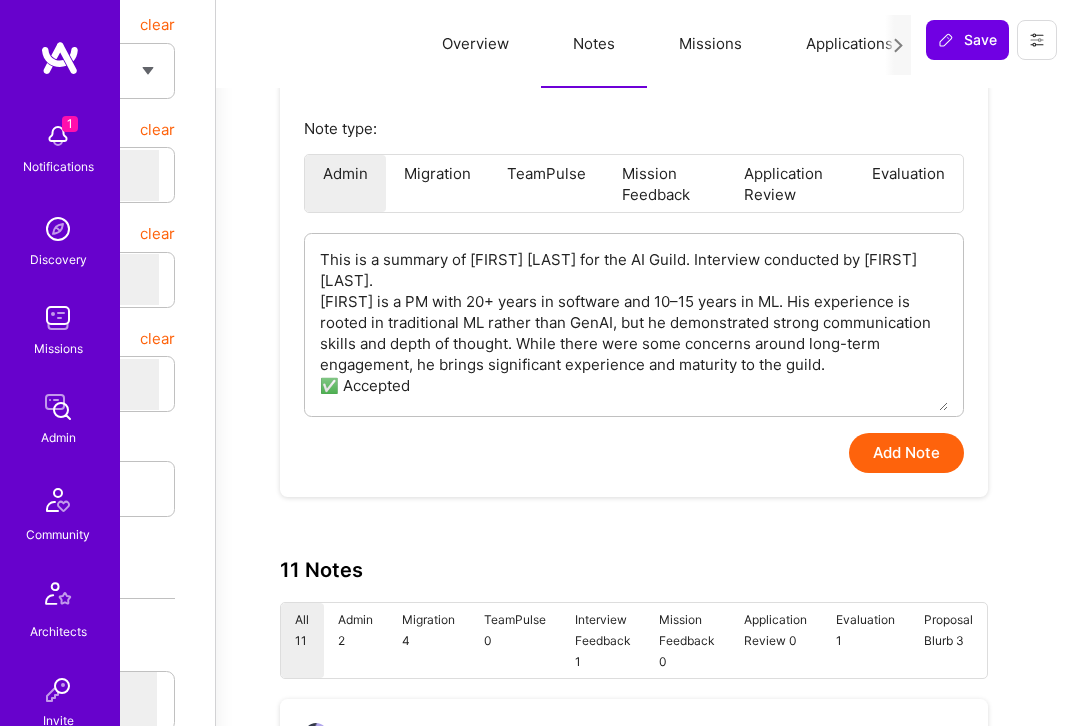 click on "Add Note" at bounding box center [906, 453] 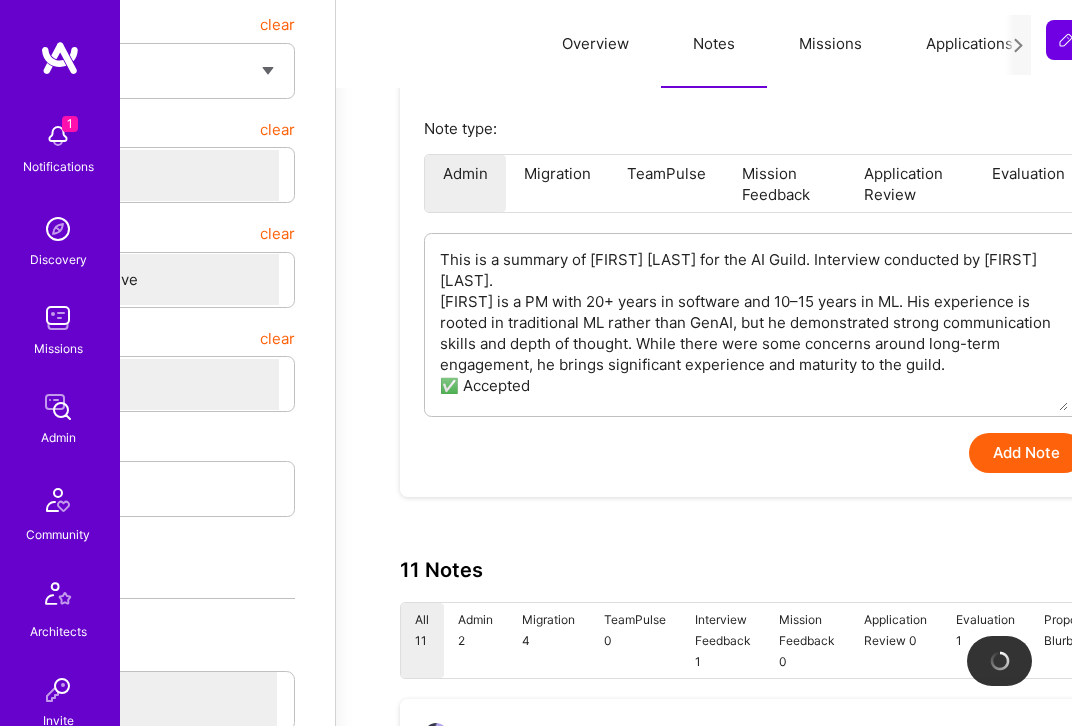 scroll, scrollTop: 413, scrollLeft: 0, axis: vertical 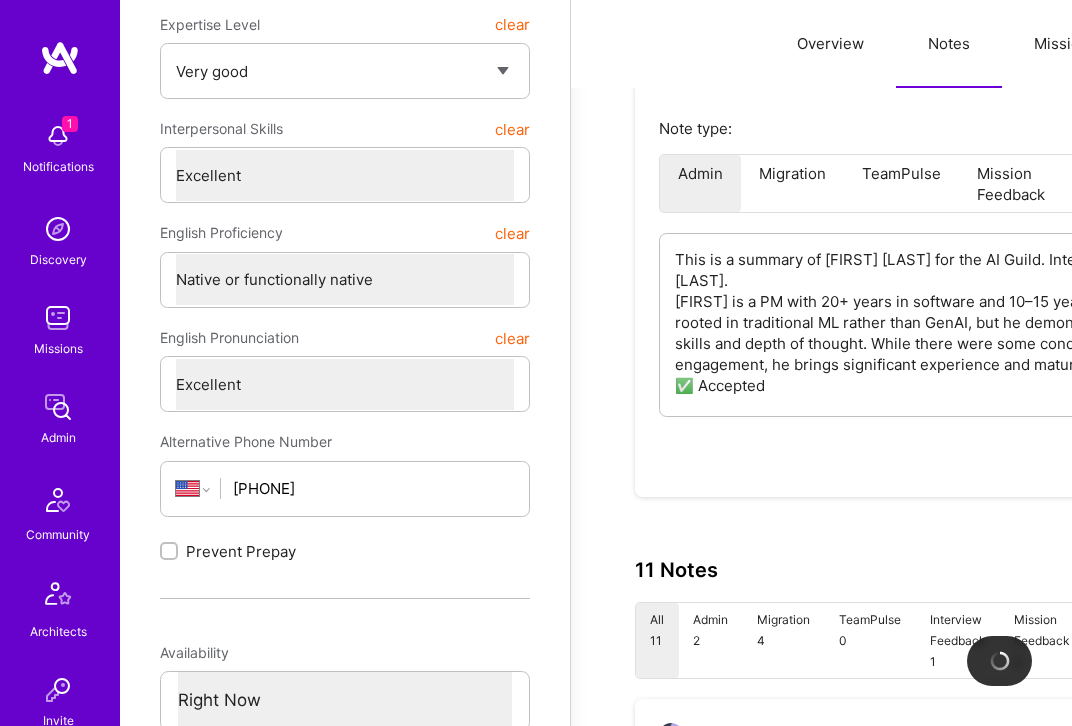 type on "x" 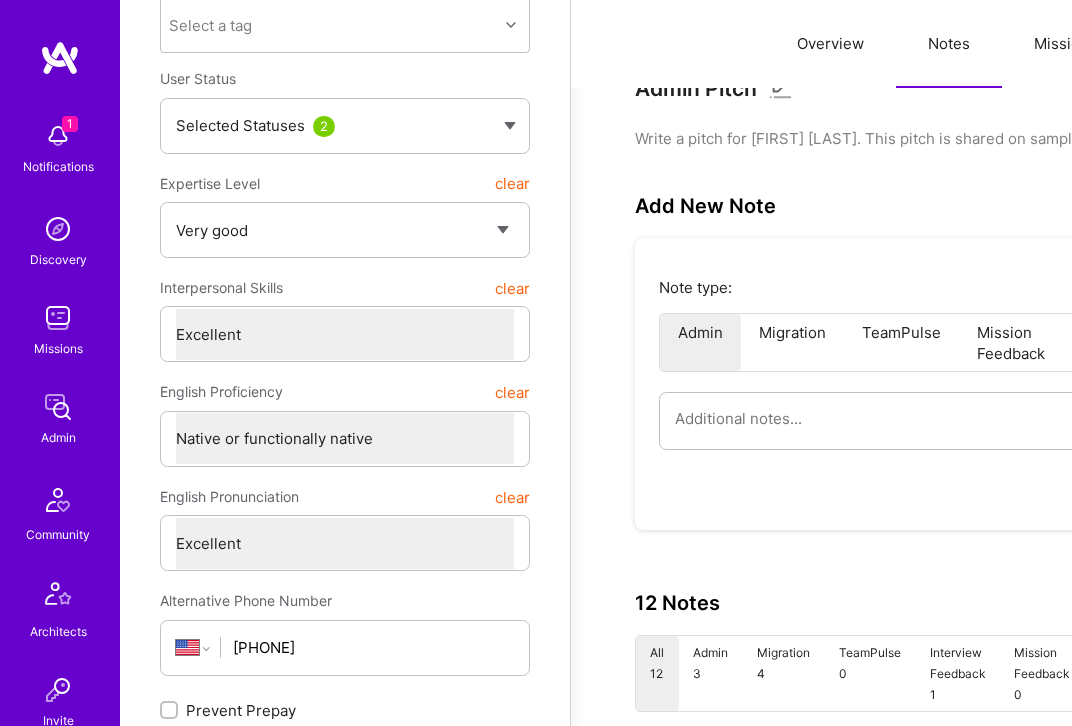 scroll, scrollTop: 0, scrollLeft: 0, axis: both 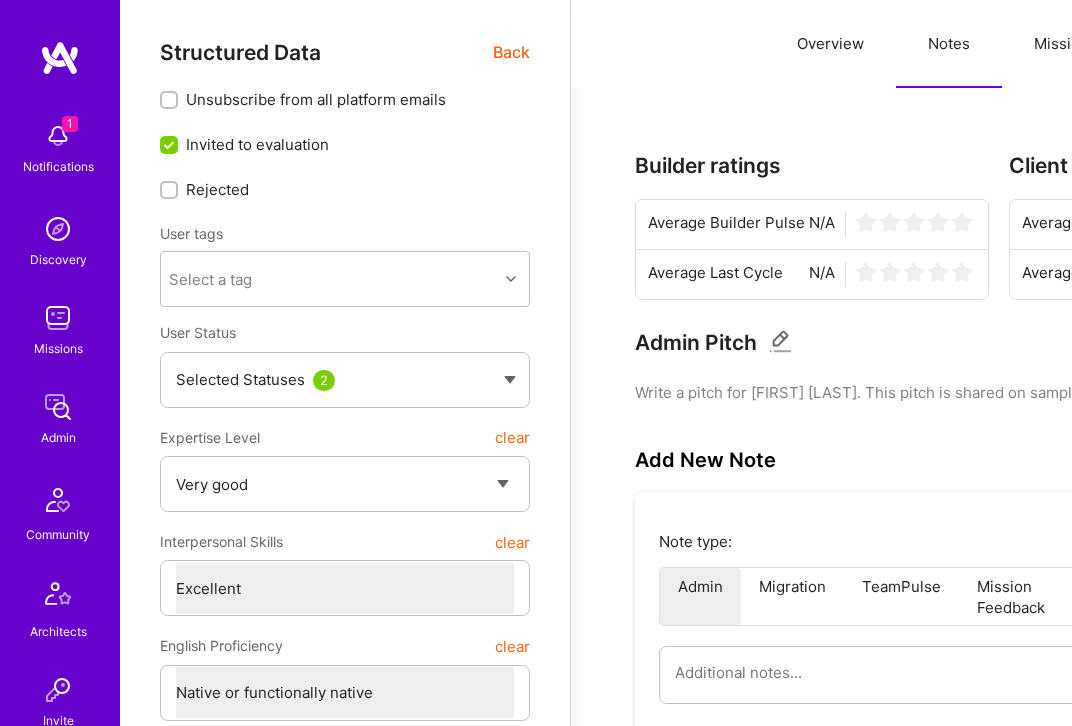 click on "Back" at bounding box center (511, 52) 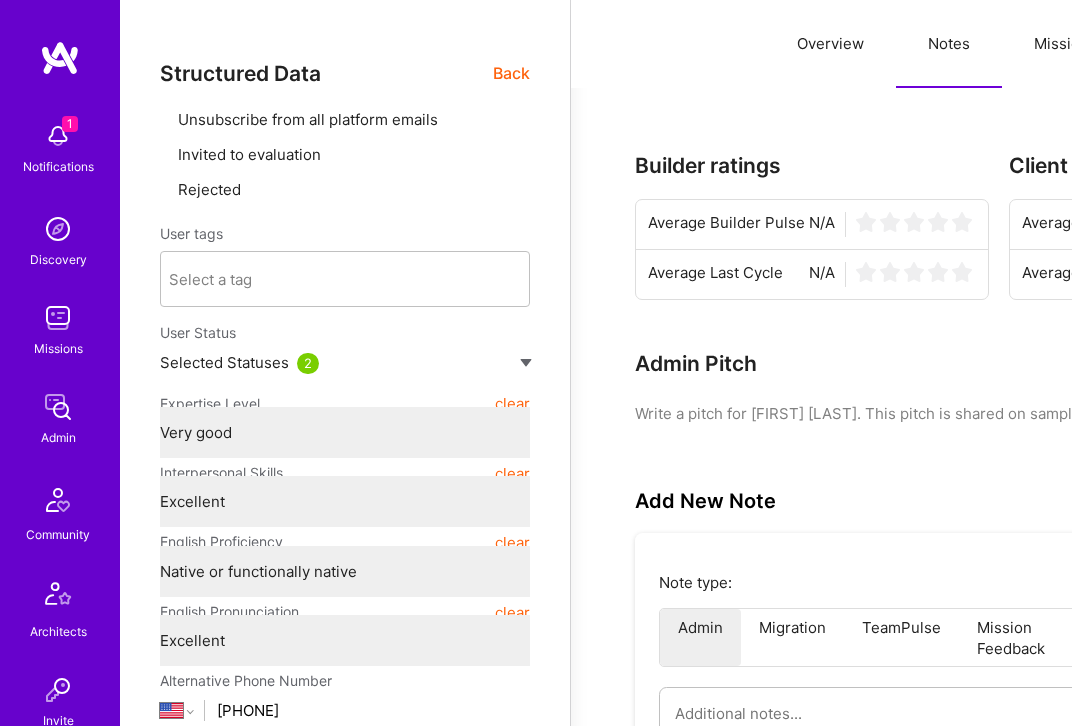 type on "x" 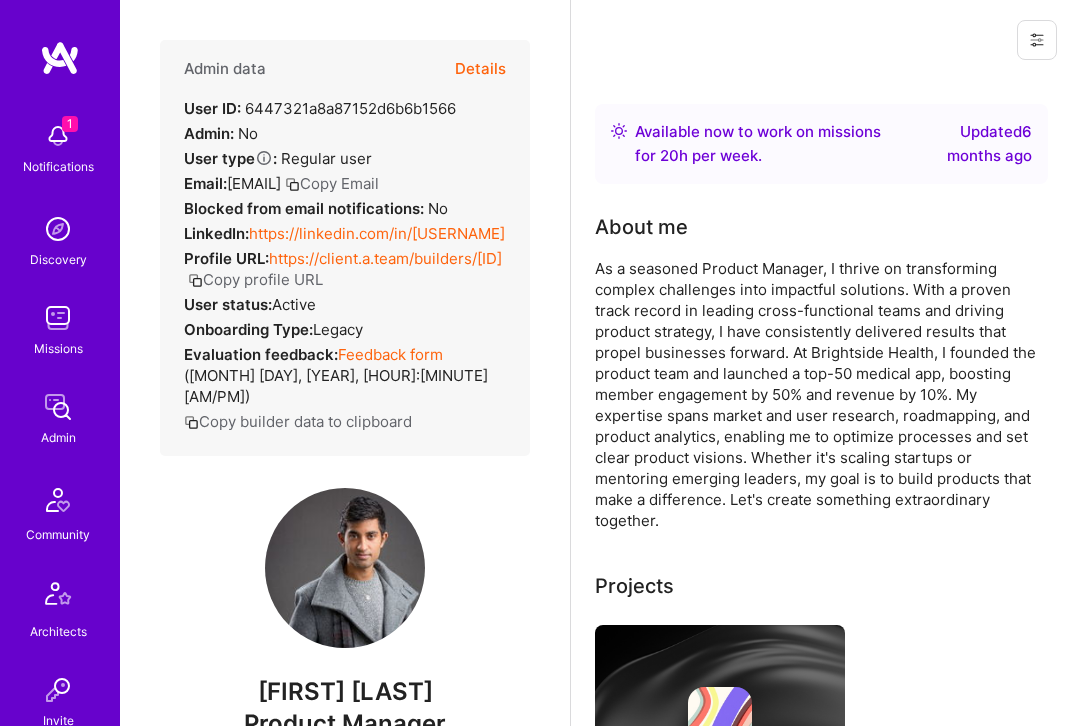 scroll, scrollTop: 0, scrollLeft: 0, axis: both 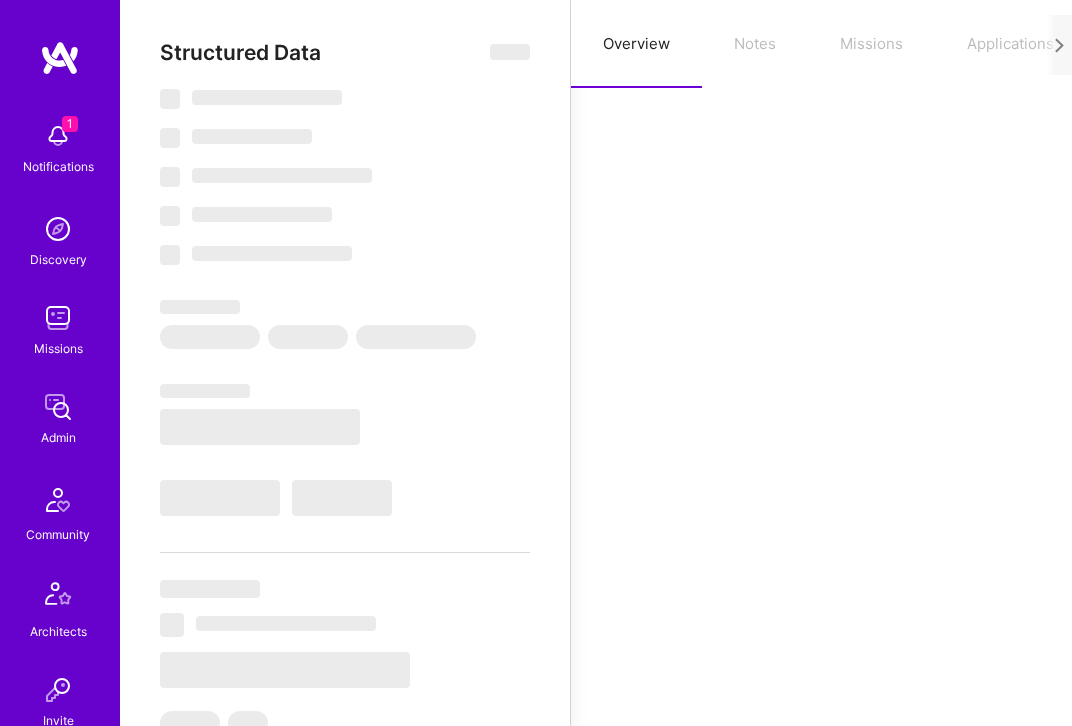 click on "Overview Notes Missions Applications Discovery Evaluation" at bounding box center [821, 44] 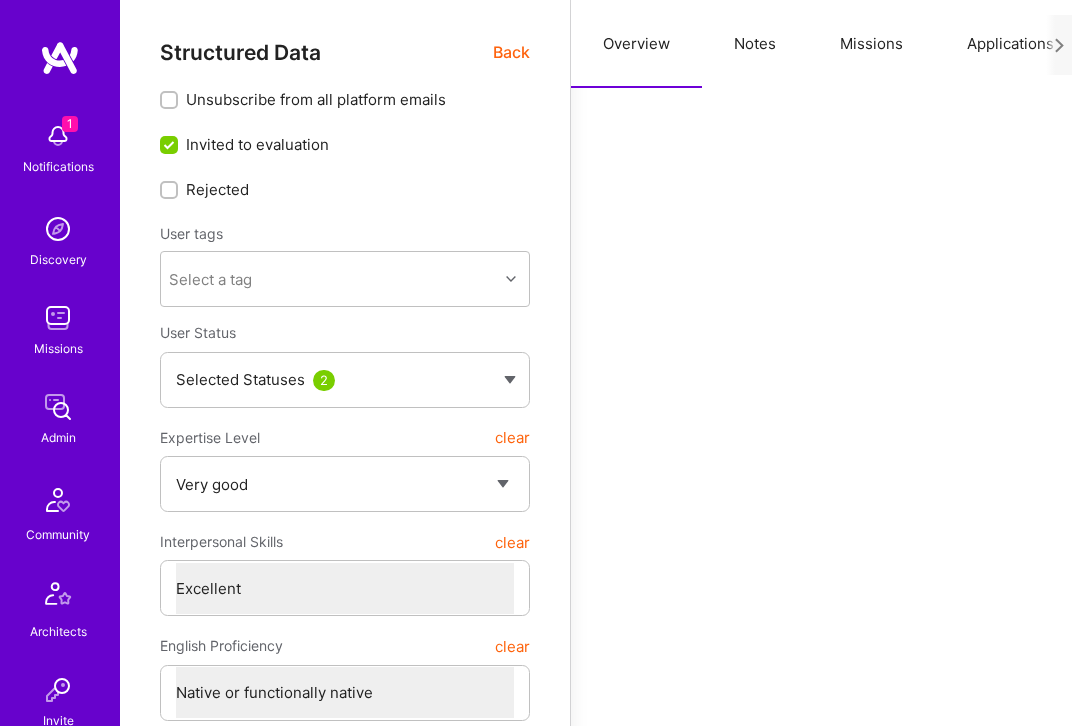 click on "Notes" at bounding box center (755, 44) 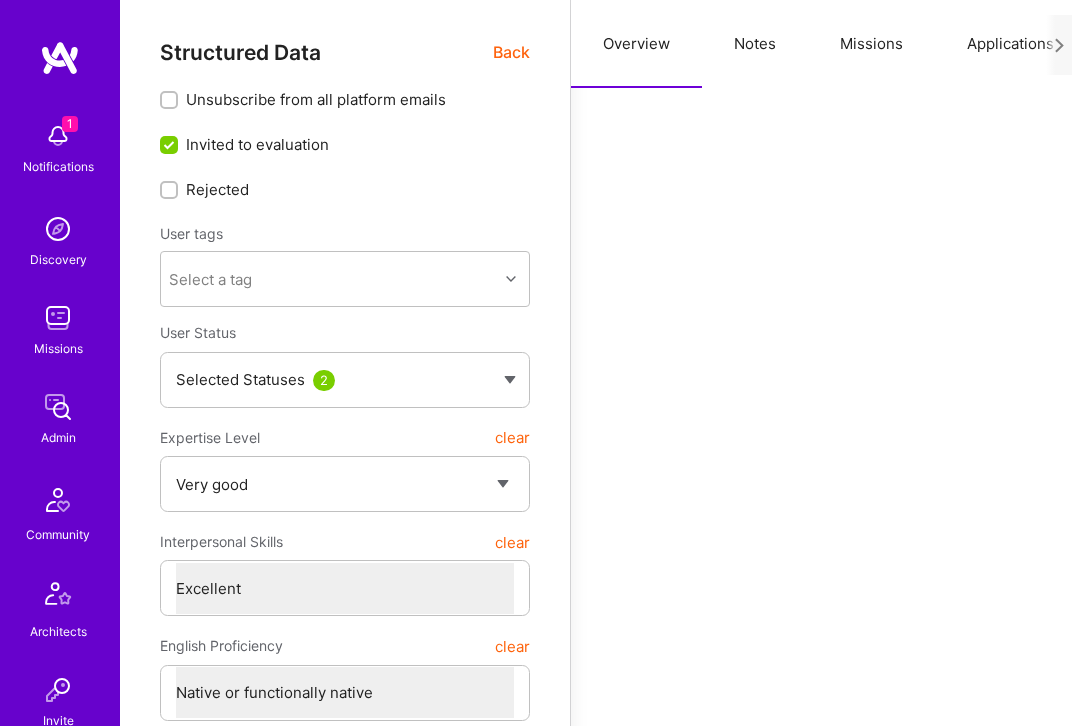 type on "x" 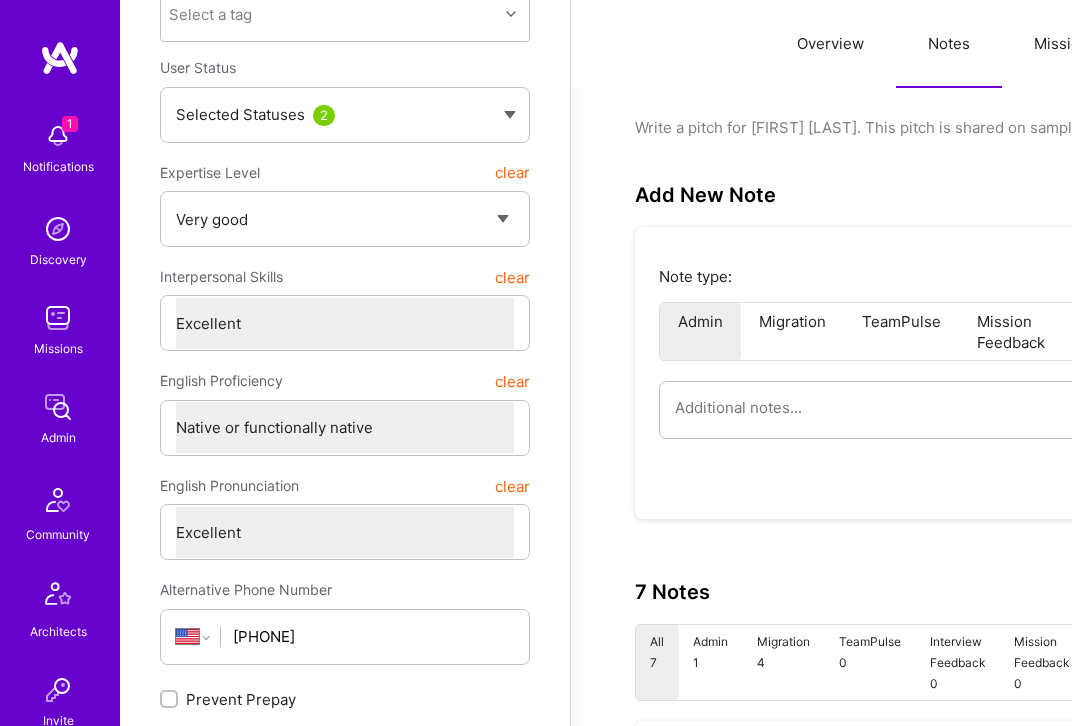 scroll, scrollTop: 259, scrollLeft: 0, axis: vertical 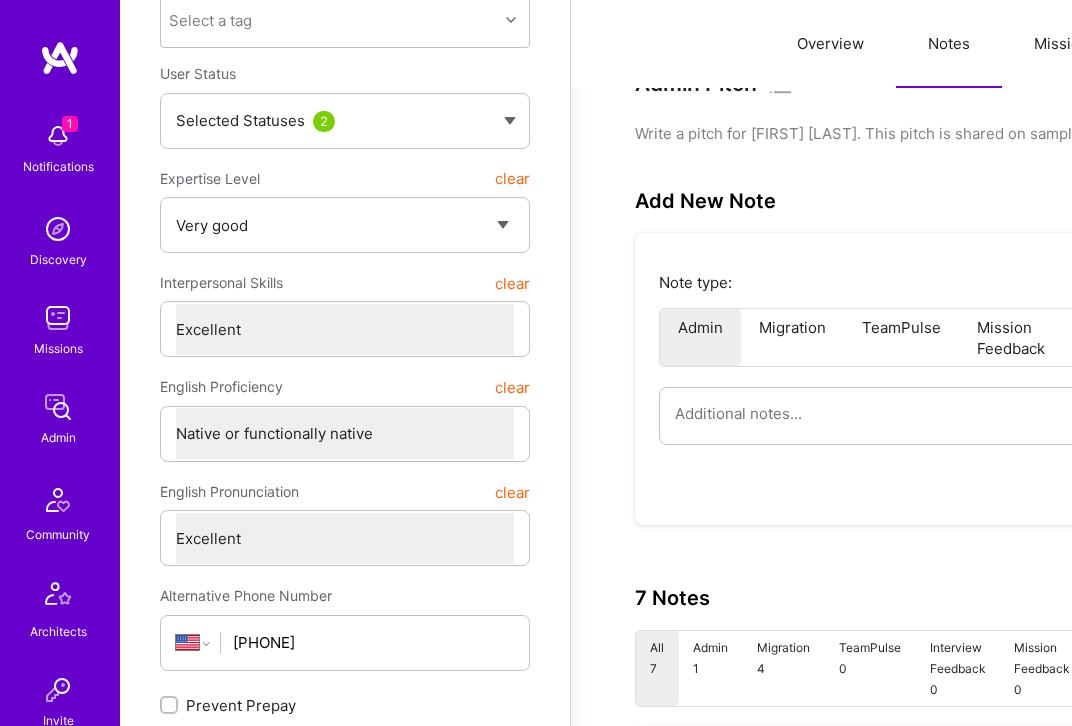 click on "Note type: Admin Migration TeamPulse Mission Feedback Application Review Evaluation Add Note" at bounding box center (989, 379) 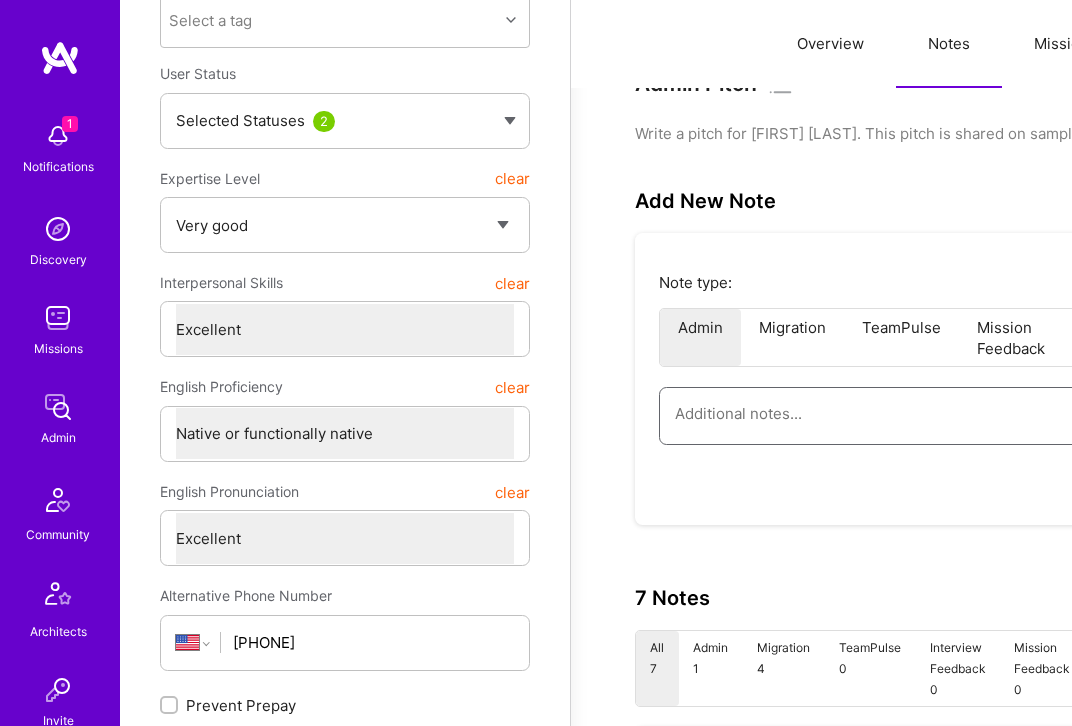 click at bounding box center (989, 413) 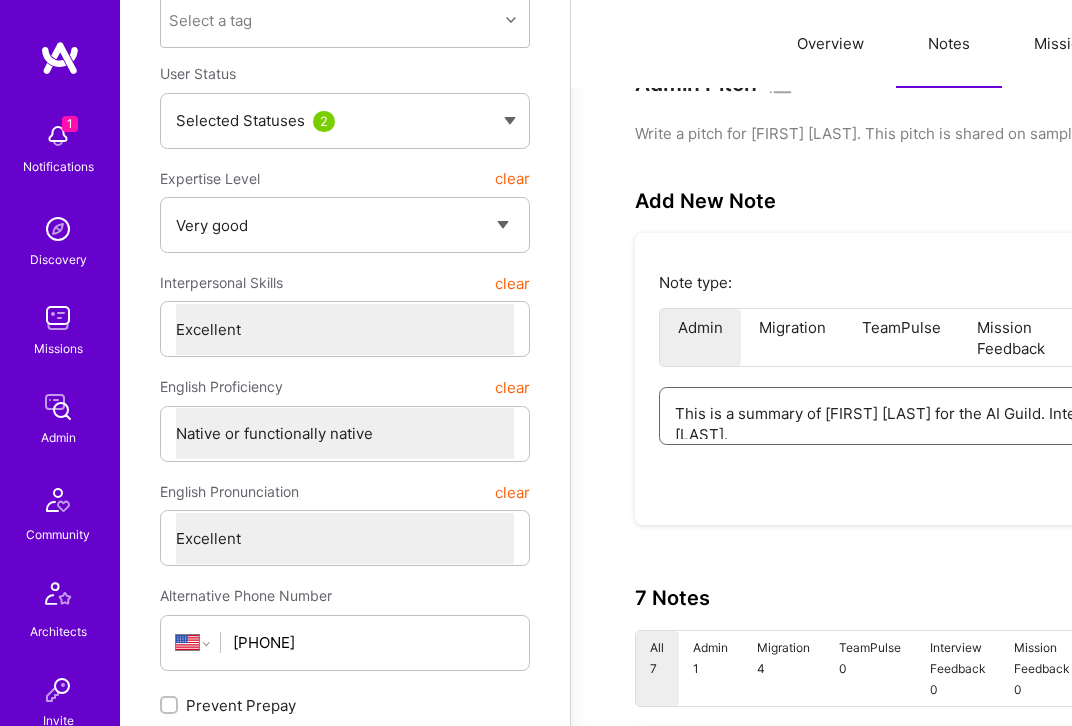 type on "x" 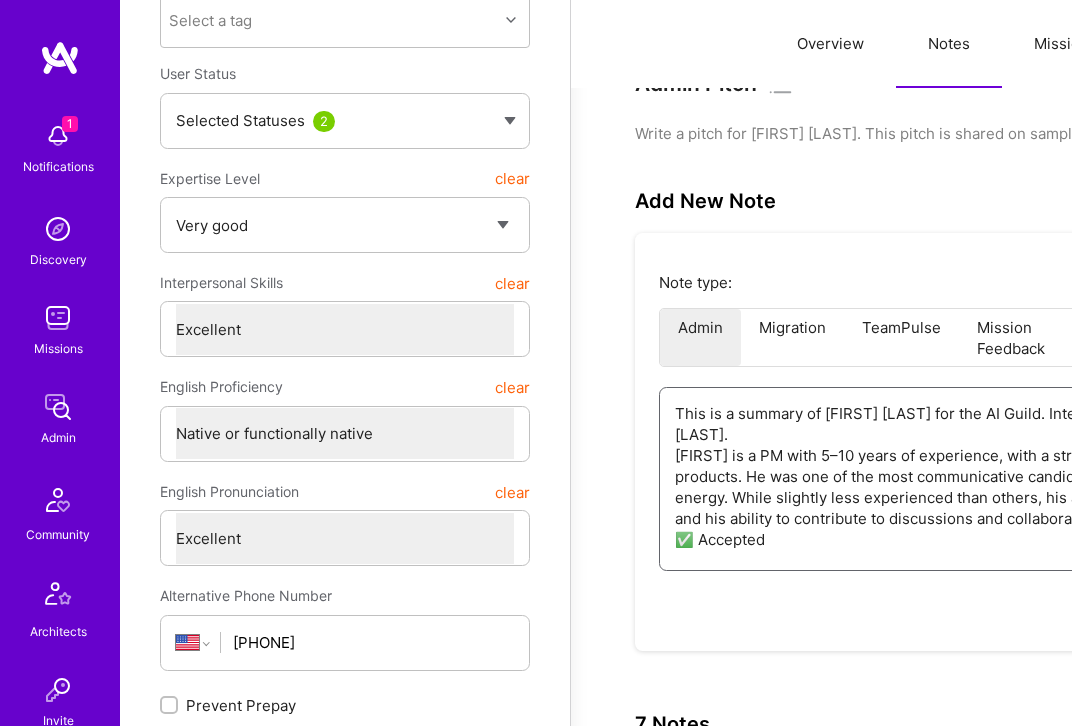 scroll, scrollTop: 259, scrollLeft: 355, axis: both 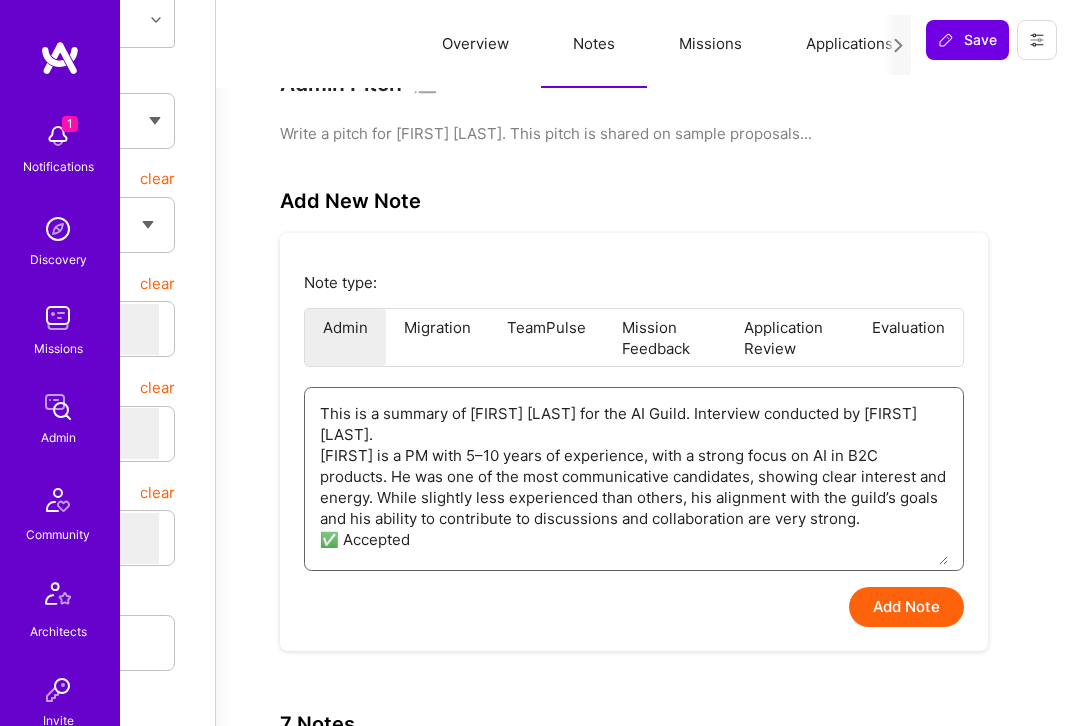 type on "This is a summary of [FIRST] [LAST] for the AI Guild. Interview conducted by [FIRST] [LAST].
[FIRST] is a PM with 5–10 years of experience, with a strong focus on AI in B2C products. He was one of the most communicative candidates, showing clear interest and energy. While slightly less experienced than others, his alignment with the guild’s goals and his ability to contribute to discussions and collaboration are very strong.
✅ Accepted" 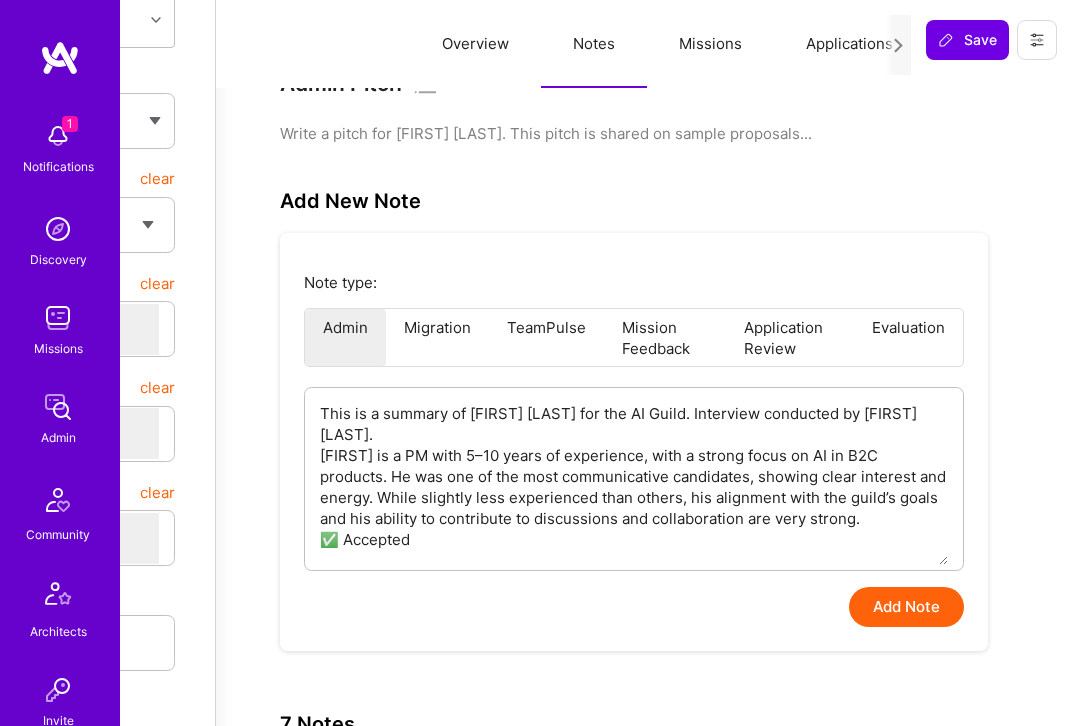 click on "Add Note" at bounding box center (906, 607) 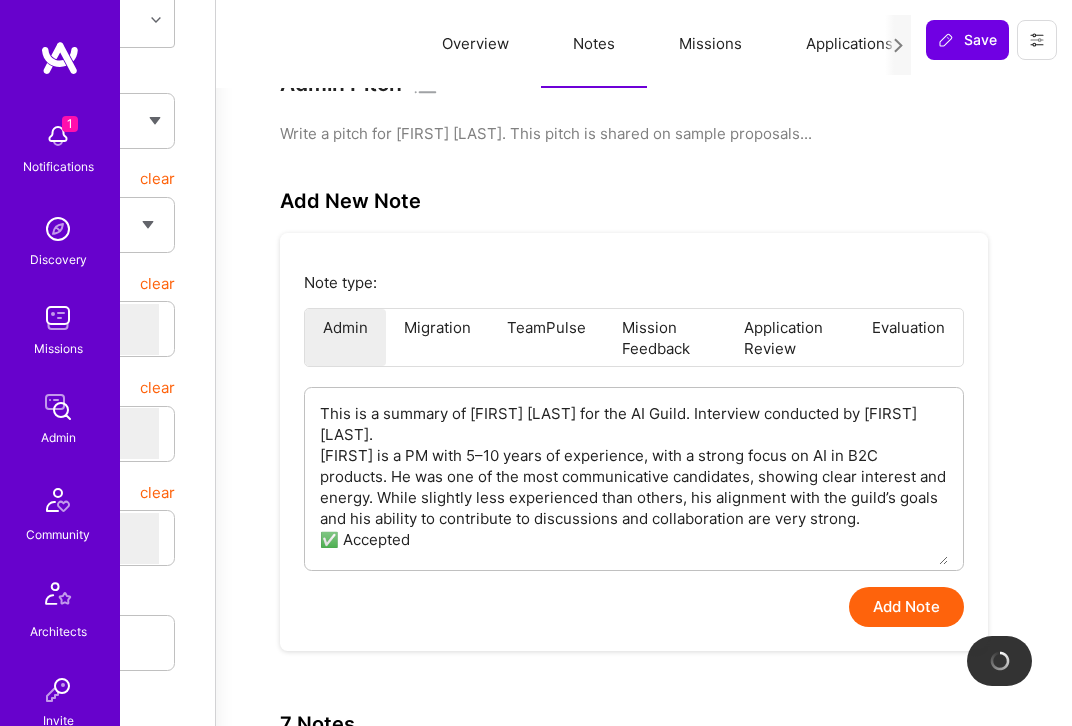 type on "x" 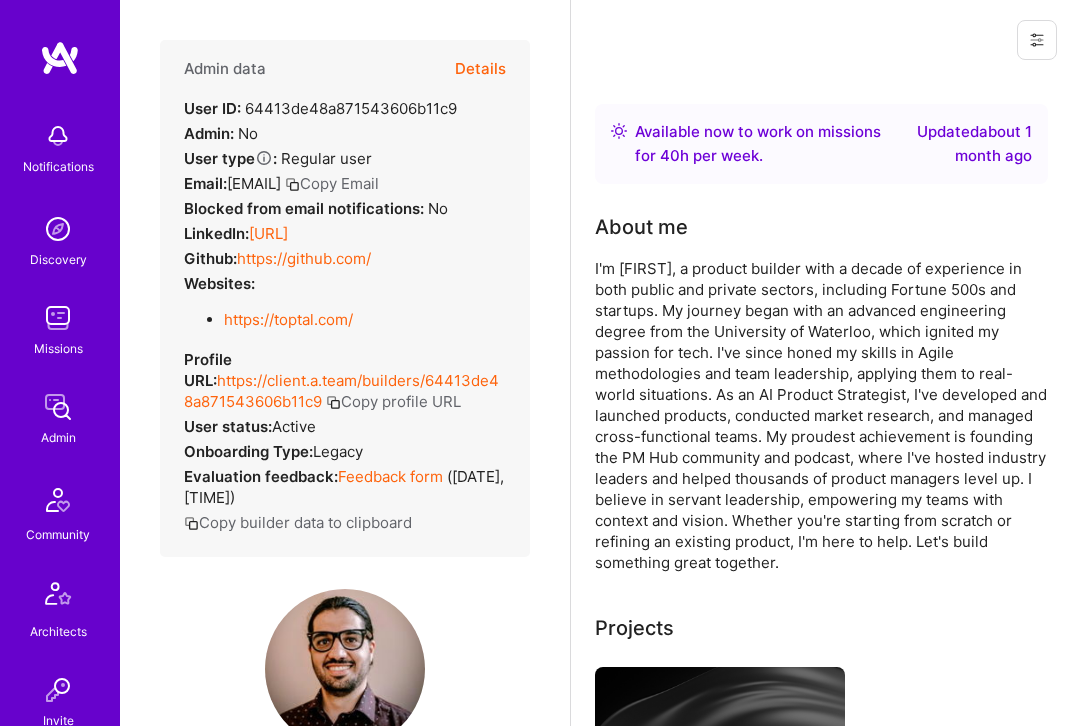scroll, scrollTop: 0, scrollLeft: 0, axis: both 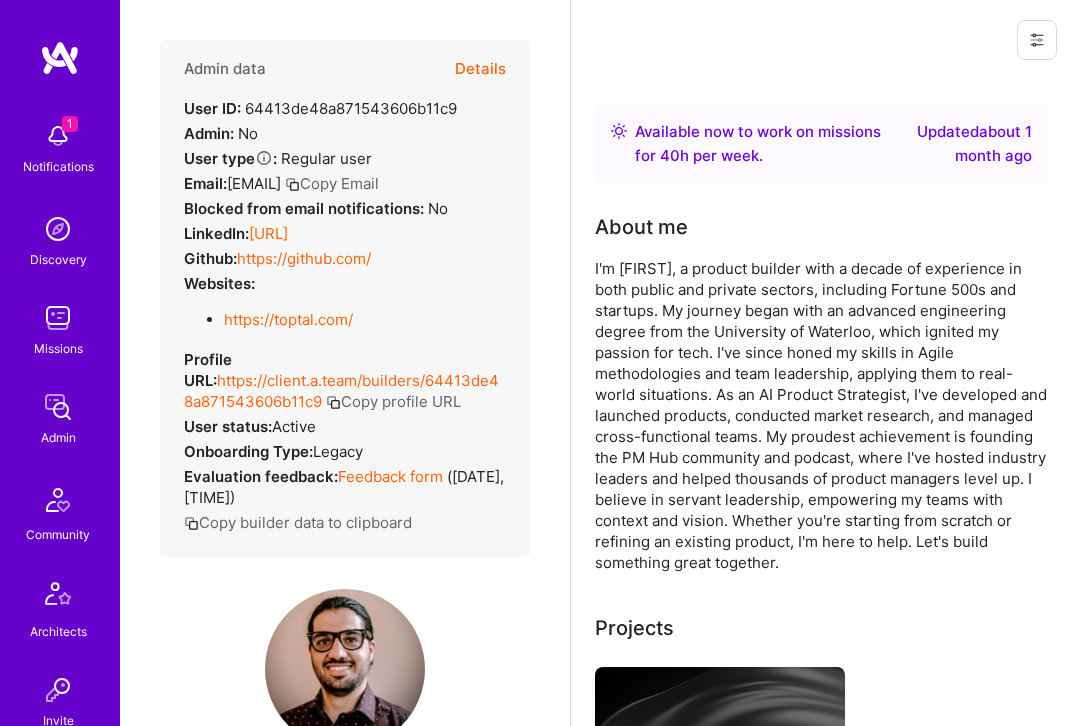 click on "Details" at bounding box center [480, 69] 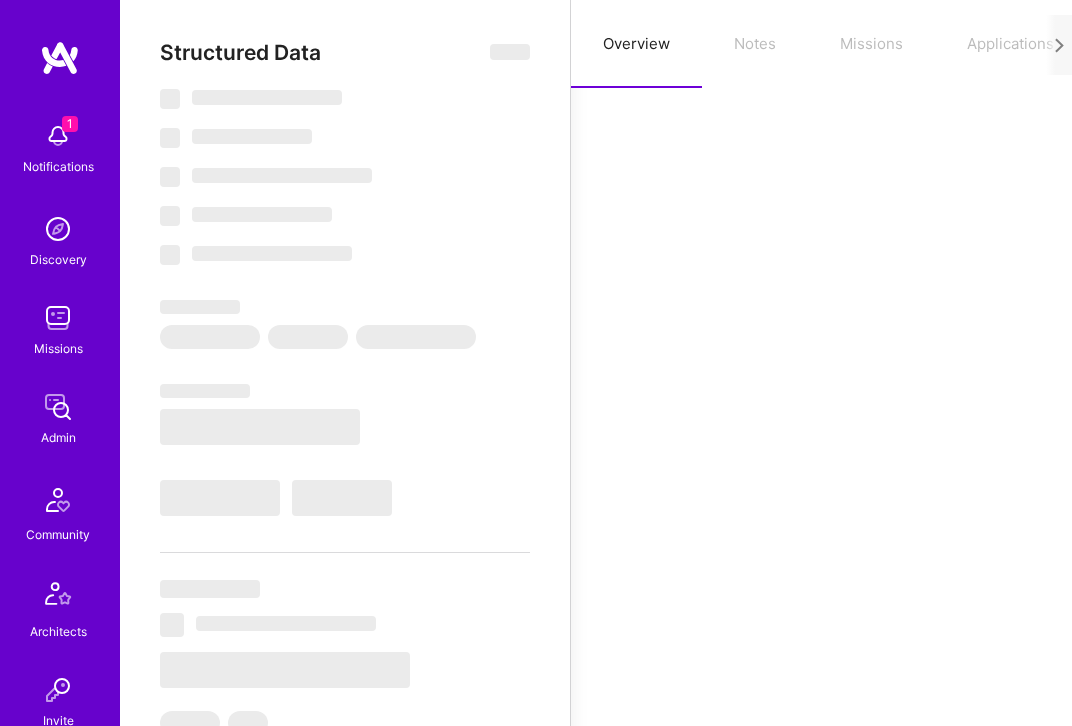 click on "Overview Notes Missions Applications Discovery Evaluation" at bounding box center (821, 44) 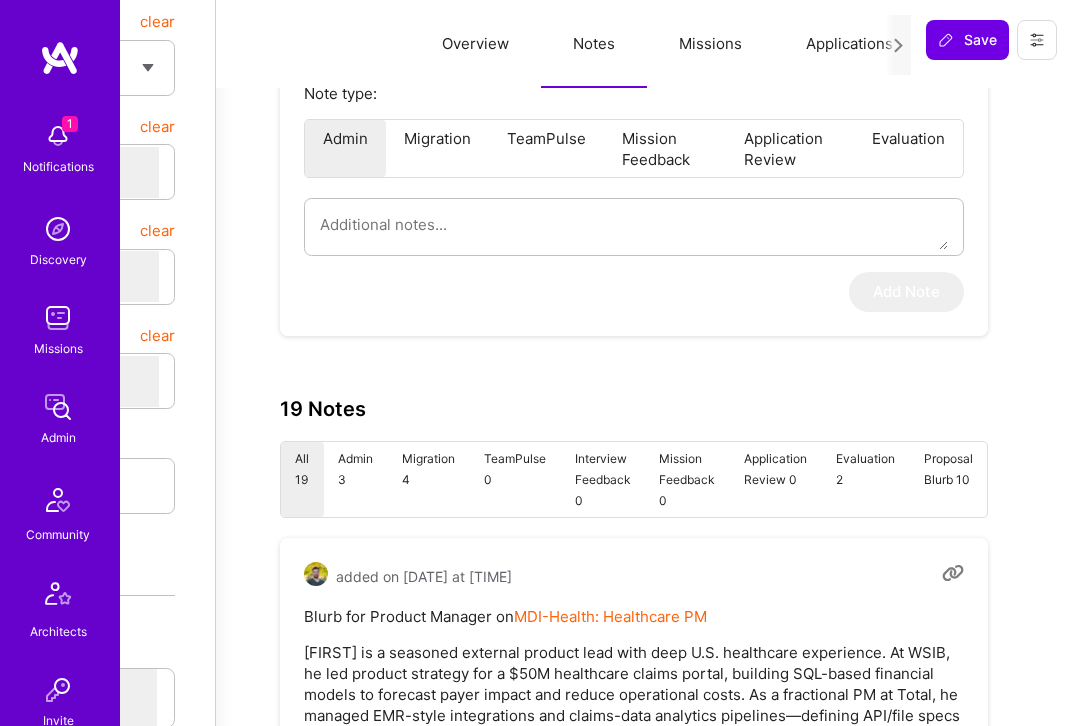 scroll, scrollTop: 420, scrollLeft: 355, axis: both 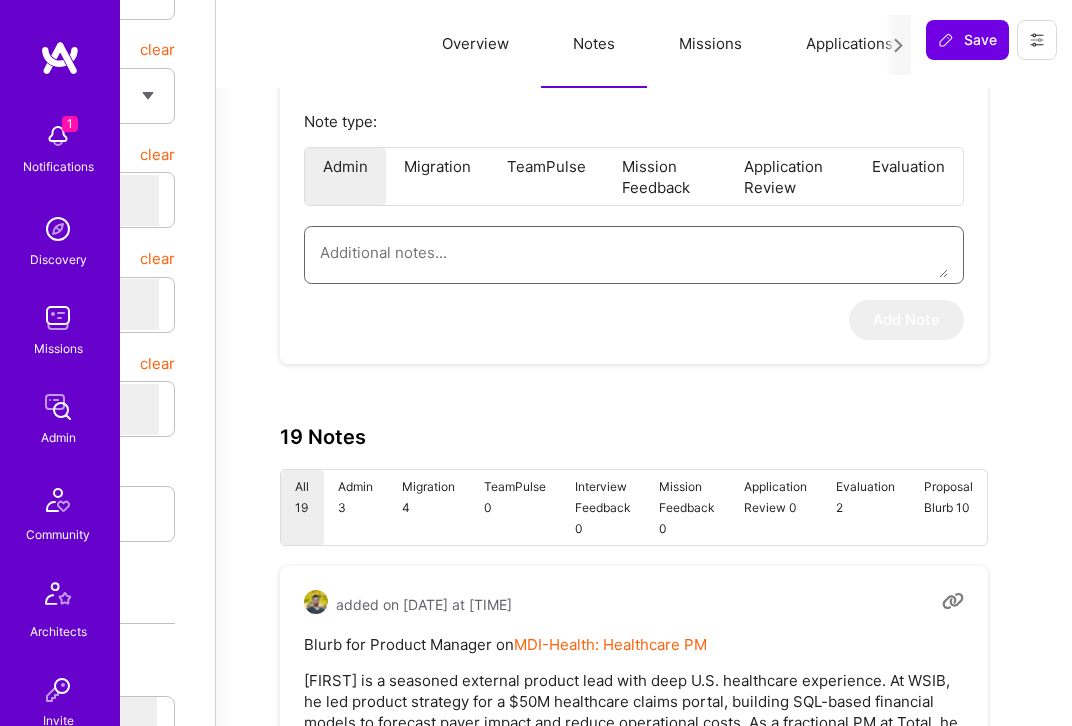 click at bounding box center [634, 252] 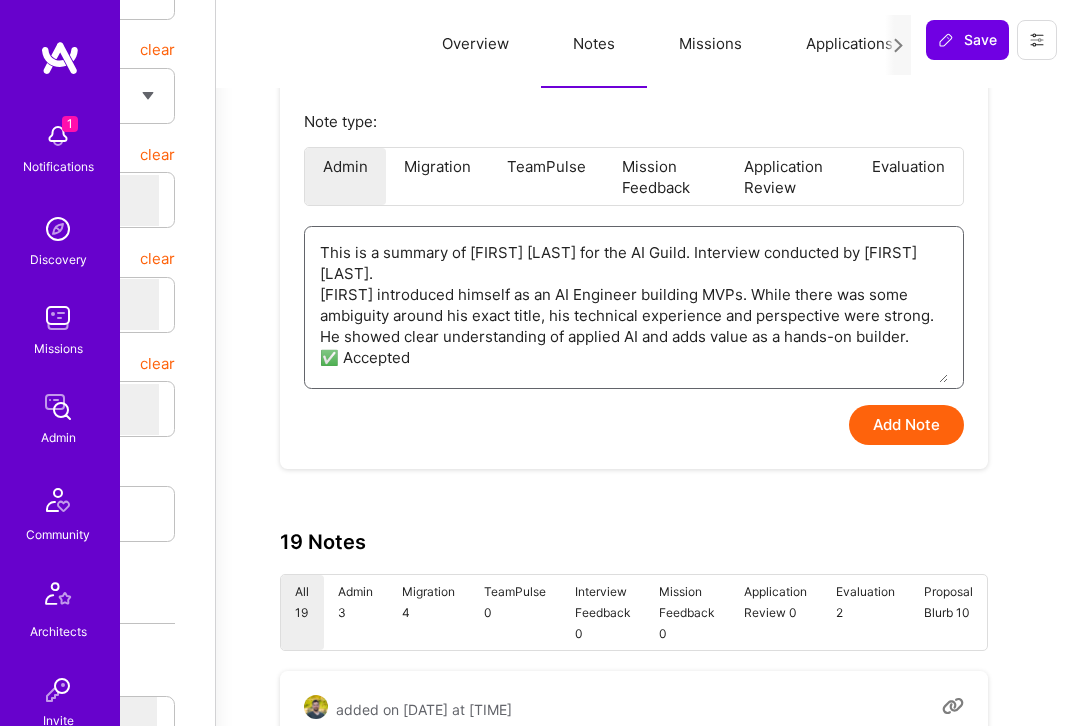 drag, startPoint x: 625, startPoint y: 254, endPoint x: 526, endPoint y: 256, distance: 99.0202 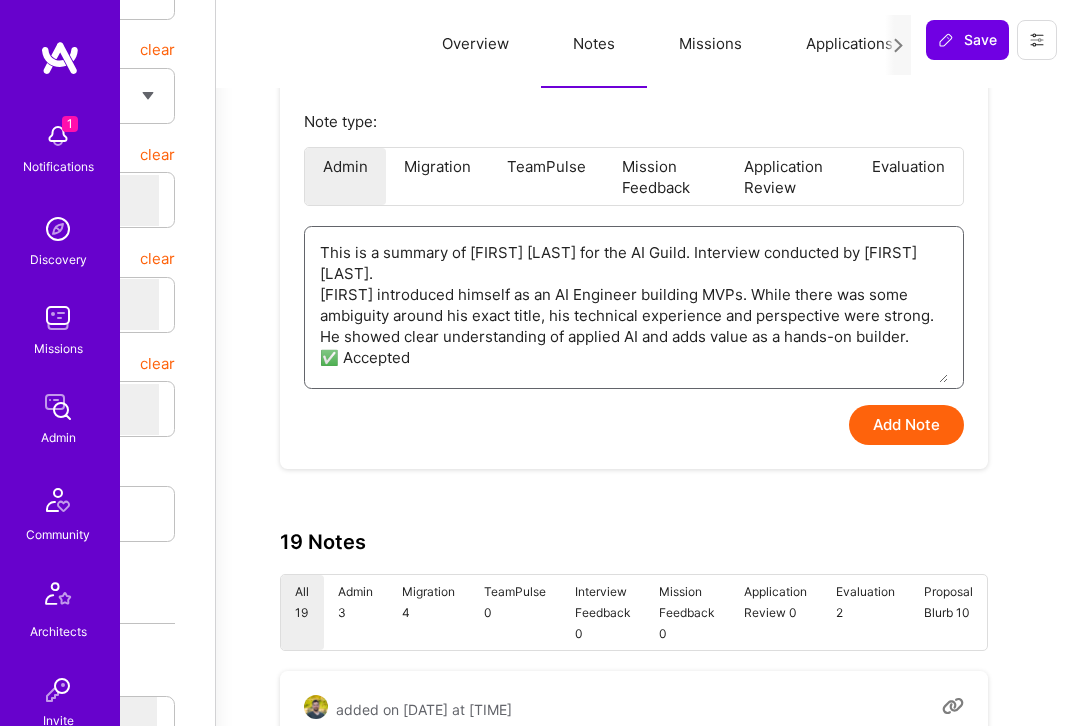 click on "This is a summary of Cyrus [l] for the AI Guild. Interview conducted by Tomislav Peharda.
Cyrus introduced himself as an AI Engineer building MVPs. While there was some ambiguity around his exact title, his technical experience and perspective were strong. He showed clear understanding of applied AI and adds value as a hands-on builder.
✅ Accepted" at bounding box center [634, 305] 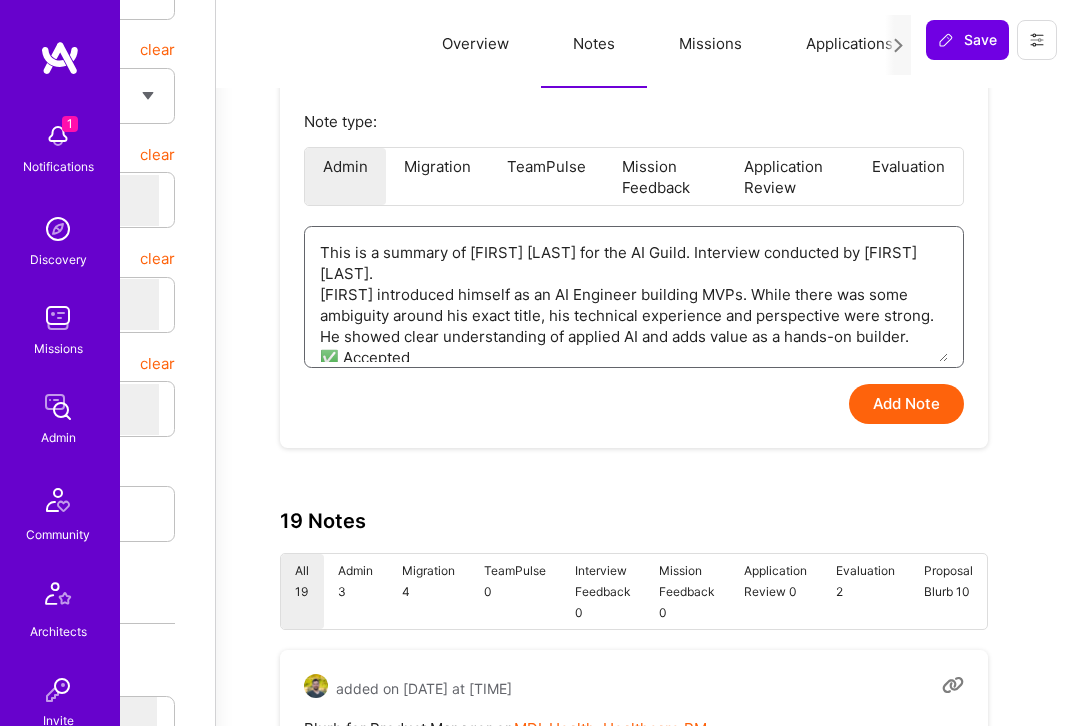 type on "x" 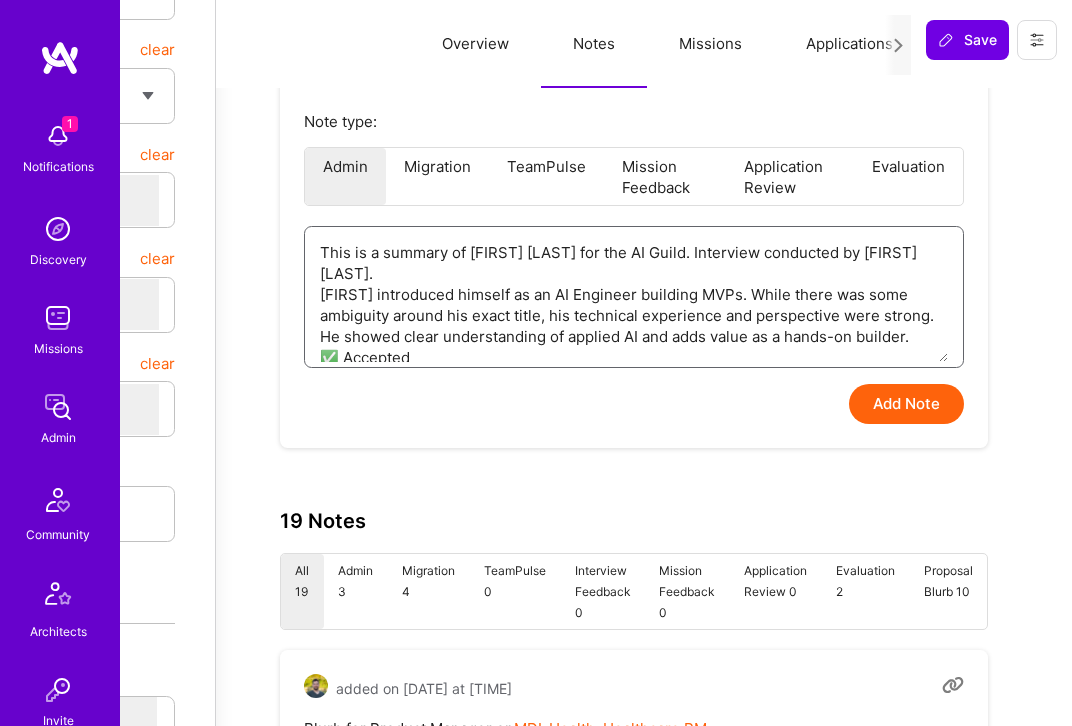 type on "x" 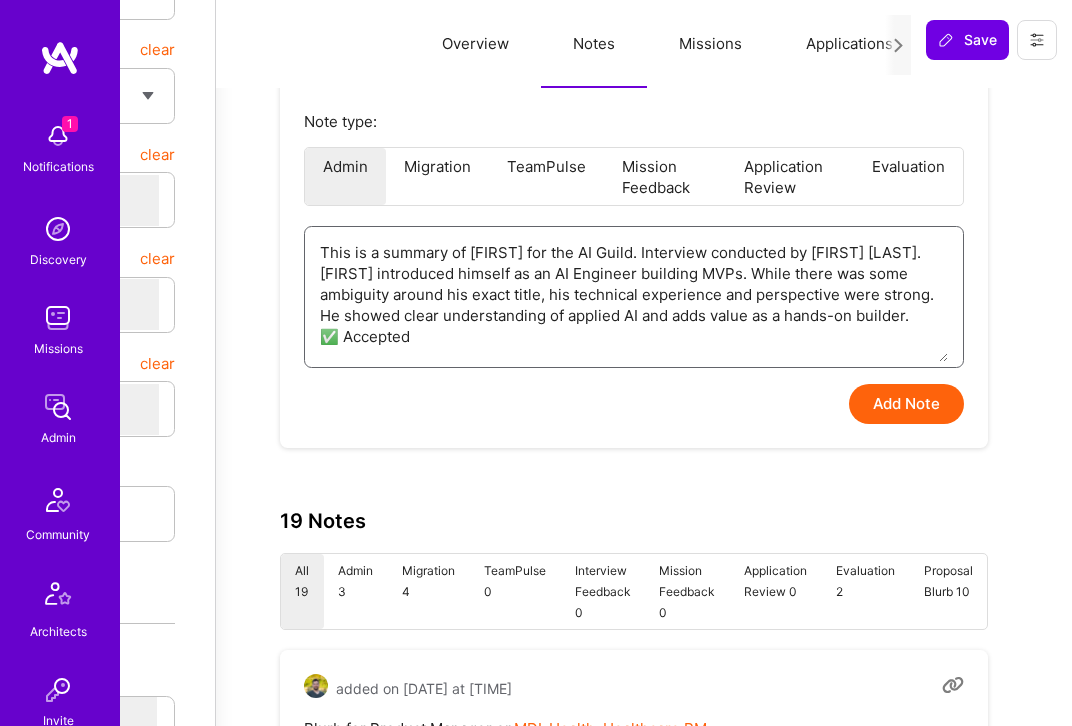 type on "x" 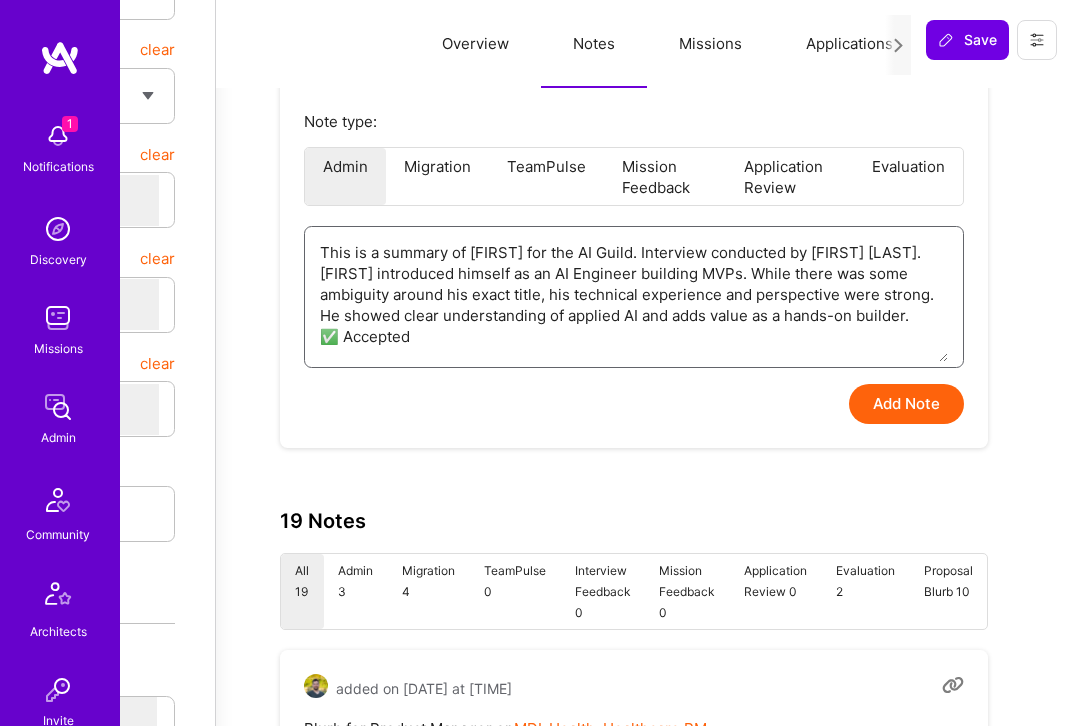 click on "This is a summary of Cyrus for the AI Guild. Interview conducted by Tomislav Peharda.
Cyrus introduced himself as an AI Engineer building MVPs. While there was some ambiguity around his exact title, his technical experience and perspective were strong. He showed clear understanding of applied AI and adds value as a hands-on builder.
✅ Accepted" at bounding box center (634, 294) 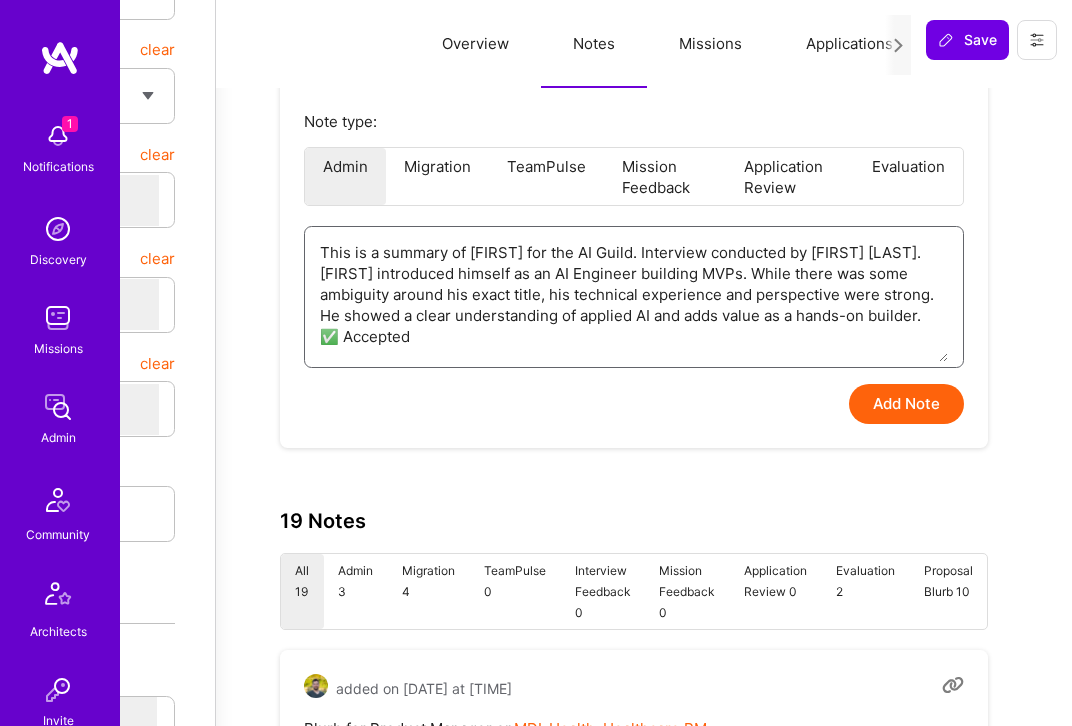type on "This is a summary of Cyrus for the AI Guild. Interview conducted by Tomislav Peharda.
Cyrus introduced himself as an AI Engineer building MVPs. While there was some ambiguity around his exact title, his technical experience and perspective were strong. He showed a clear understanding of applied AI and adds value as a hands-on builder.
✅ Accepted" 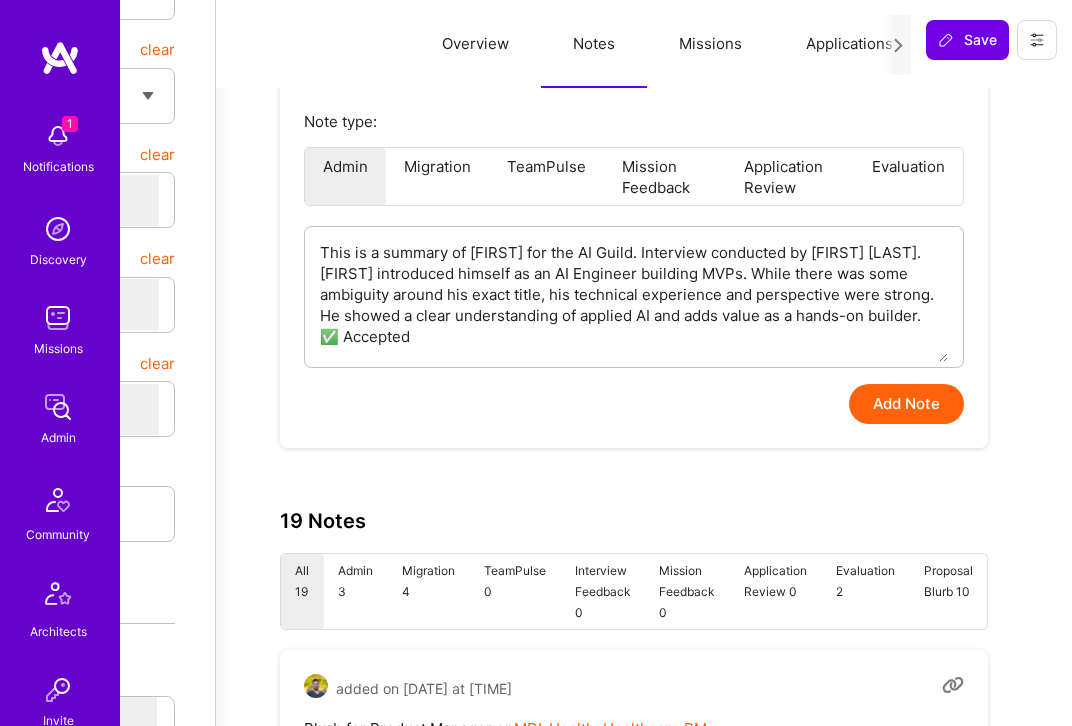 click on "Add Note" at bounding box center (906, 404) 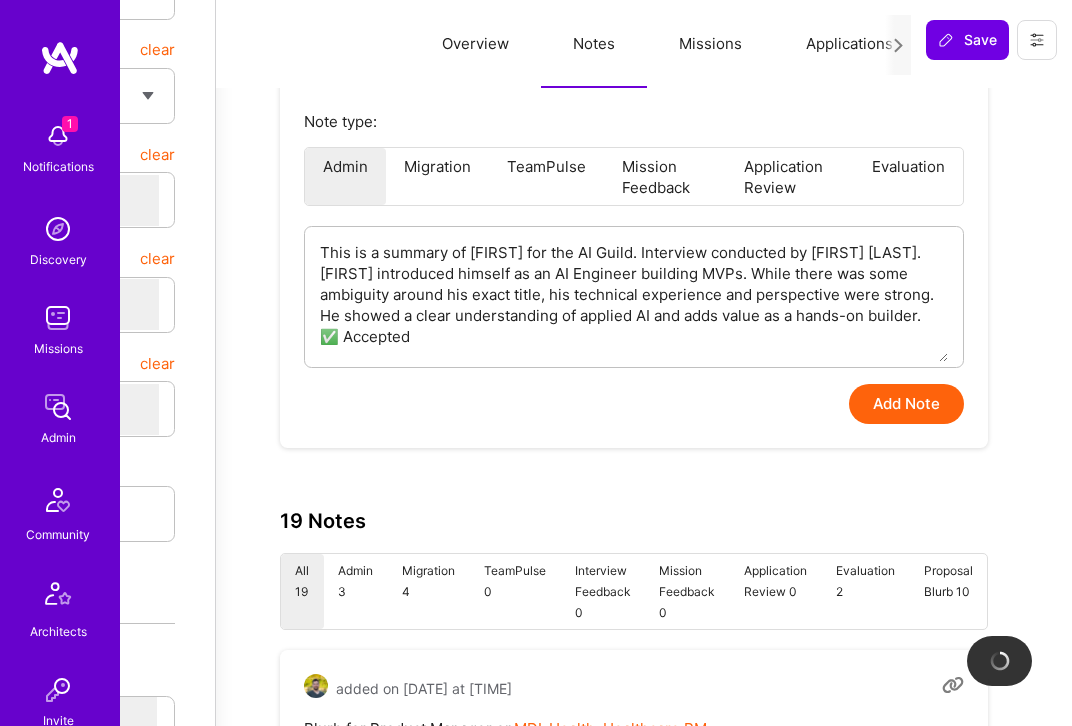 type on "x" 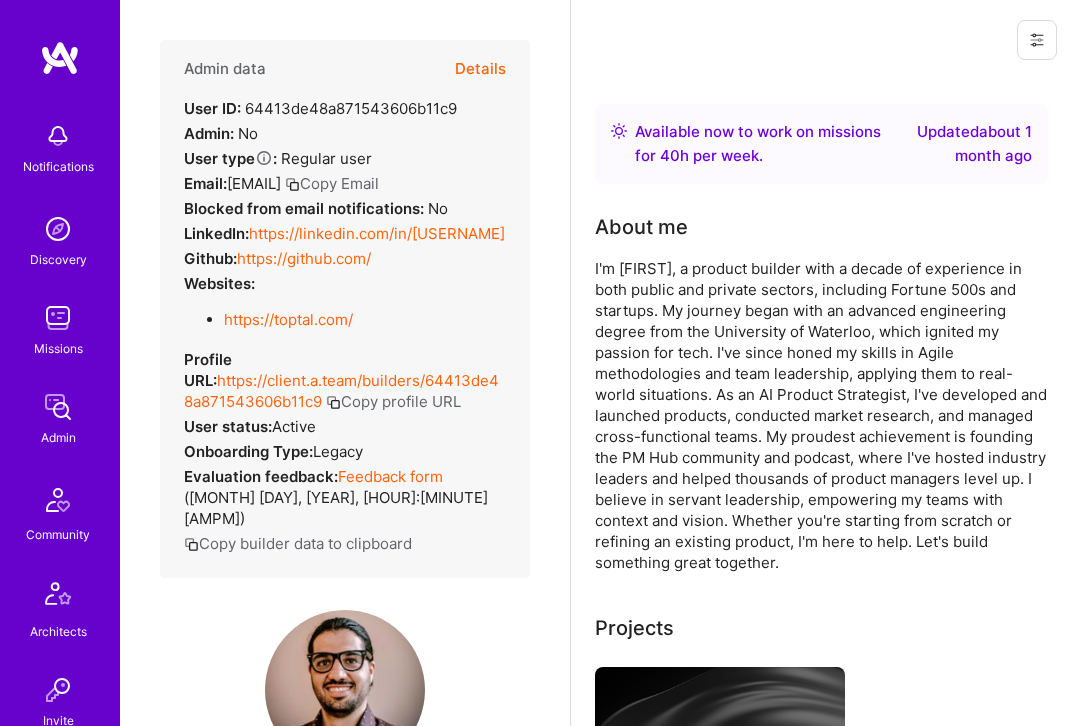 scroll, scrollTop: 0, scrollLeft: 0, axis: both 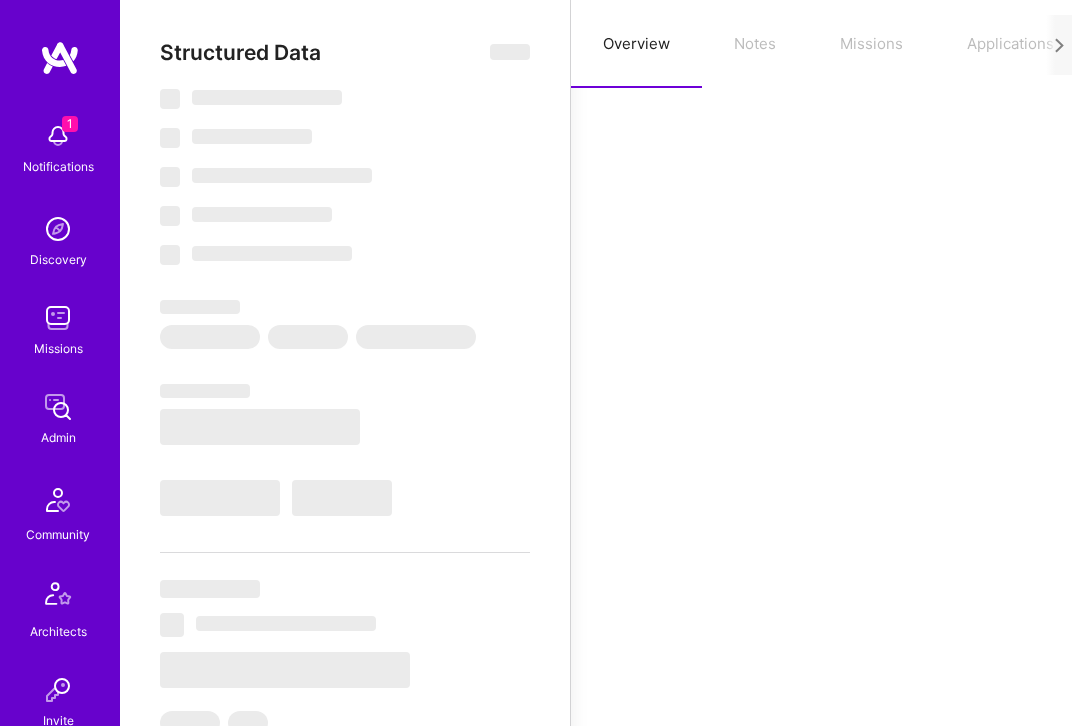 click on "Overview Notes Missions Applications Discovery Evaluation" at bounding box center [821, 44] 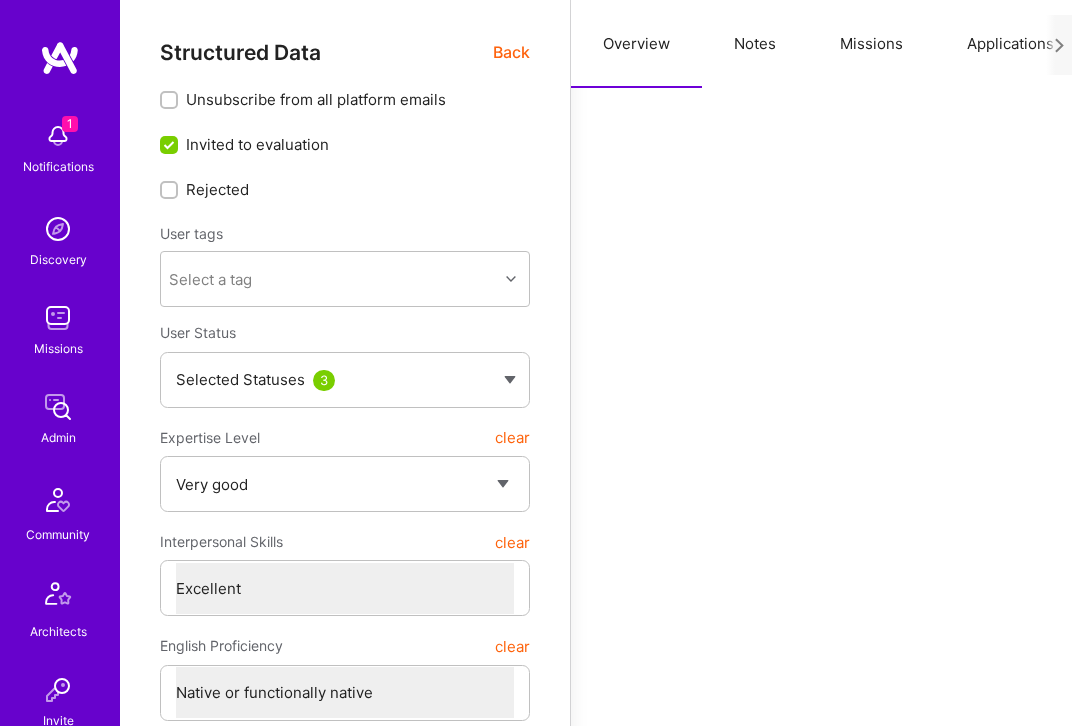 click on "Notes" at bounding box center [755, 44] 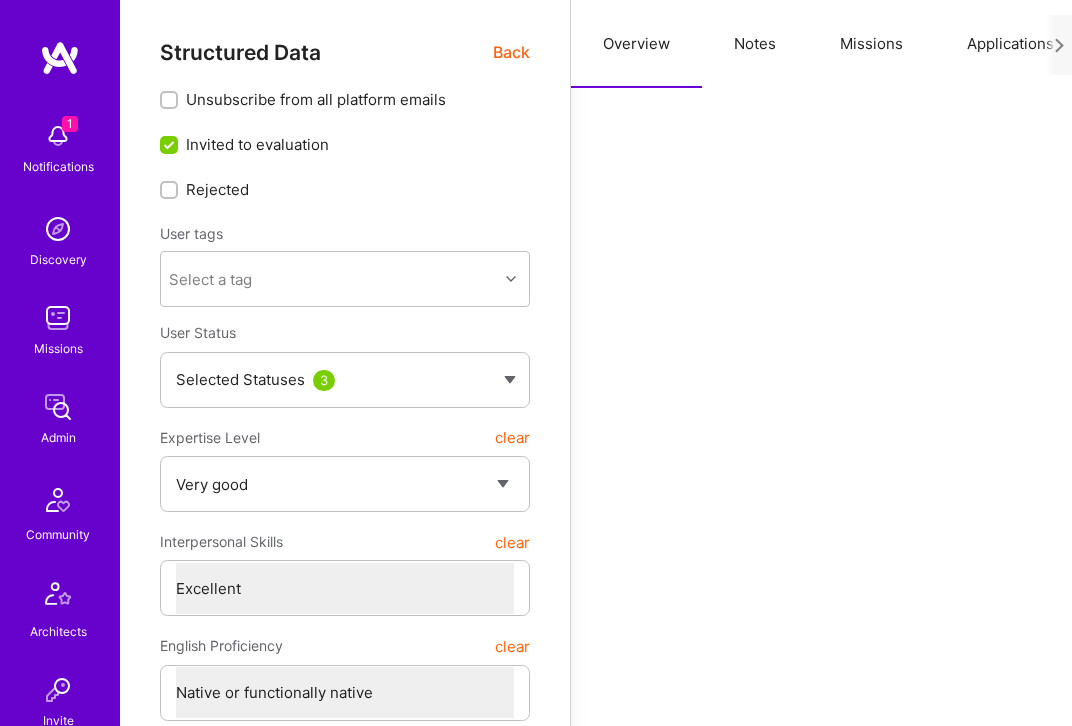 type on "x" 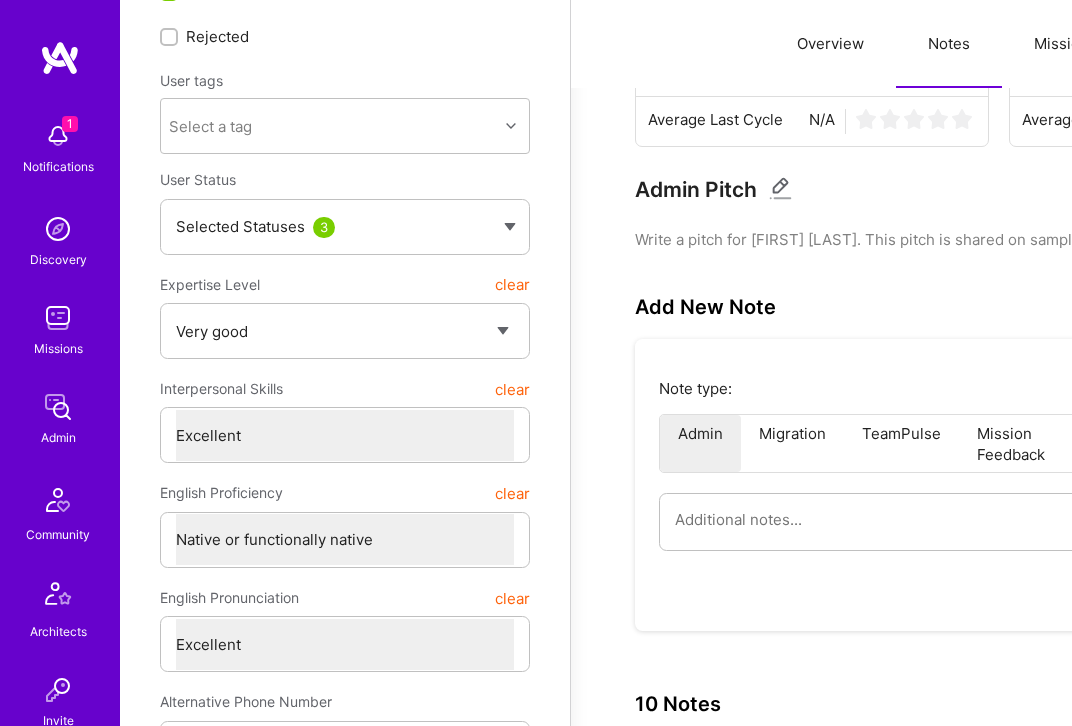 scroll, scrollTop: 364, scrollLeft: 0, axis: vertical 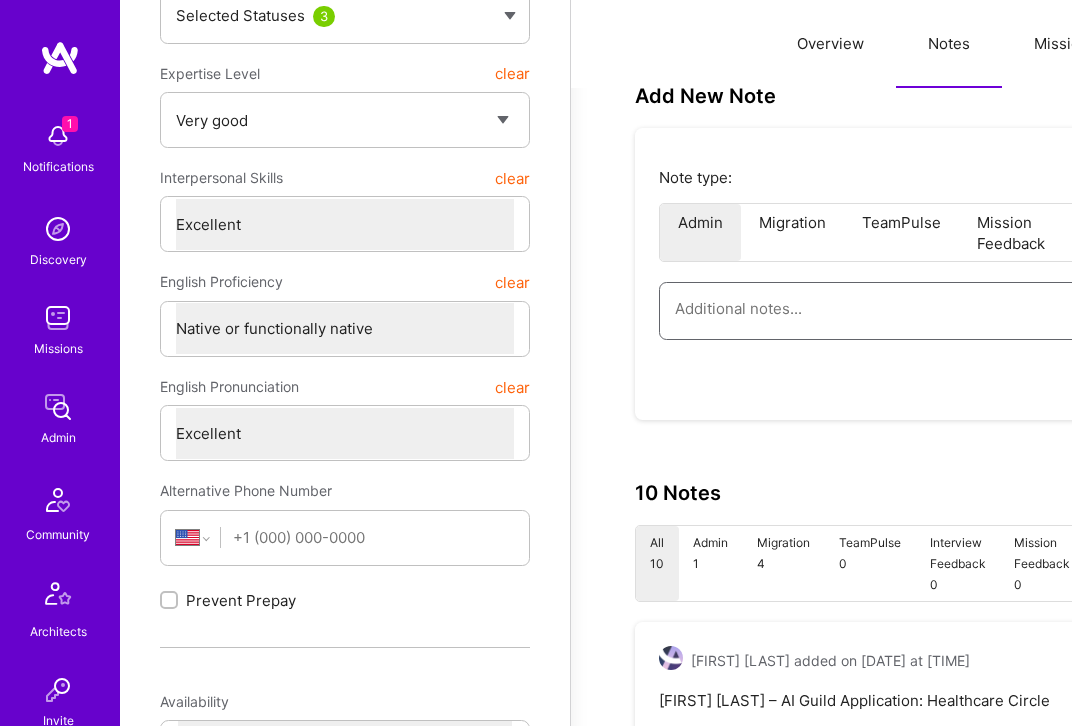 click at bounding box center [989, 308] 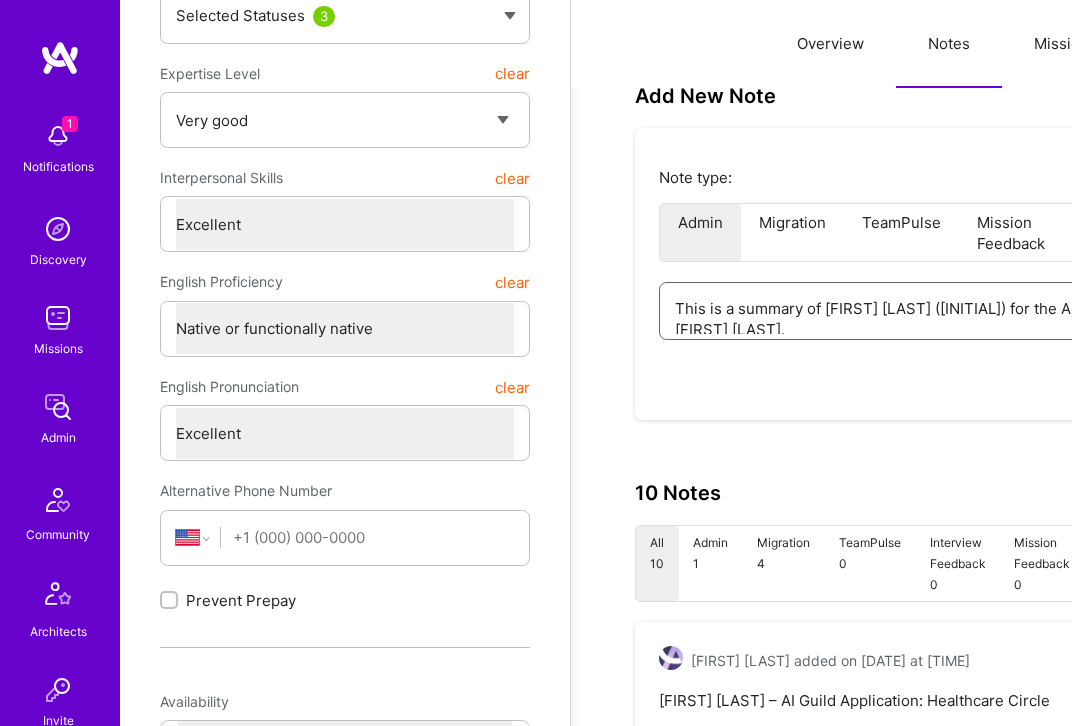 type on "x" 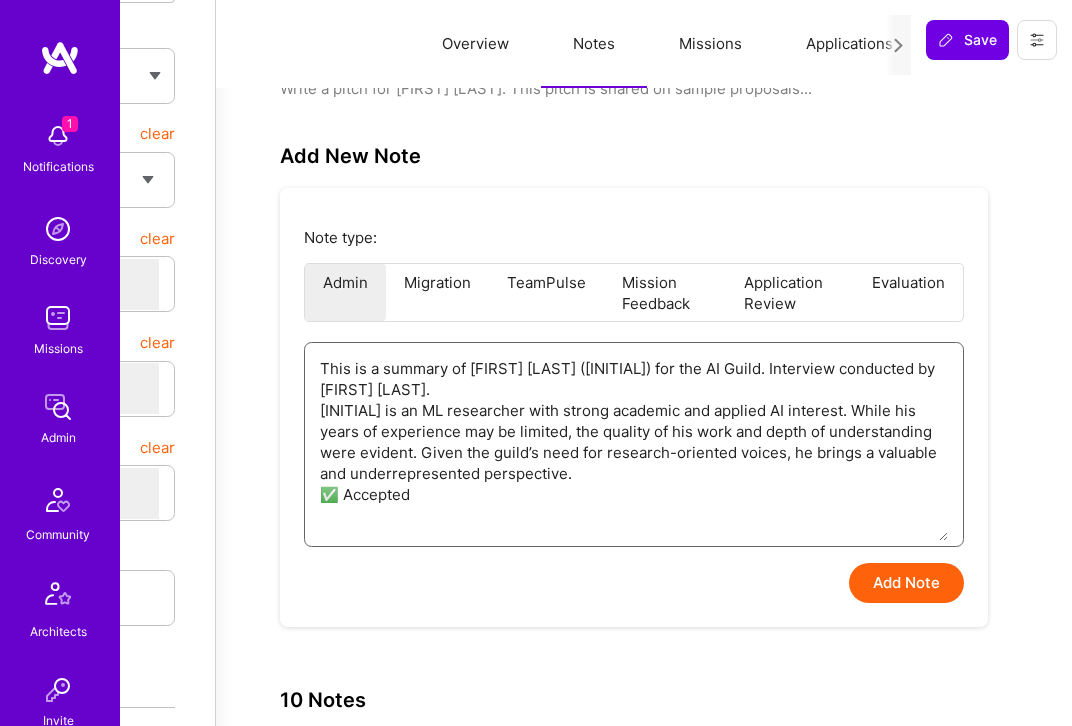 scroll, scrollTop: 302, scrollLeft: 355, axis: both 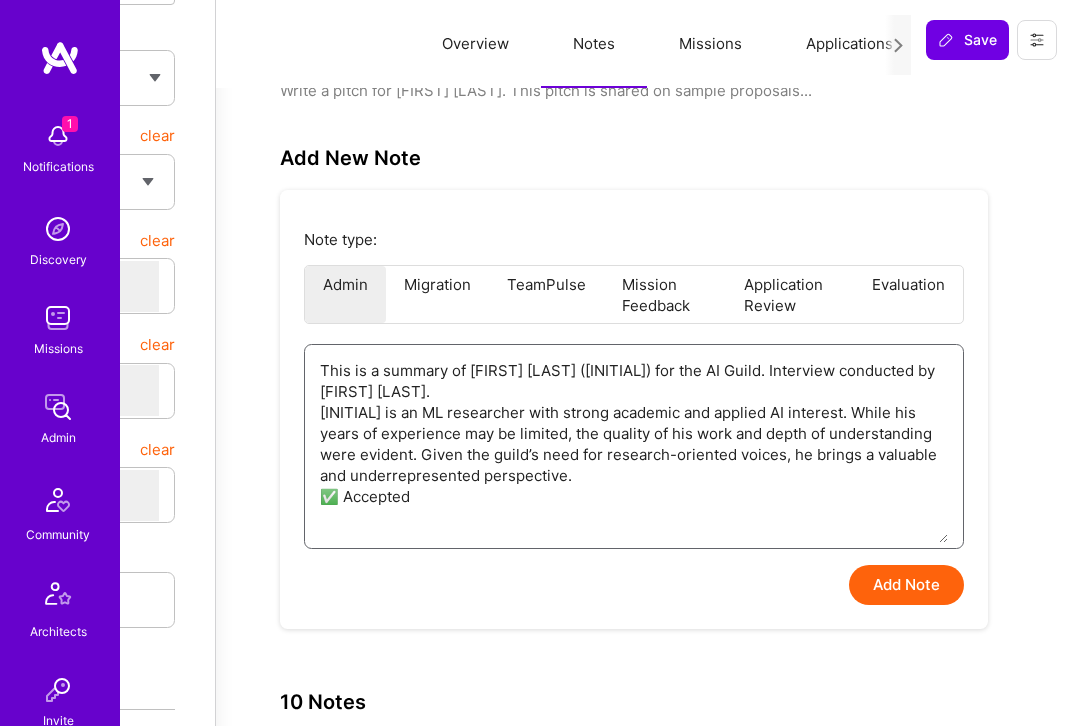 type on "This is a summary of Christian De Martino (Chris) for the AI Guild. Interview conducted by Tomislav Peharda.
Chris is an ML researcher with strong academic and applied AI interest. While his years of experience may be limited, the quality of his work and depth of understanding were evident. Given the guild’s need for research-oriented voices, he brings a valuable and underrepresented perspective.
✅ Accepted" 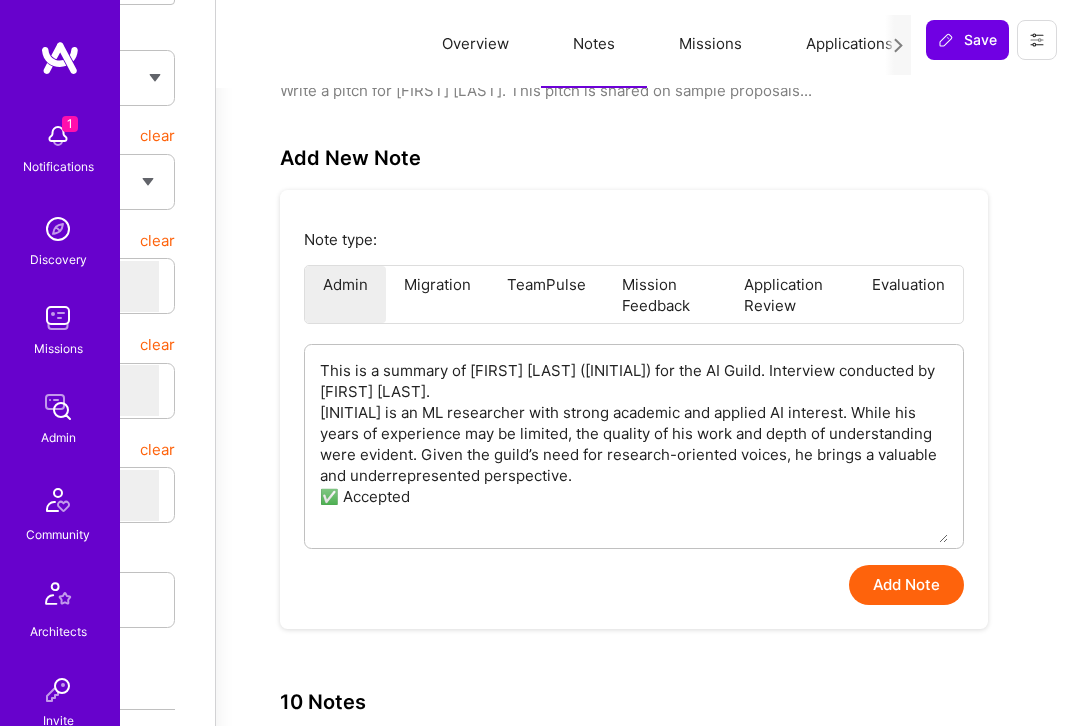 click on "Add Note" at bounding box center [906, 585] 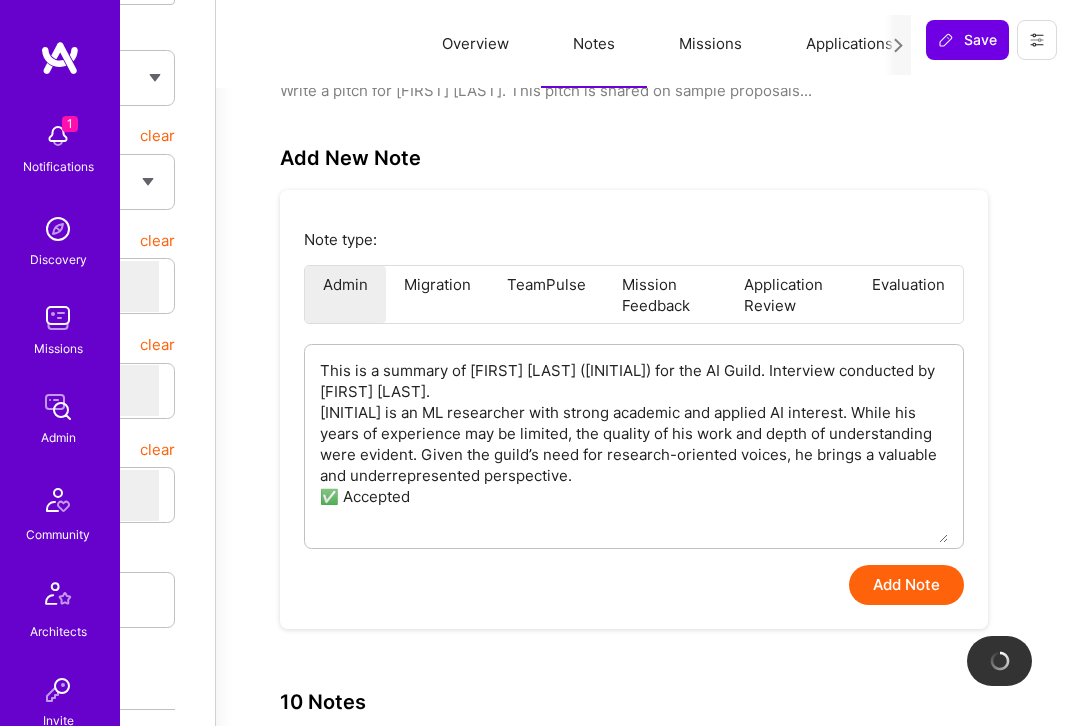 type on "x" 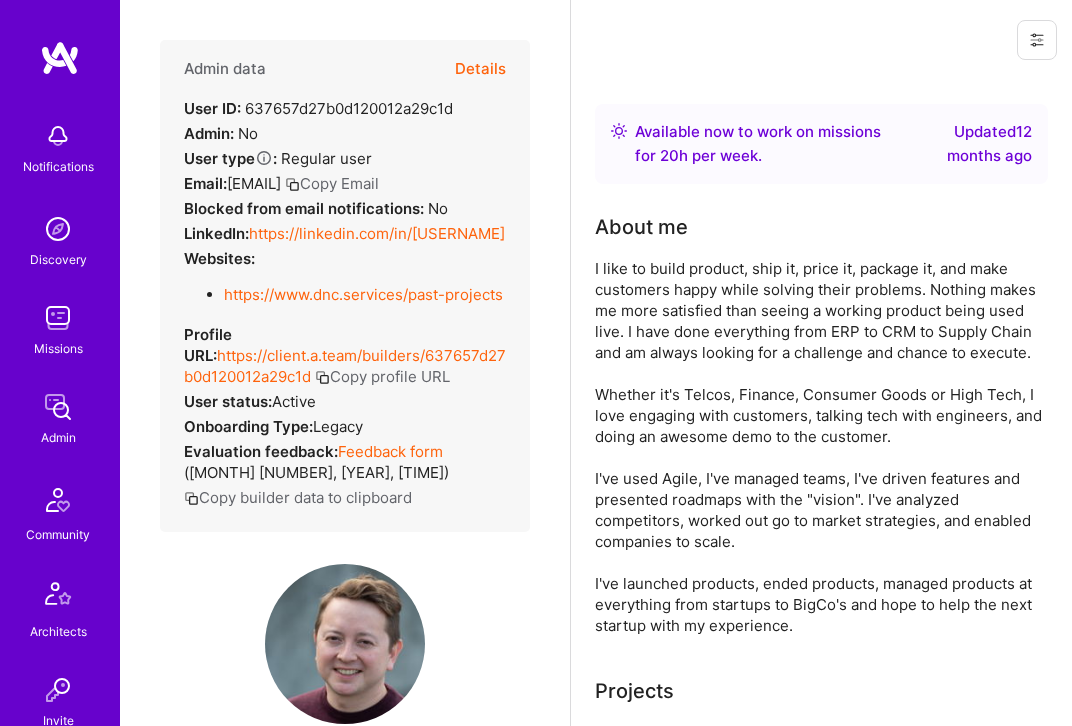 scroll, scrollTop: 0, scrollLeft: 0, axis: both 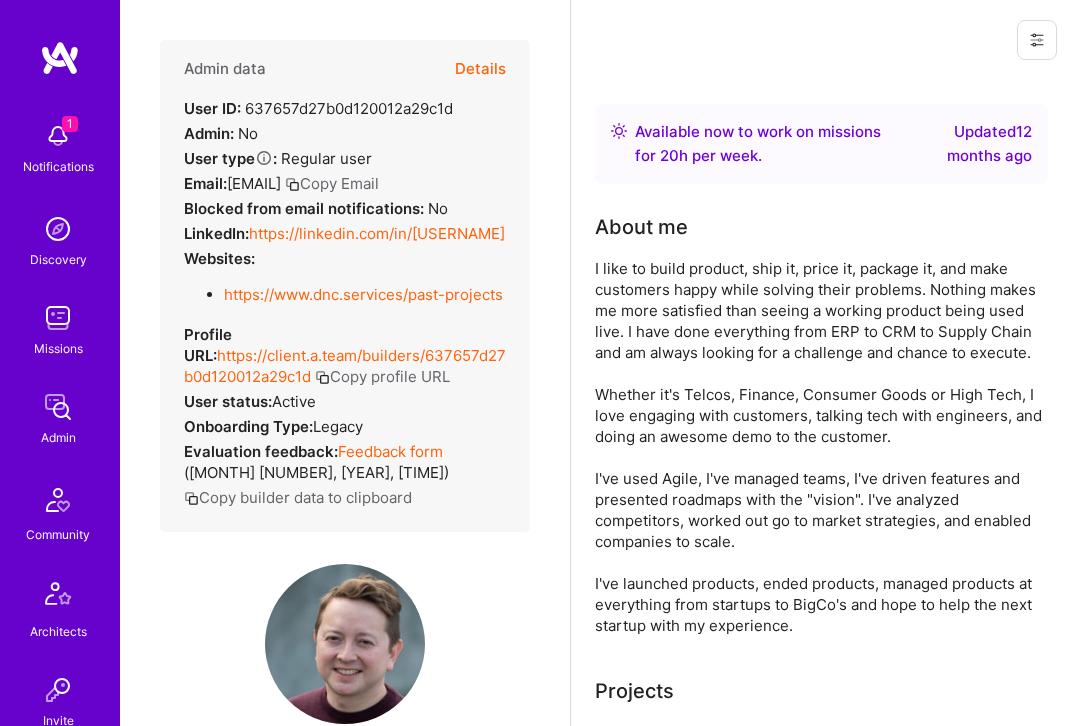 click on "Details" at bounding box center [480, 69] 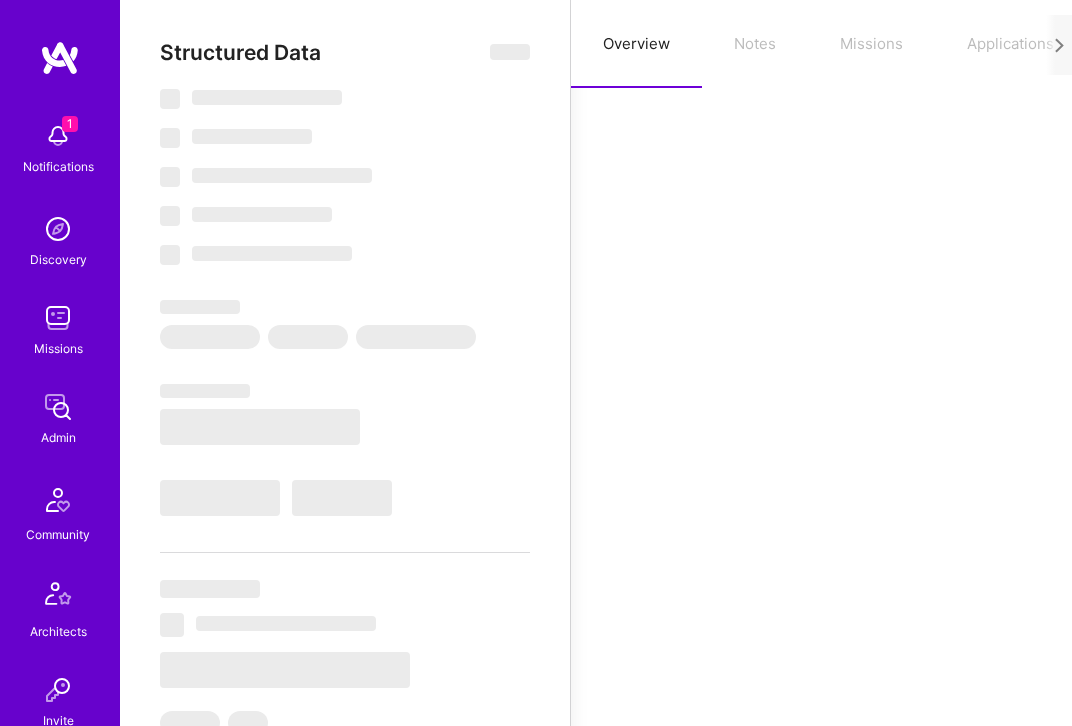 click on "Overview Notes Missions Applications Discovery Evaluation" at bounding box center [821, 44] 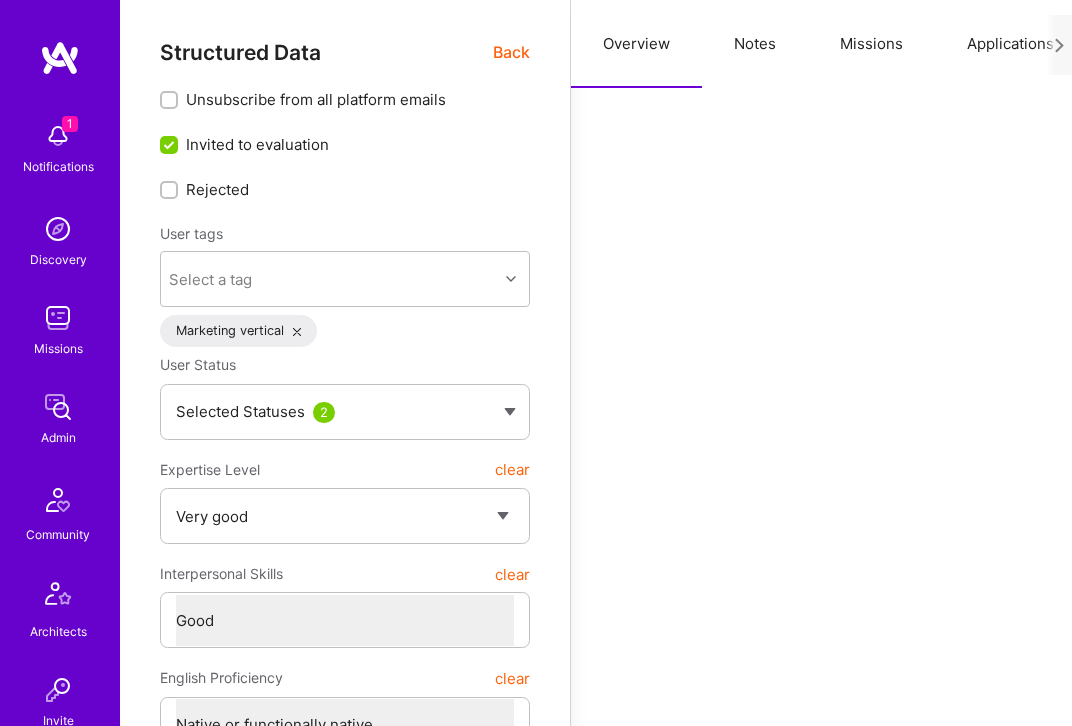 click on "Notes" at bounding box center (755, 44) 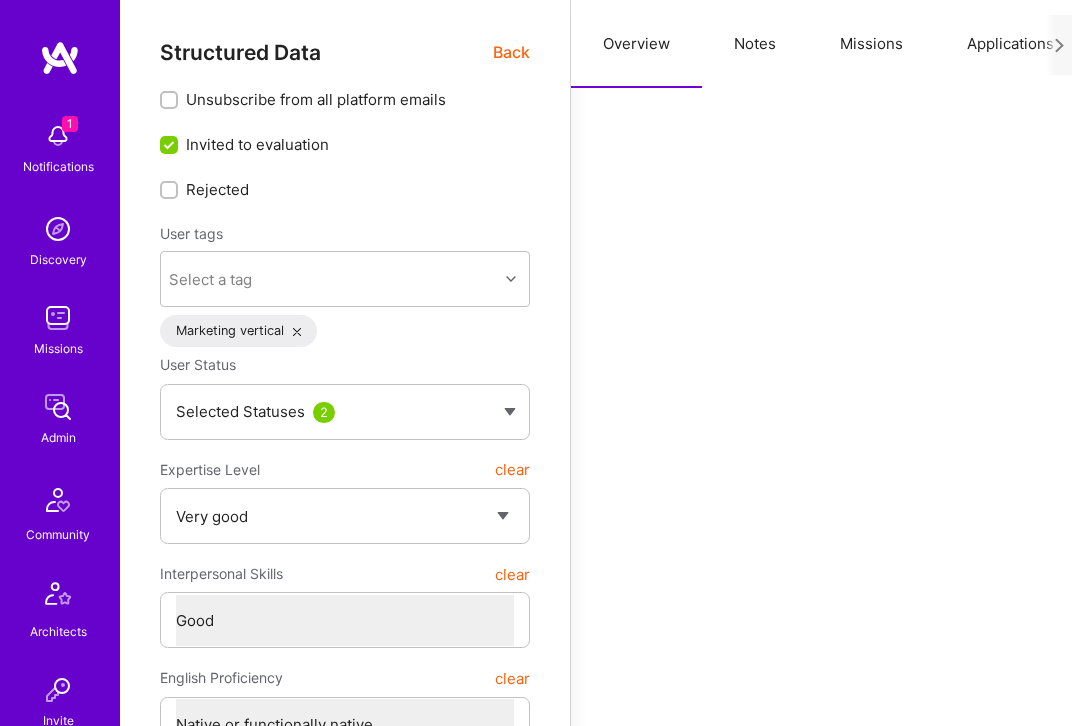type on "x" 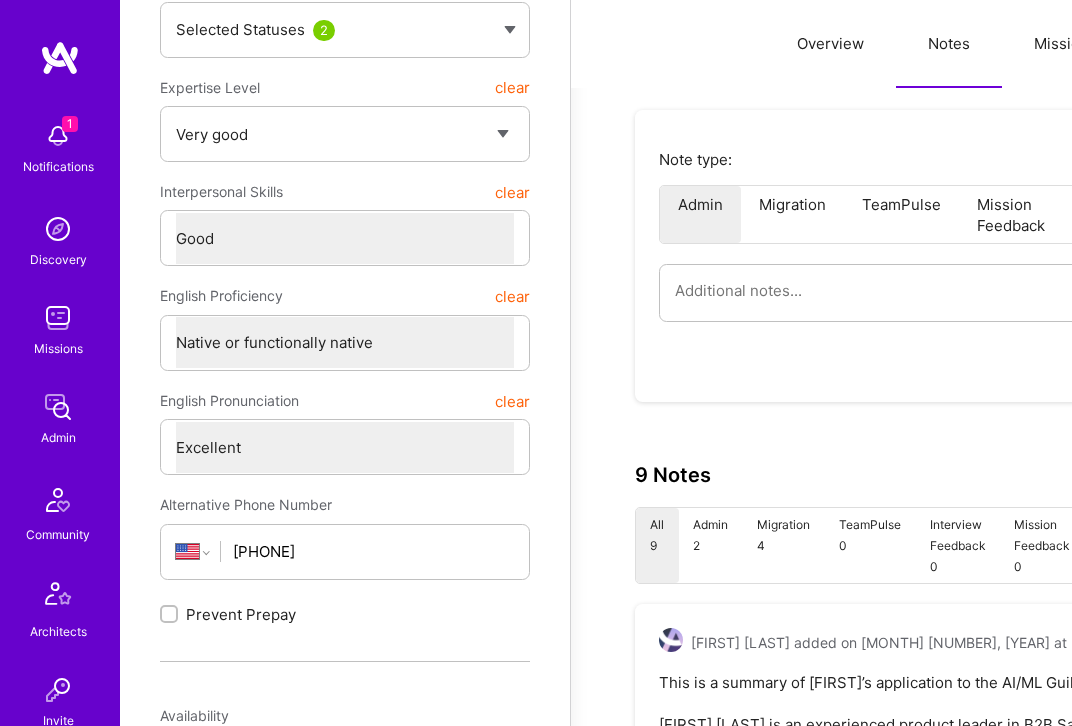 scroll, scrollTop: 383, scrollLeft: 0, axis: vertical 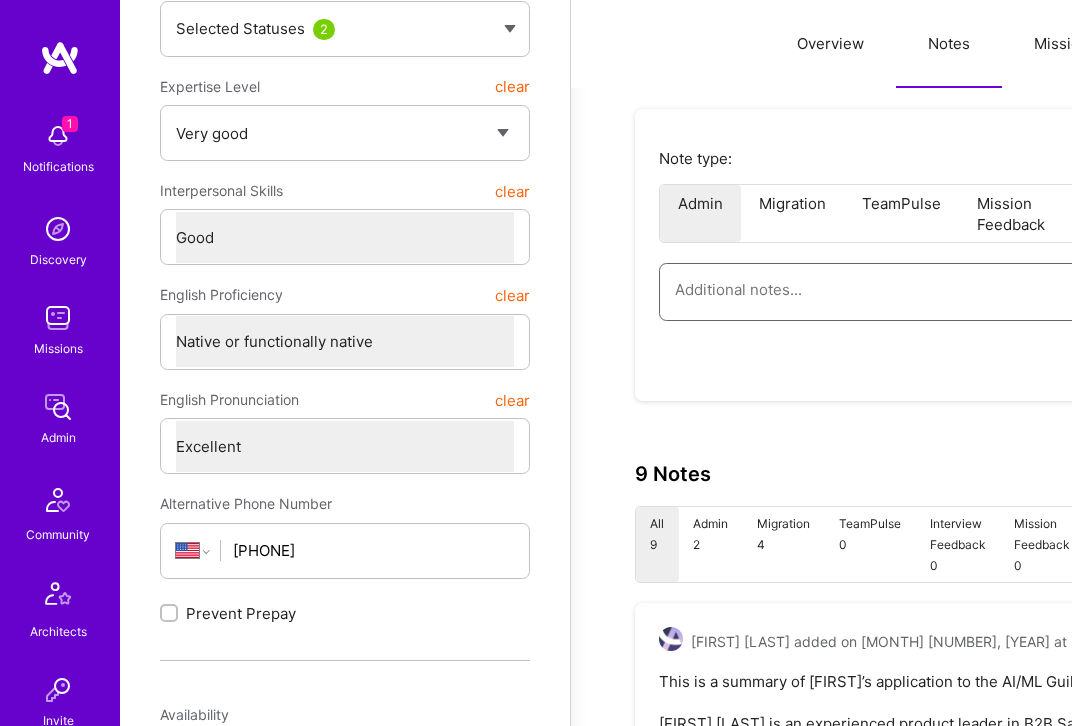 click at bounding box center (989, 289) 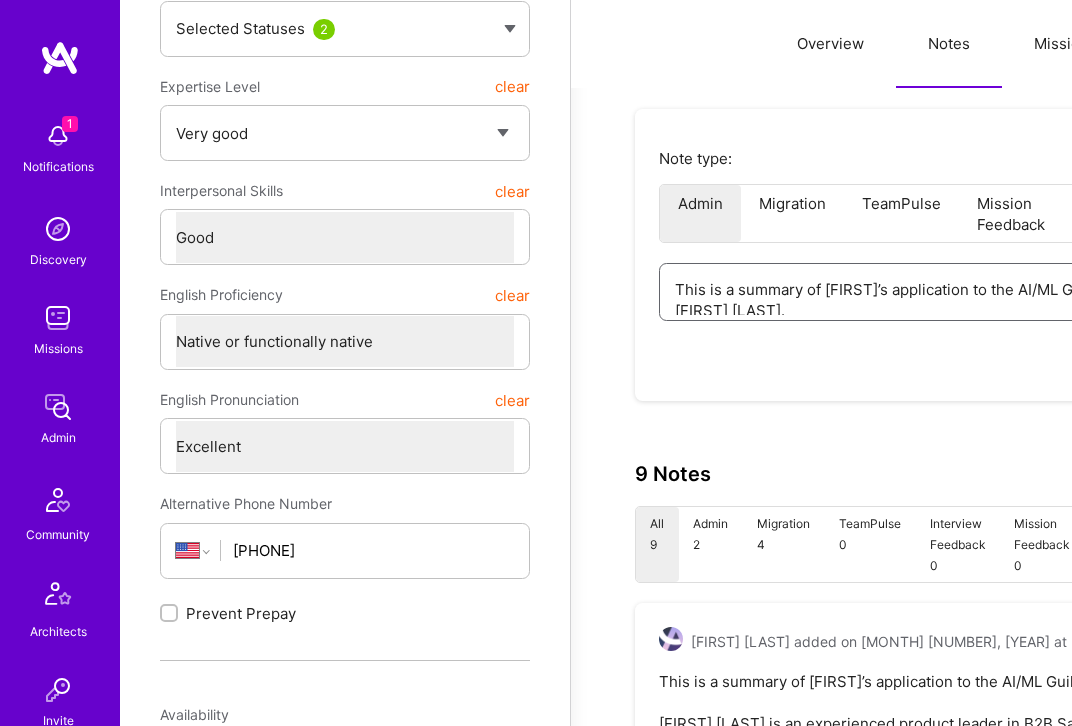 type on "x" 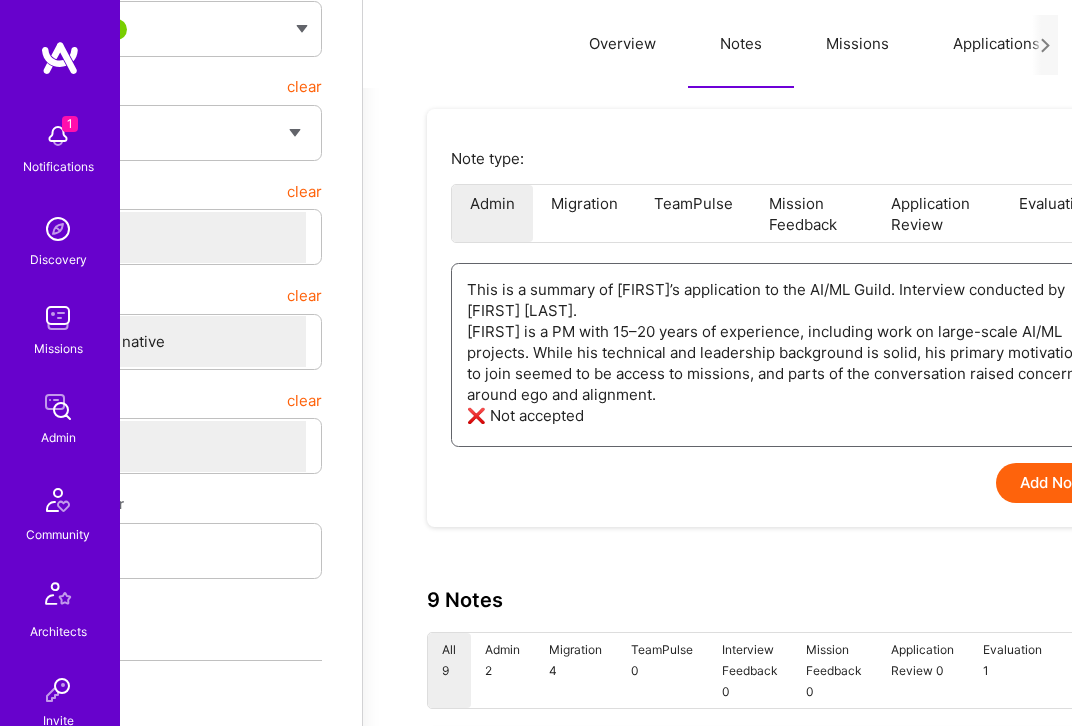 scroll, scrollTop: 383, scrollLeft: 287, axis: both 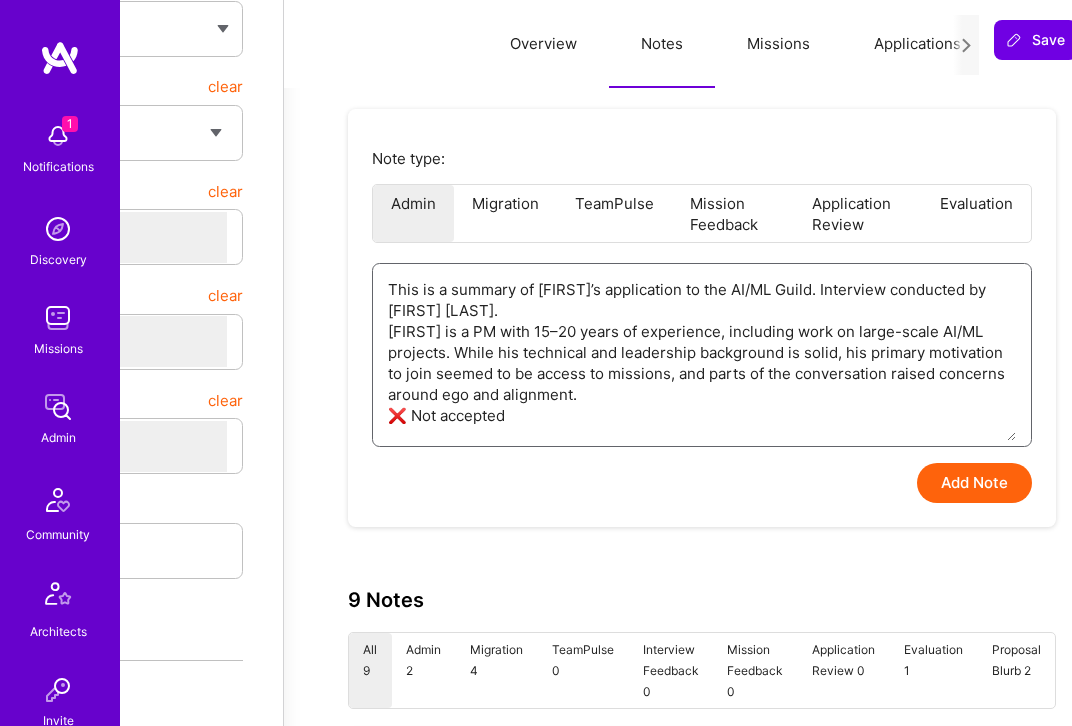 type on "This is a summary of [FIRST]’s application to the AI/ML Guild. Interview conducted by [FIRST] [LAST].
[FIRST] is a PM with 15–20 years of experience, including work on large-scale AI/ML projects. While his technical and leadership background is solid, his primary motivation to join seemed to be access to missions, and parts of the conversation raised concerns around ego and alignment.
❌ Not accepted" 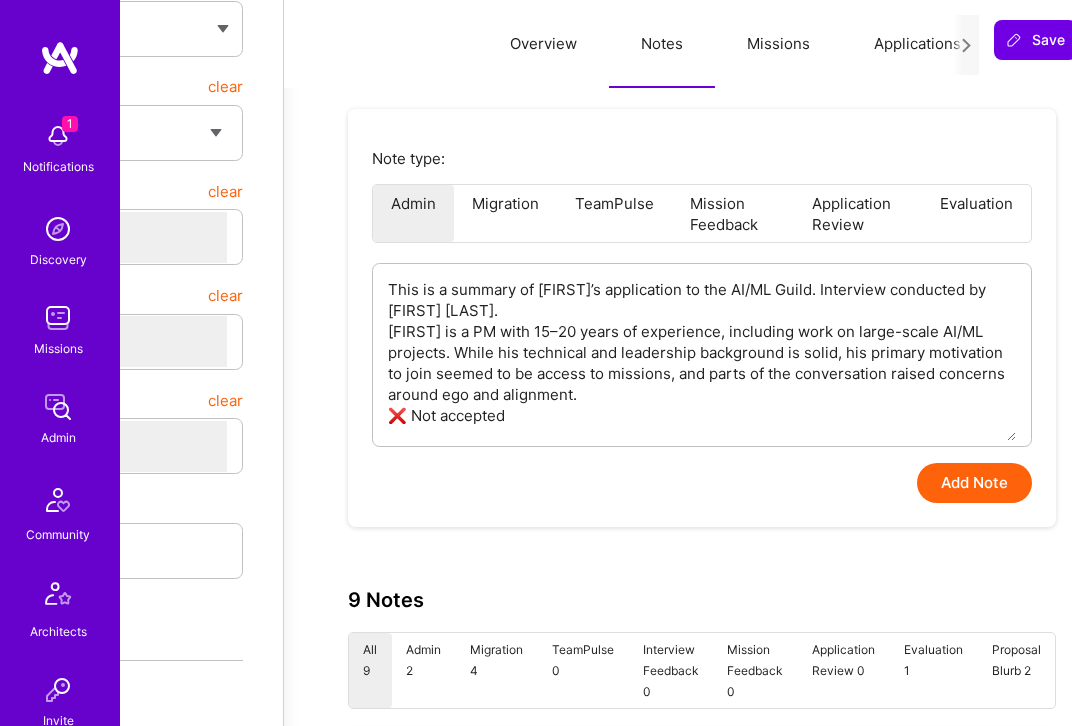 click on "Add Note" at bounding box center [974, 483] 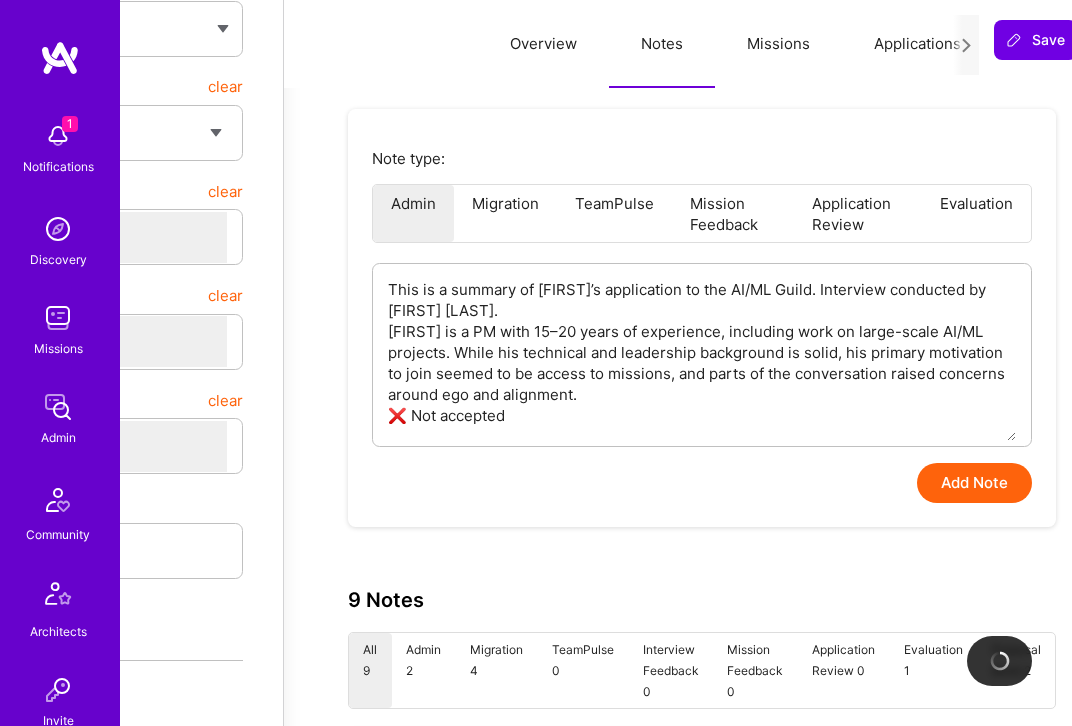 type on "x" 